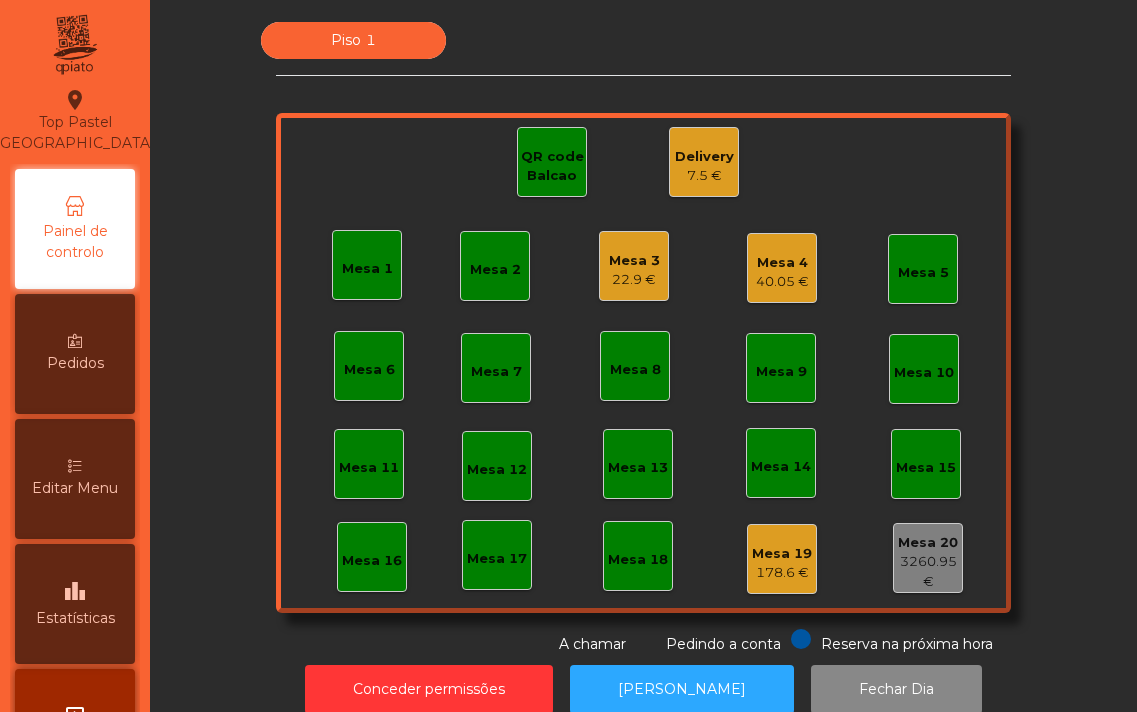 scroll, scrollTop: 0, scrollLeft: 0, axis: both 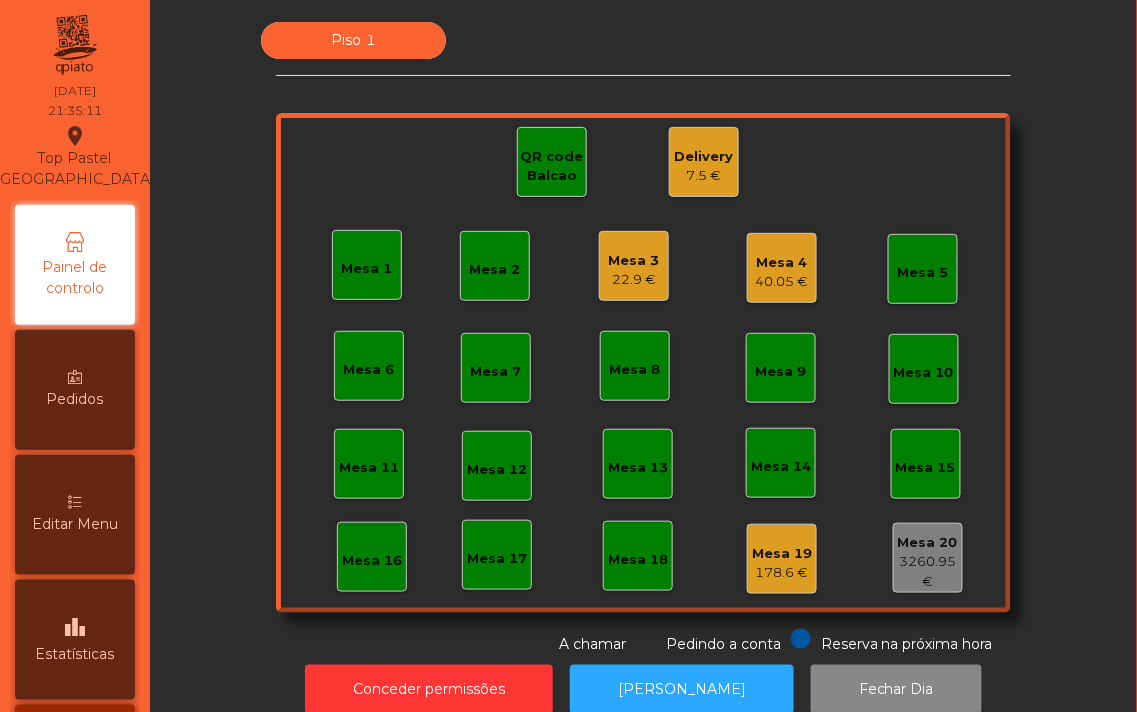 click on "40.05 €" 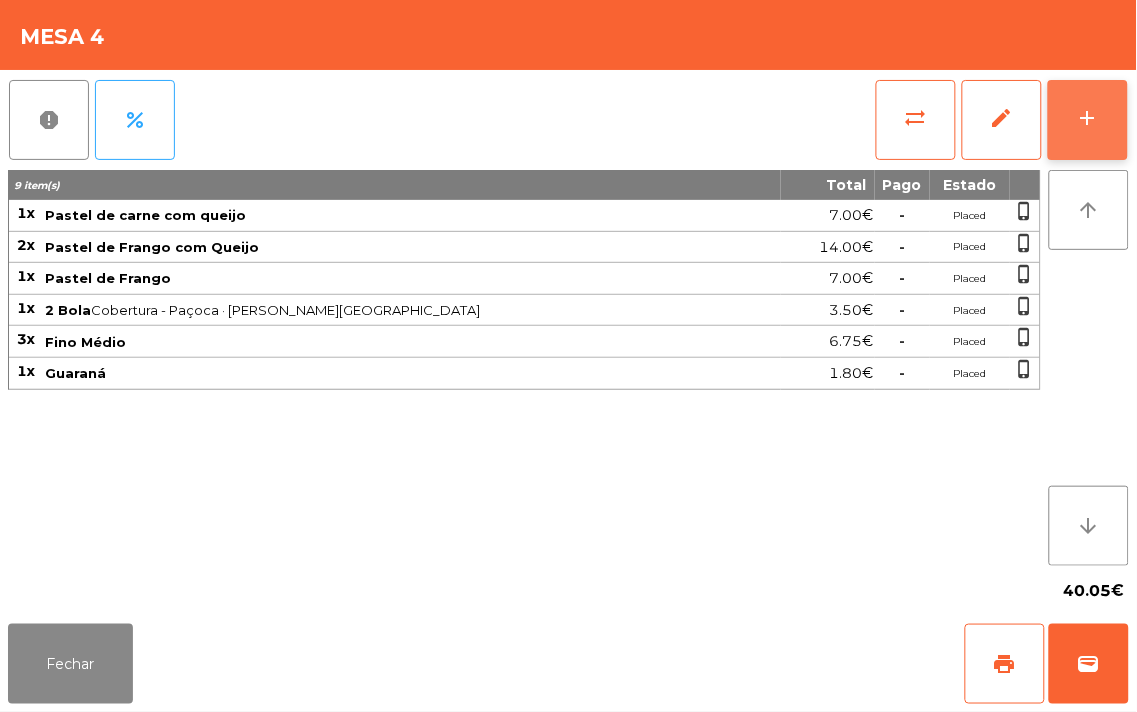 click on "add" 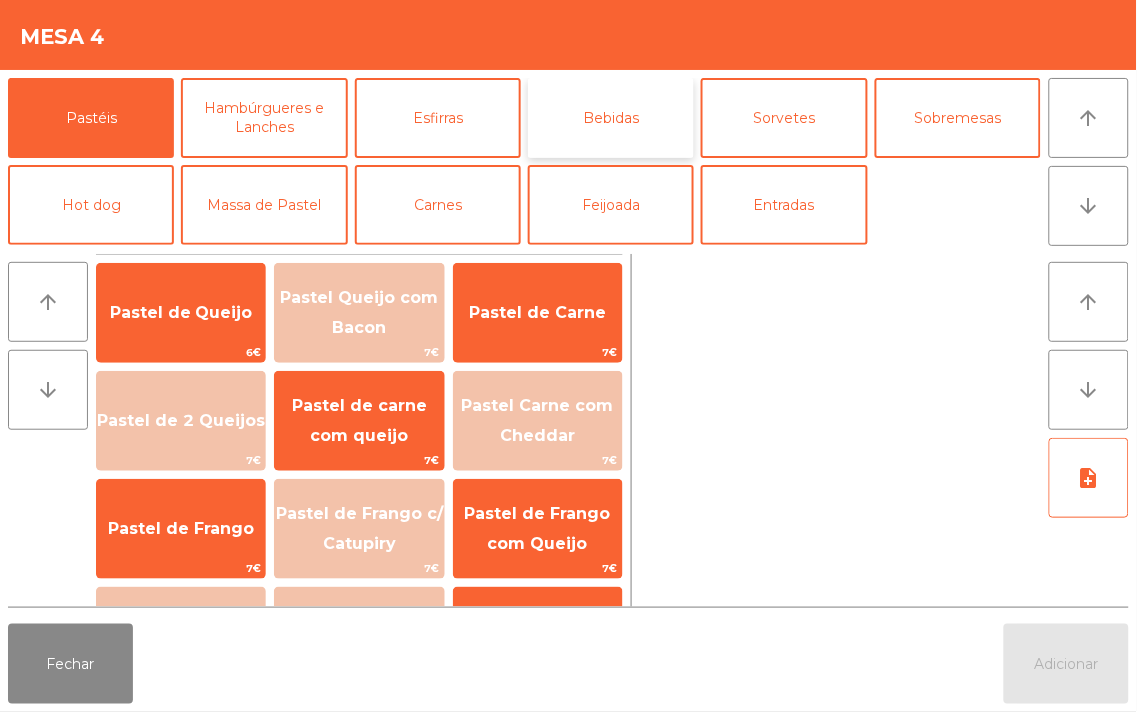 click on "Bebidas" 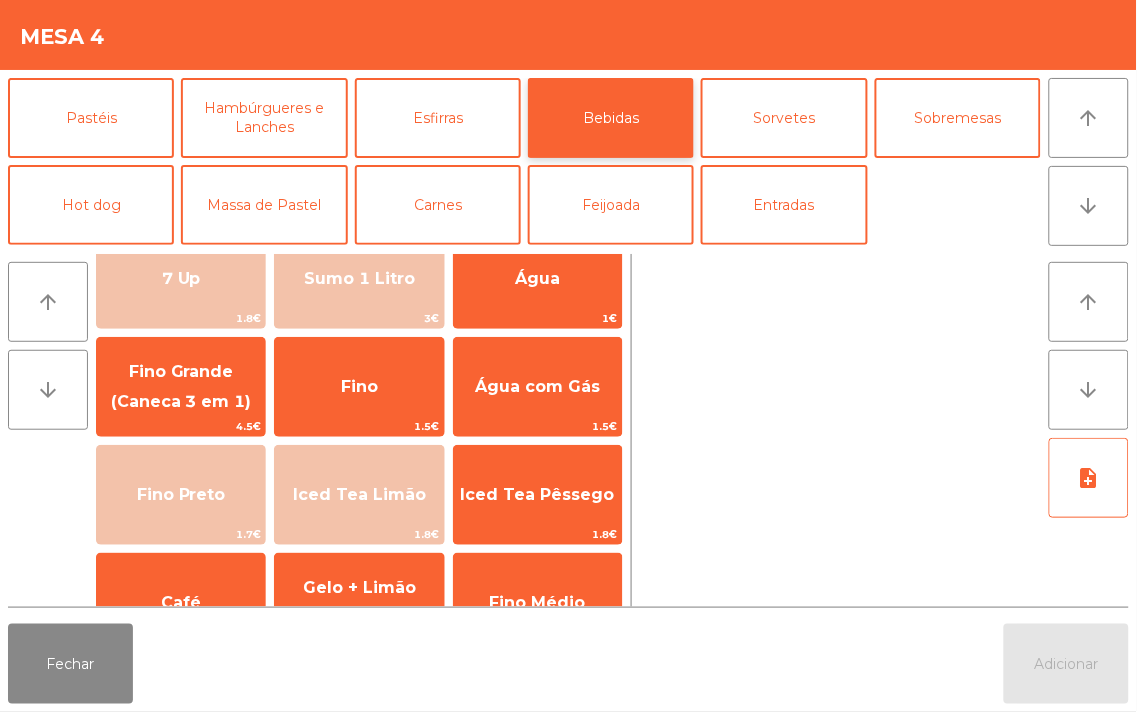 scroll, scrollTop: 195, scrollLeft: 0, axis: vertical 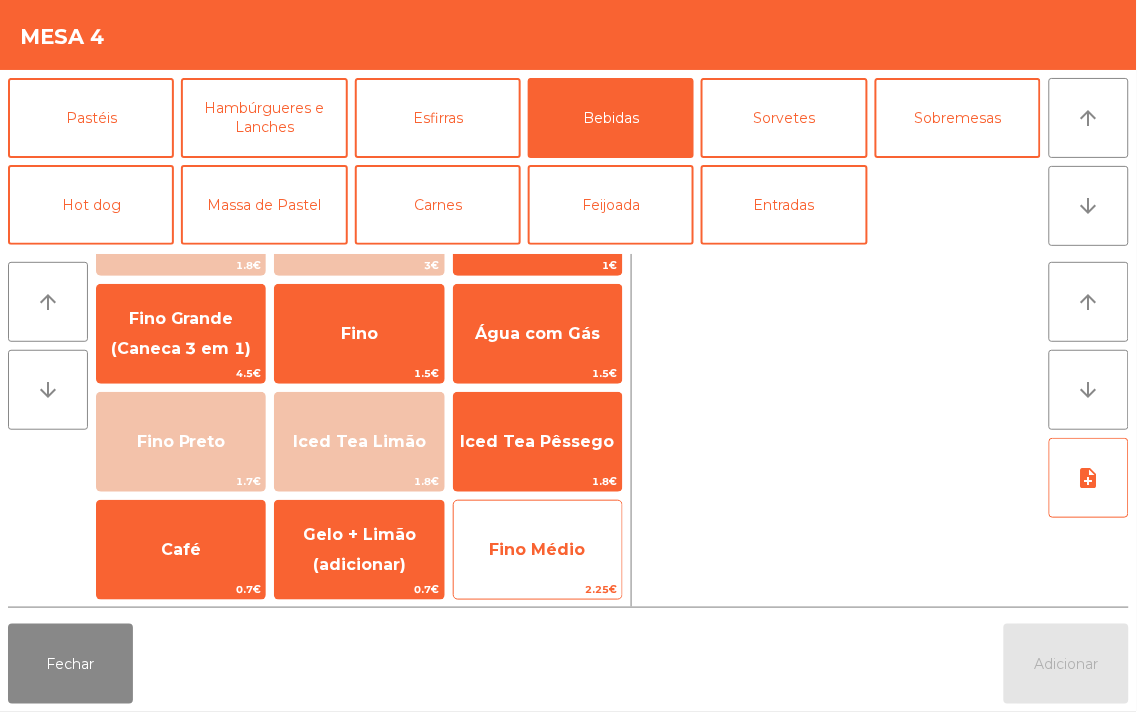 click on "Fino Médio" 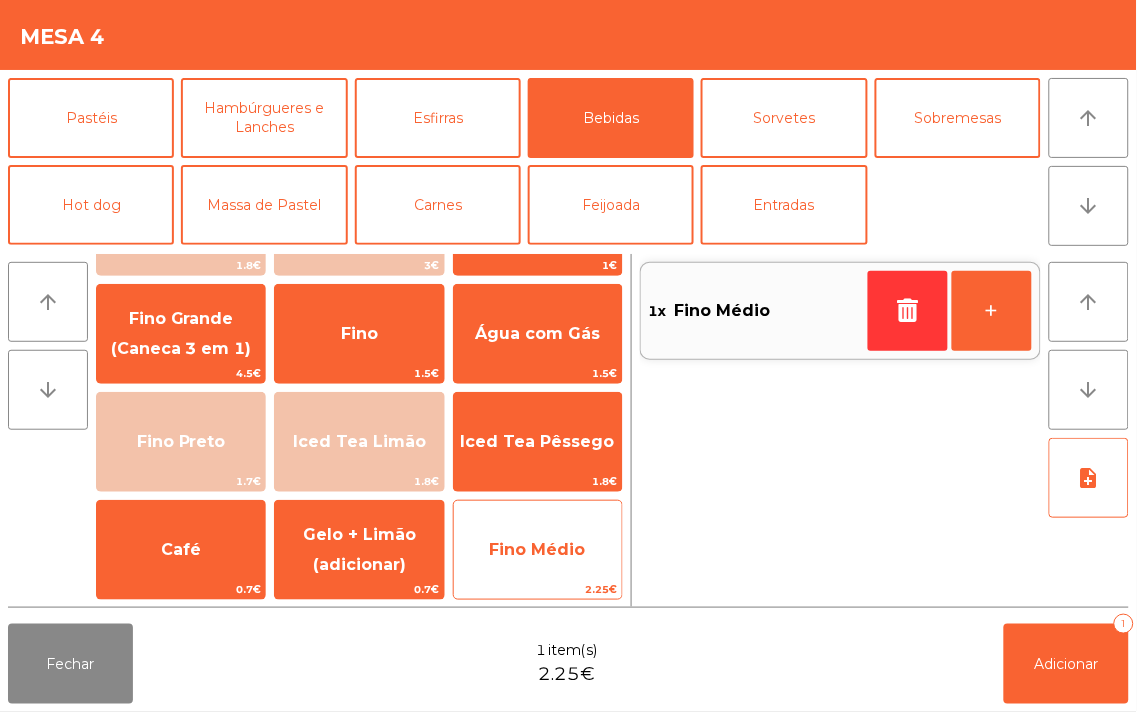 click on "Fino Médio" 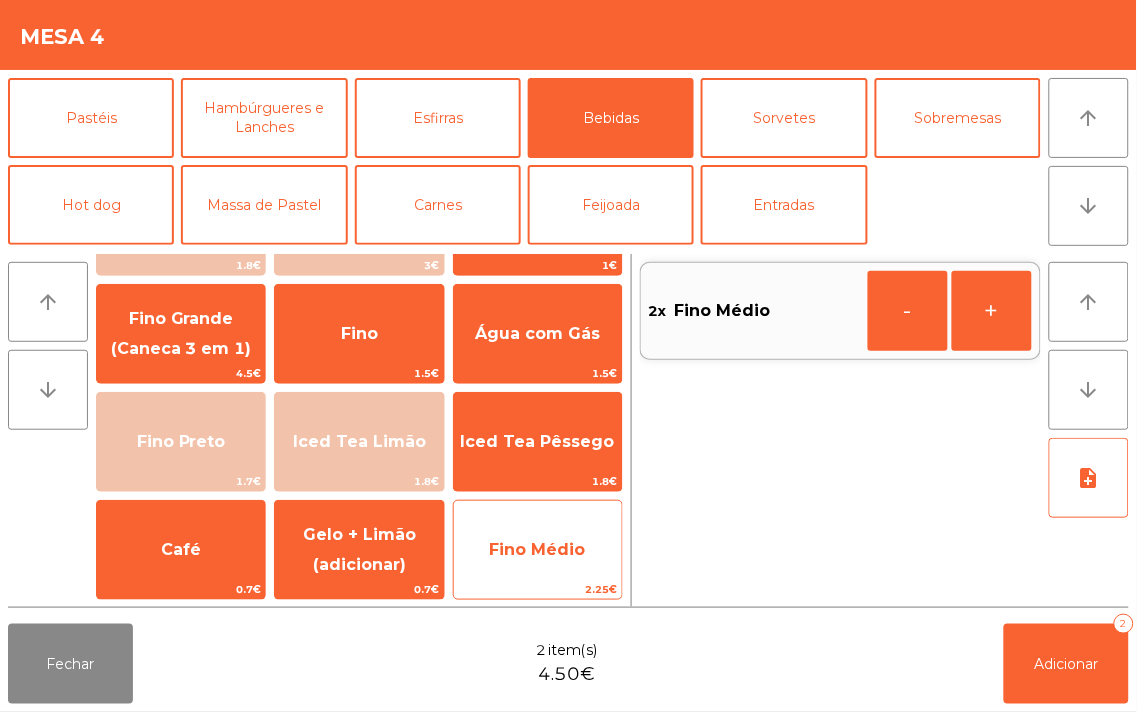 click on "Fino Médio" 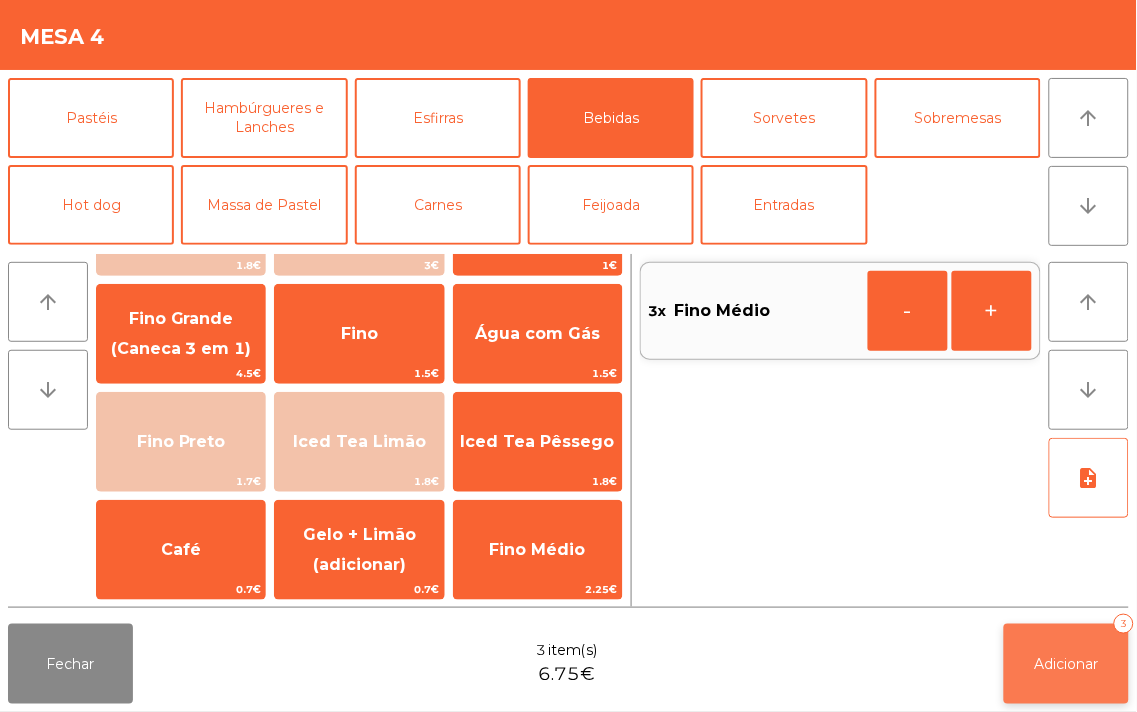 click on "Adicionar   3" 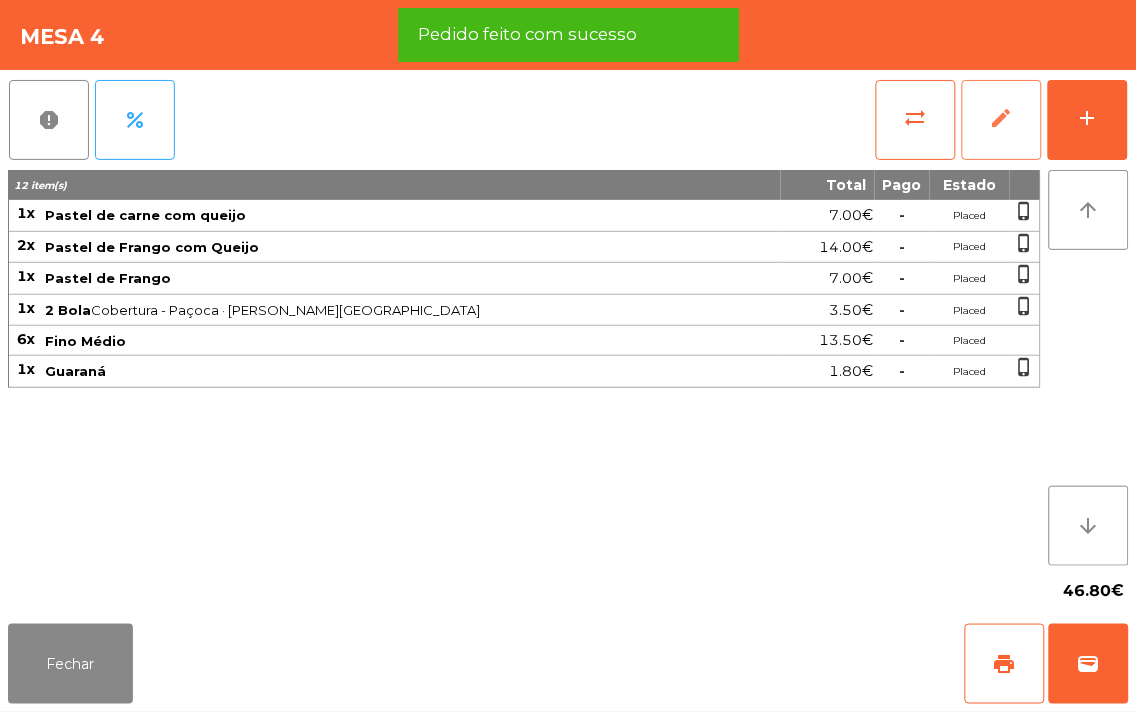 click on "edit" 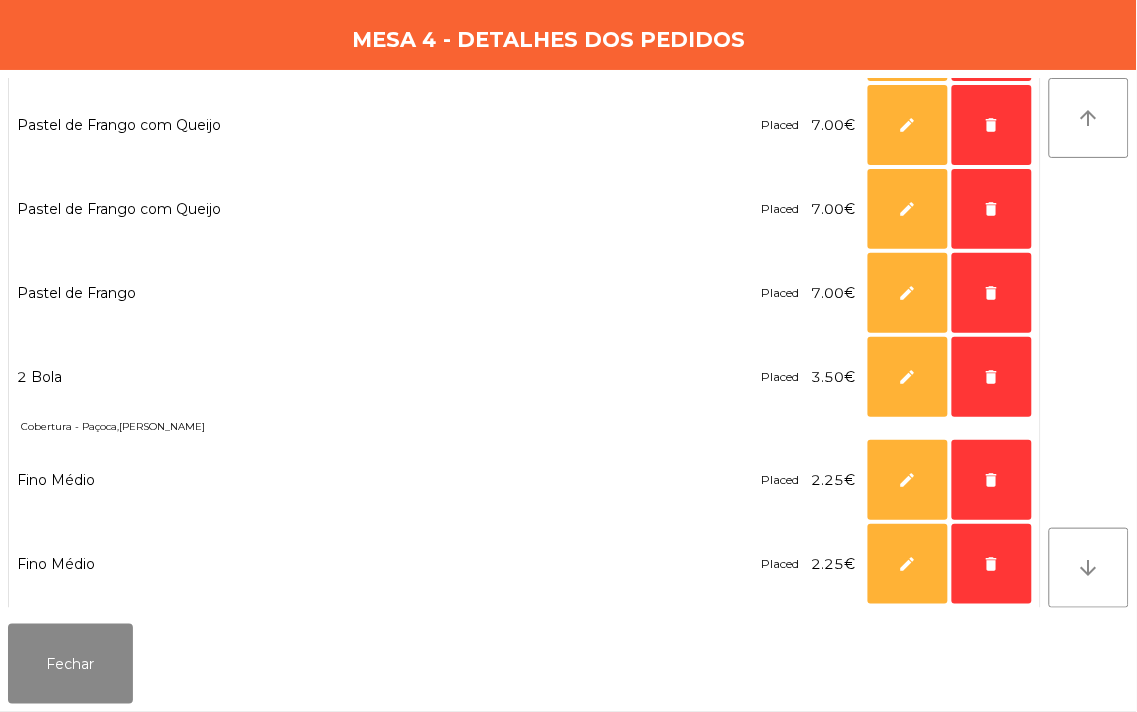 scroll, scrollTop: 484, scrollLeft: 0, axis: vertical 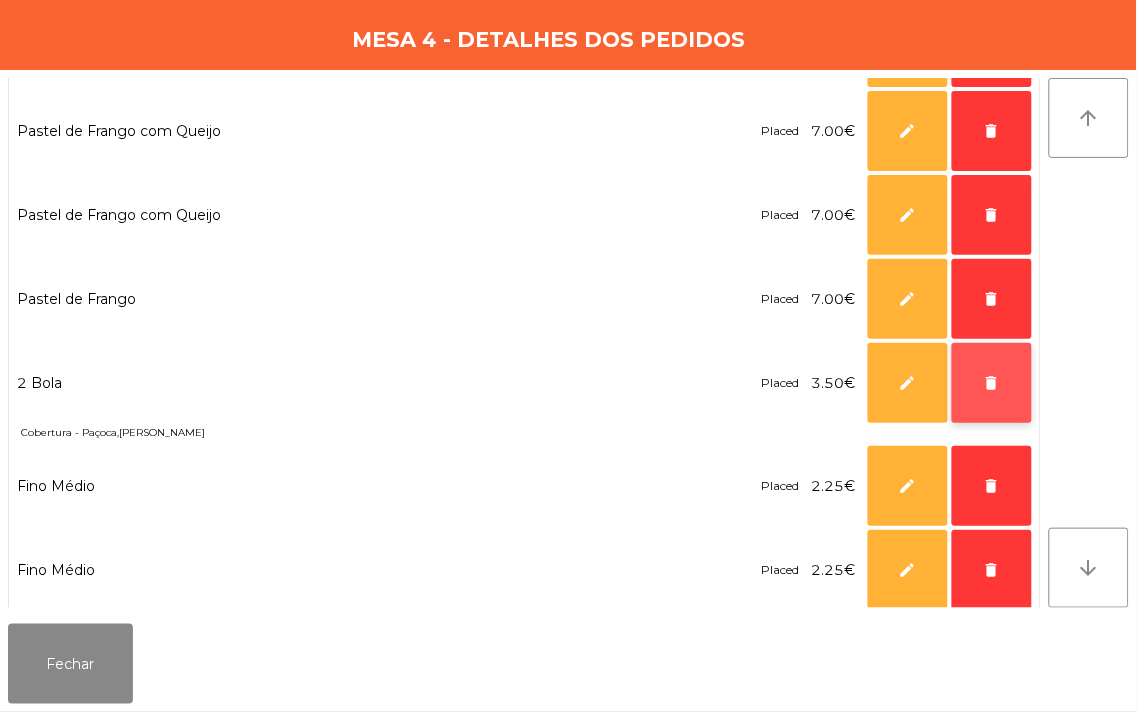 click on "delete" 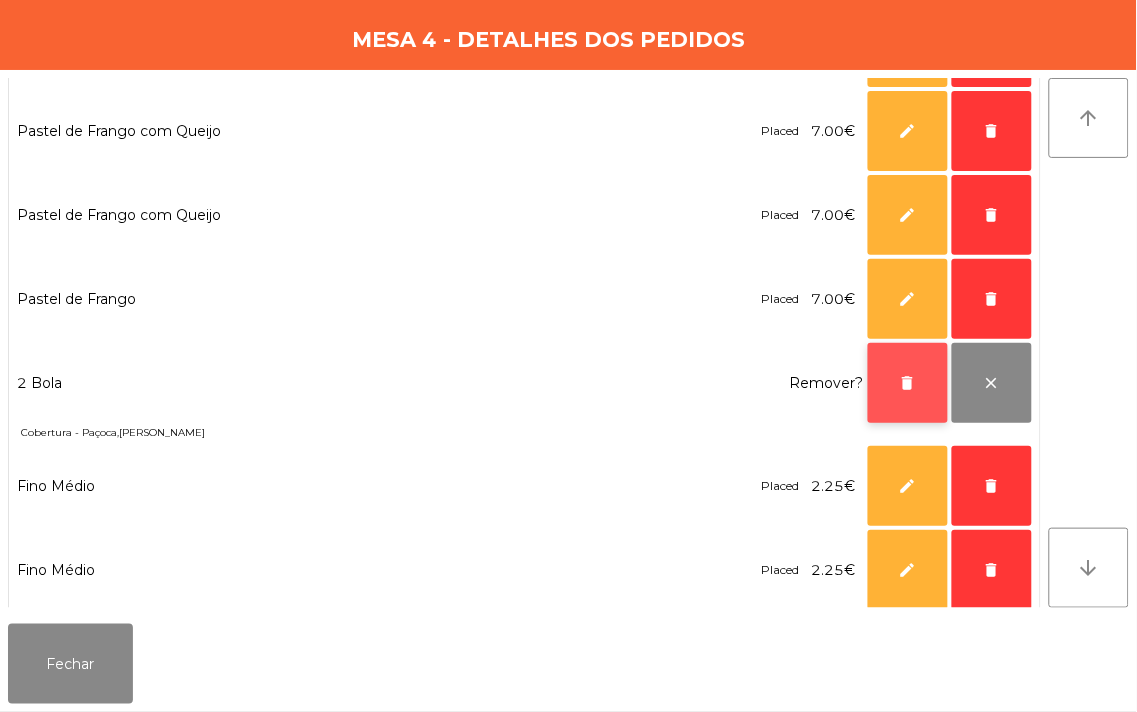 click on "delete" 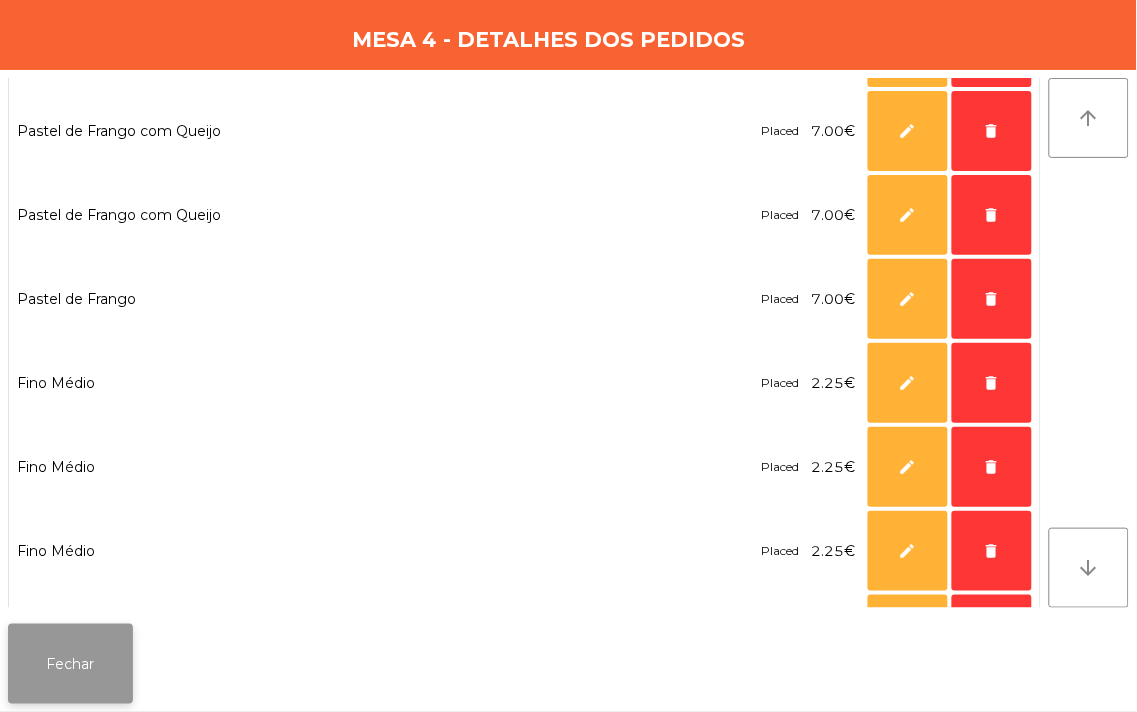 click on "Fechar" 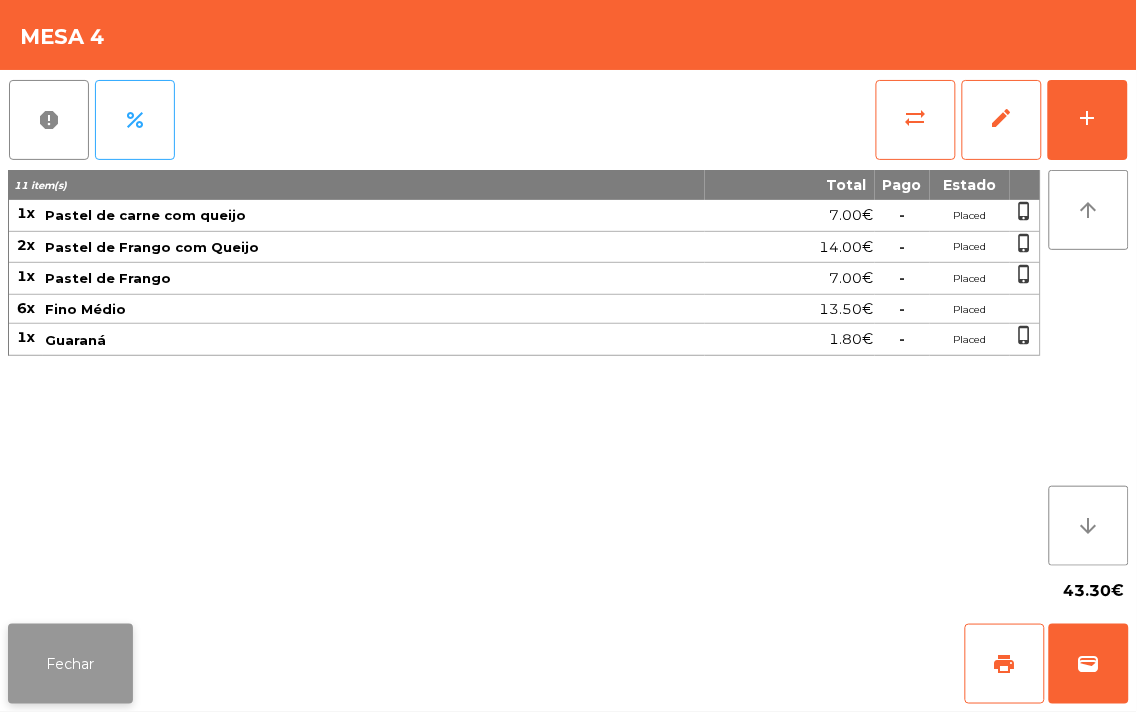 click on "Fechar" 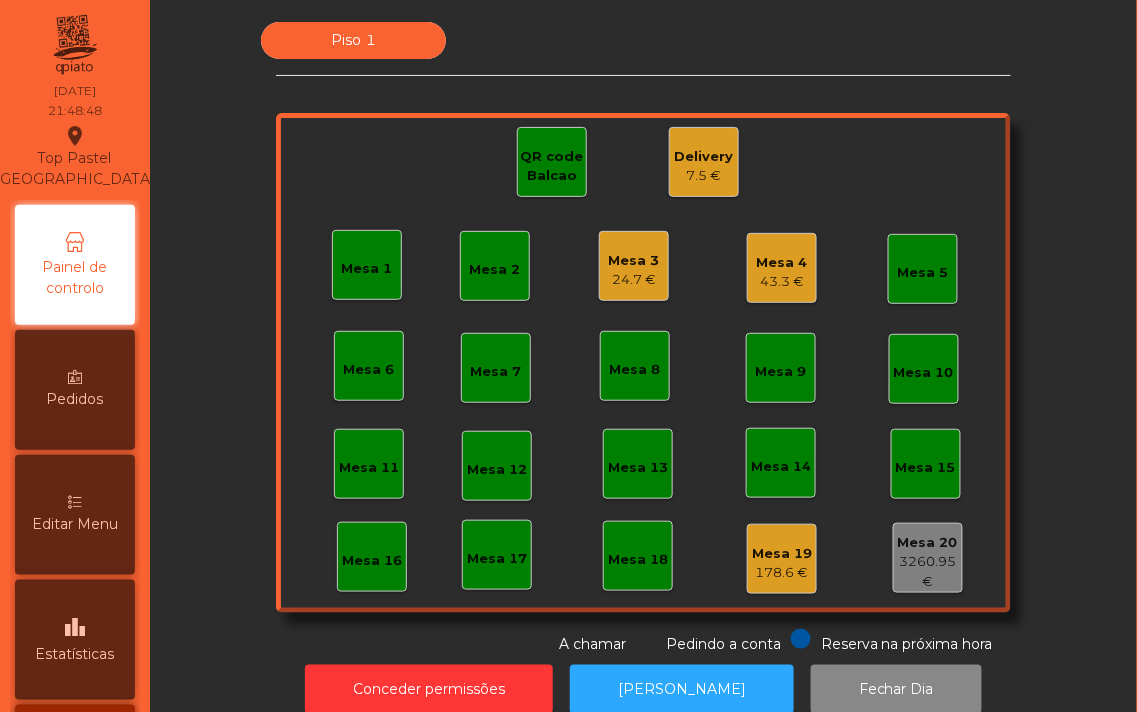click on "7.5 €" 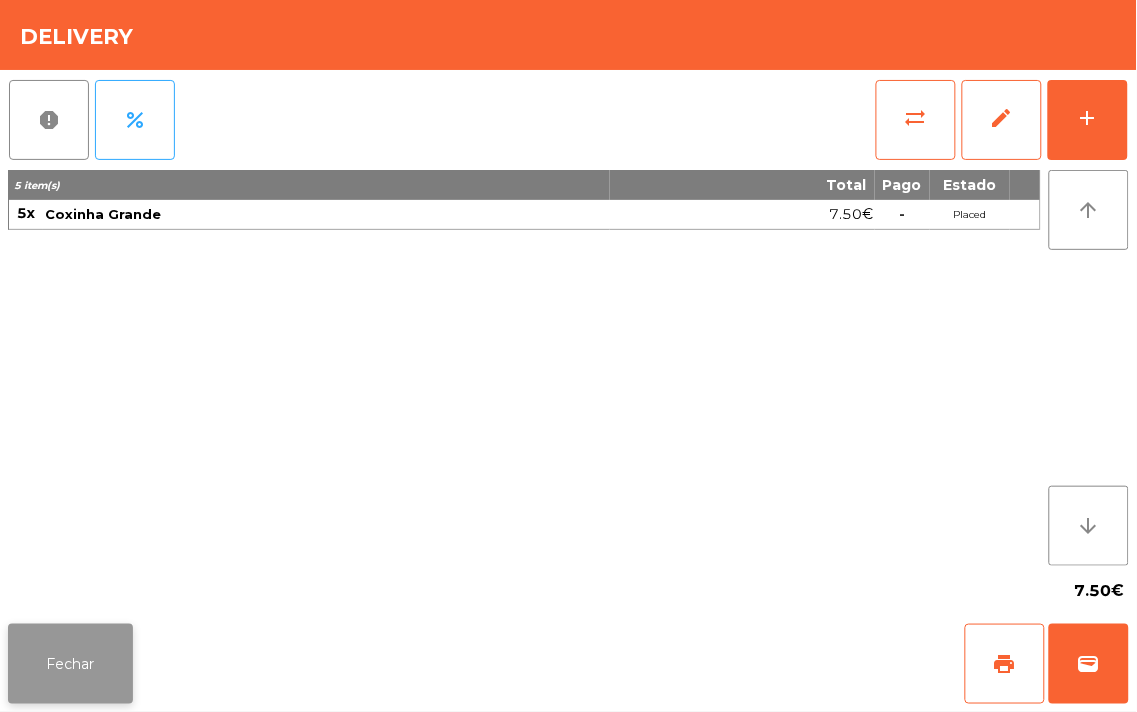 click on "Fechar" 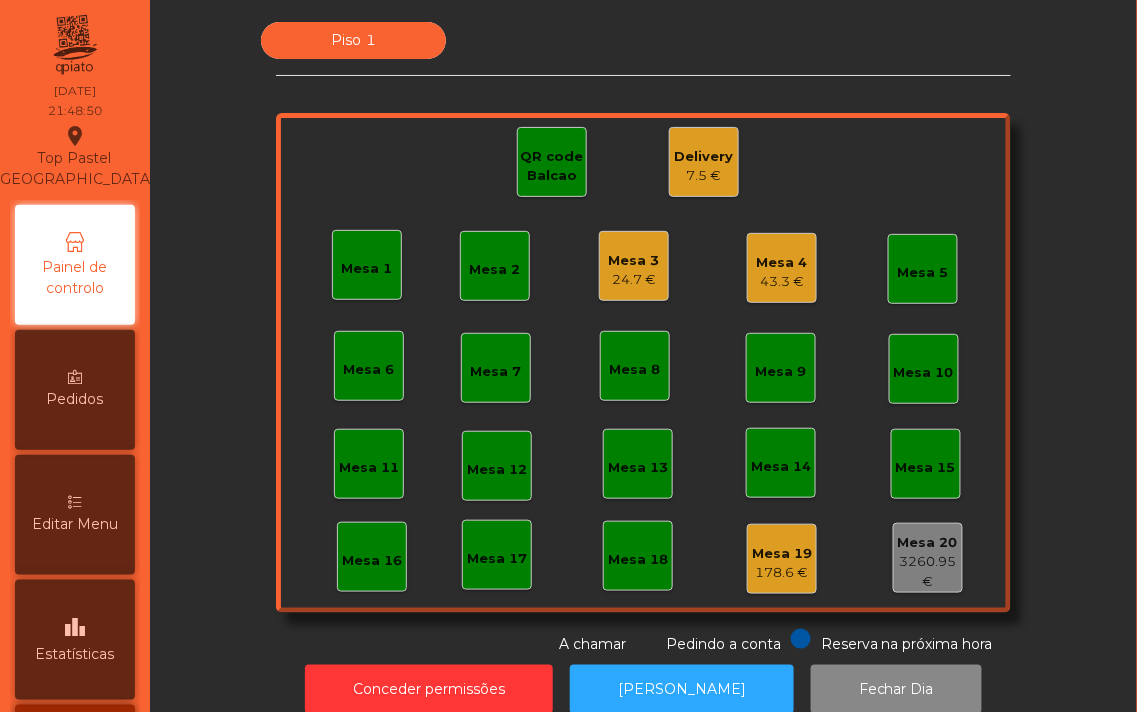 click on "Mesa 16" 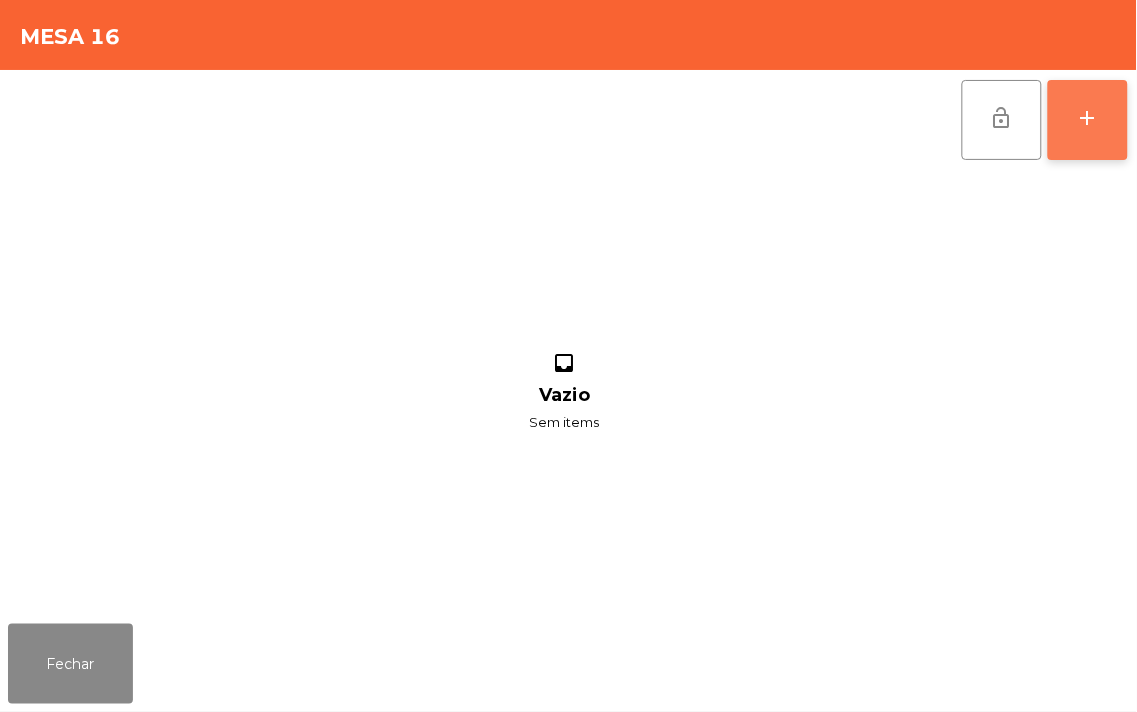 click on "add" 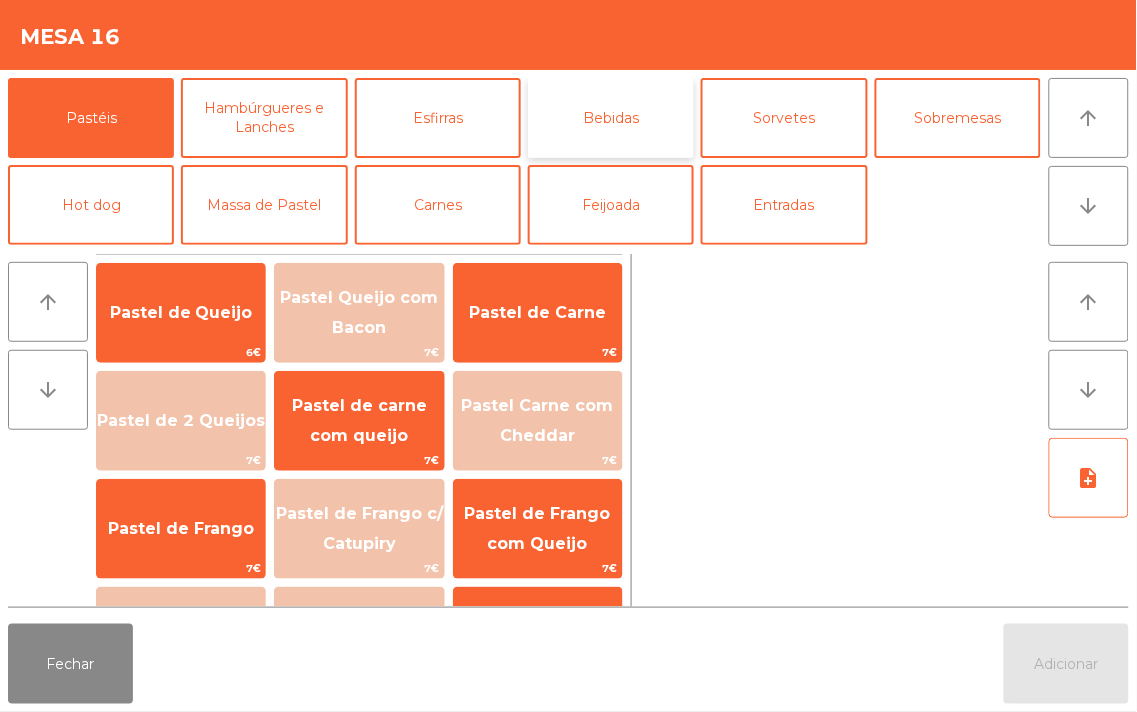 click on "Bebidas" 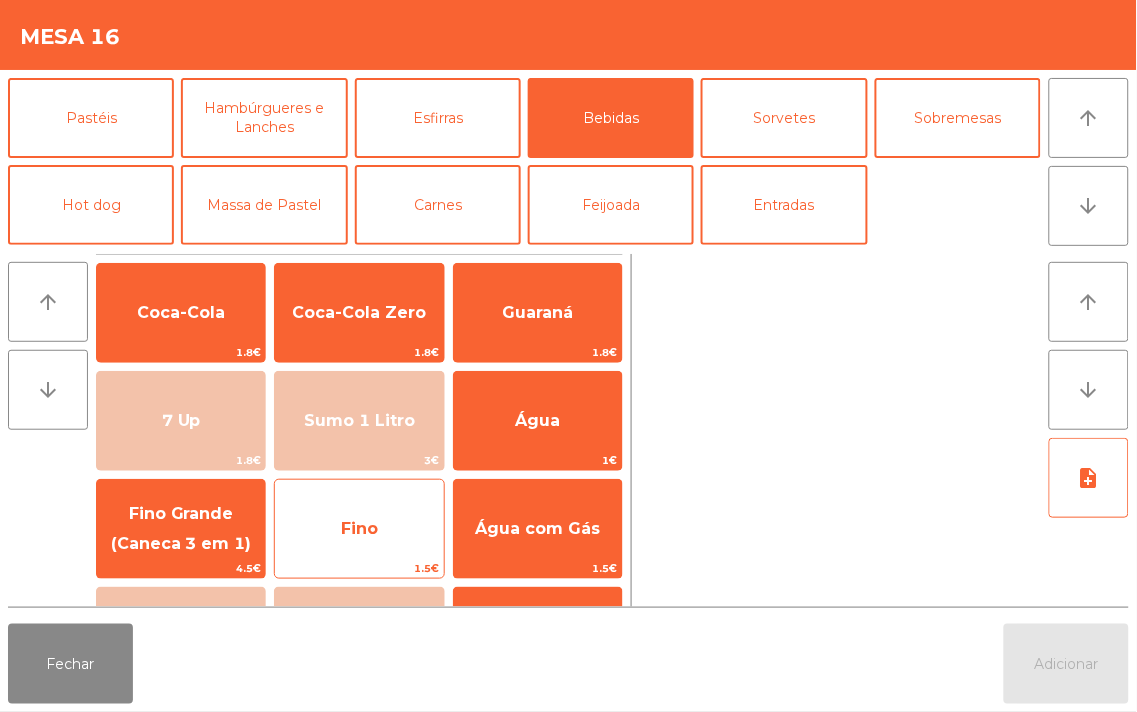 click on "Fino" 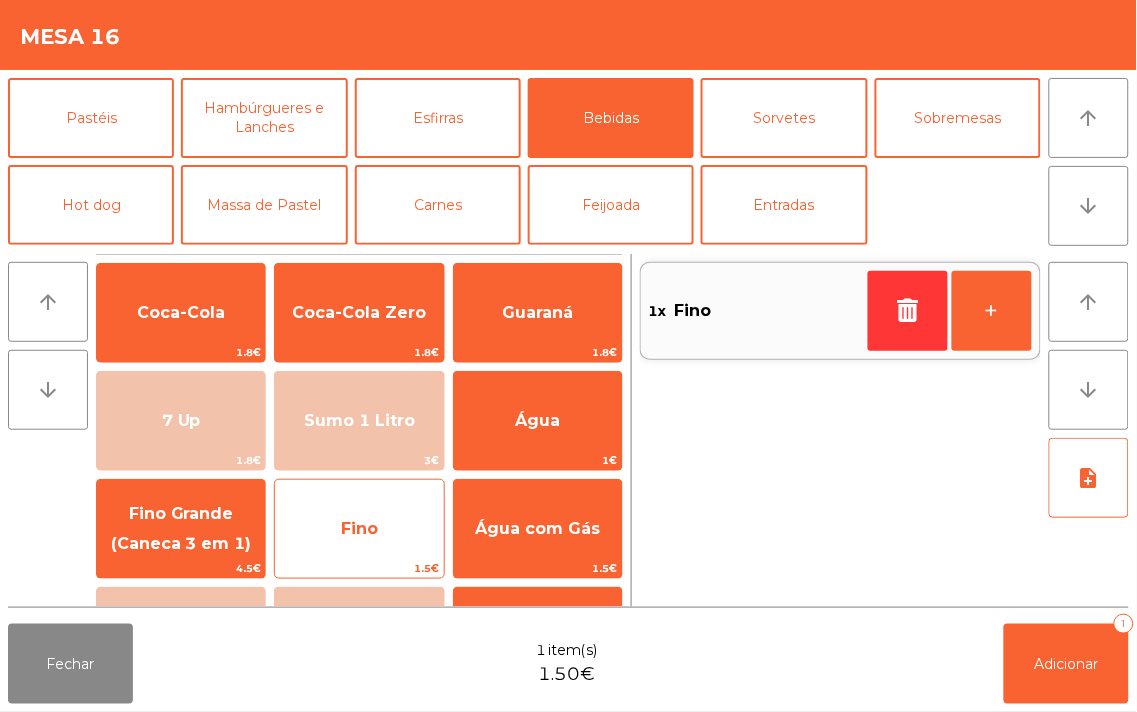 click on "Fino" 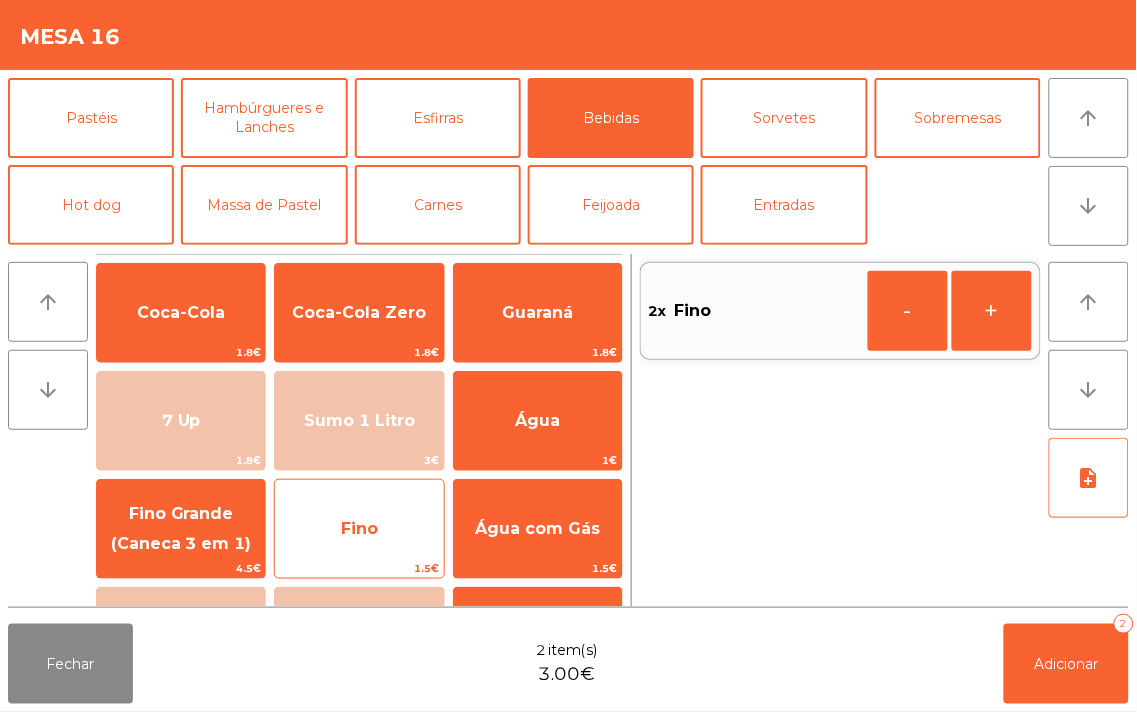 click on "Fino" 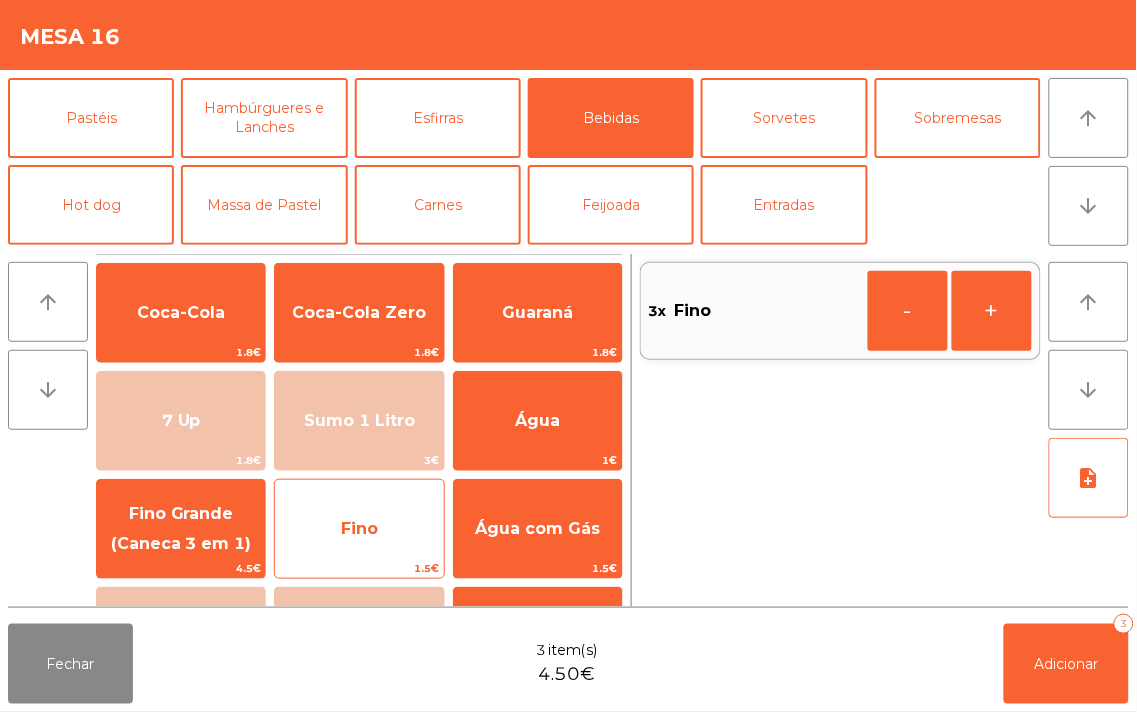click on "Fino" 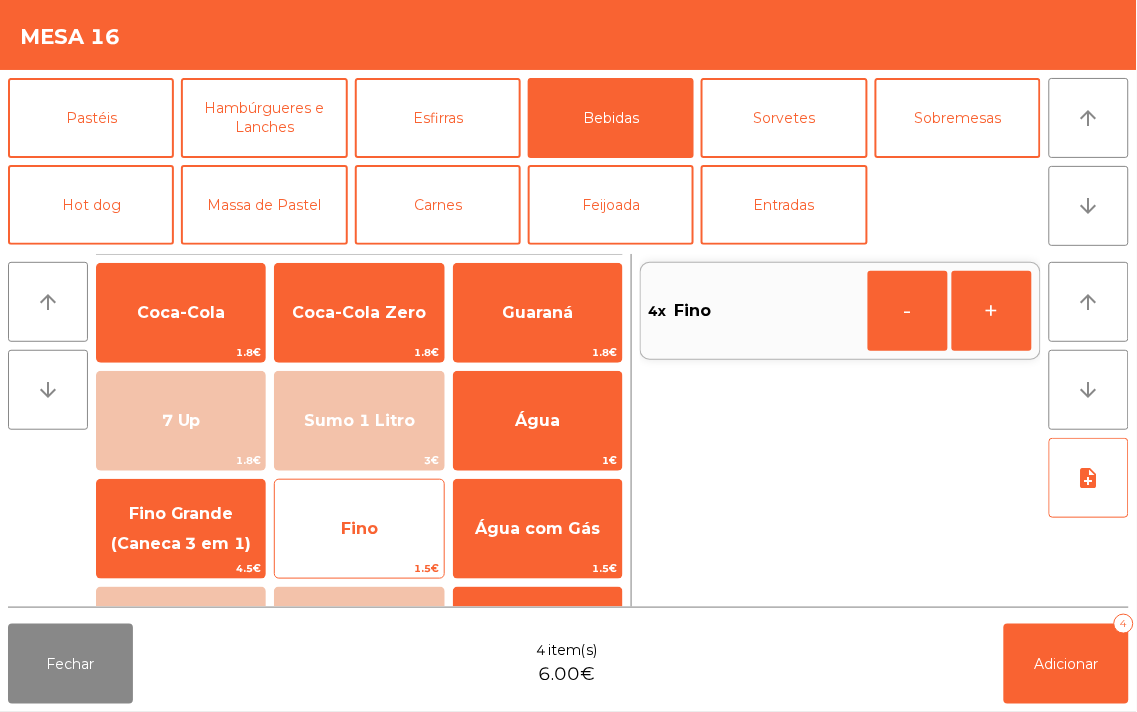 click on "Fino" 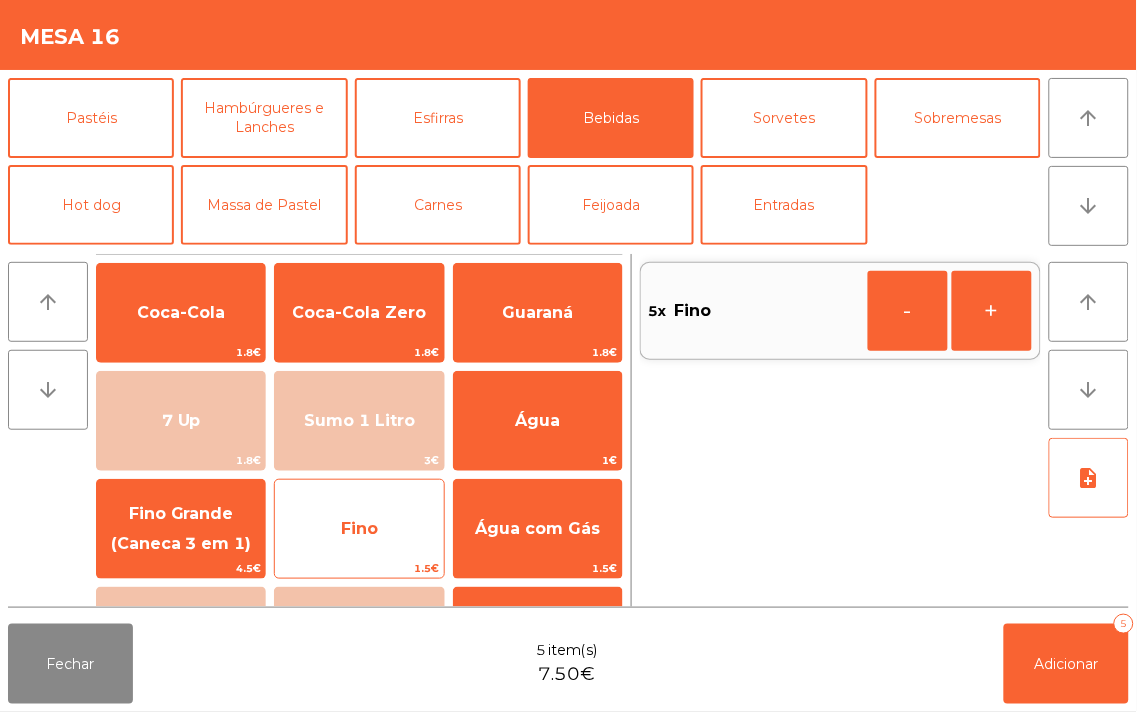 click on "Fino" 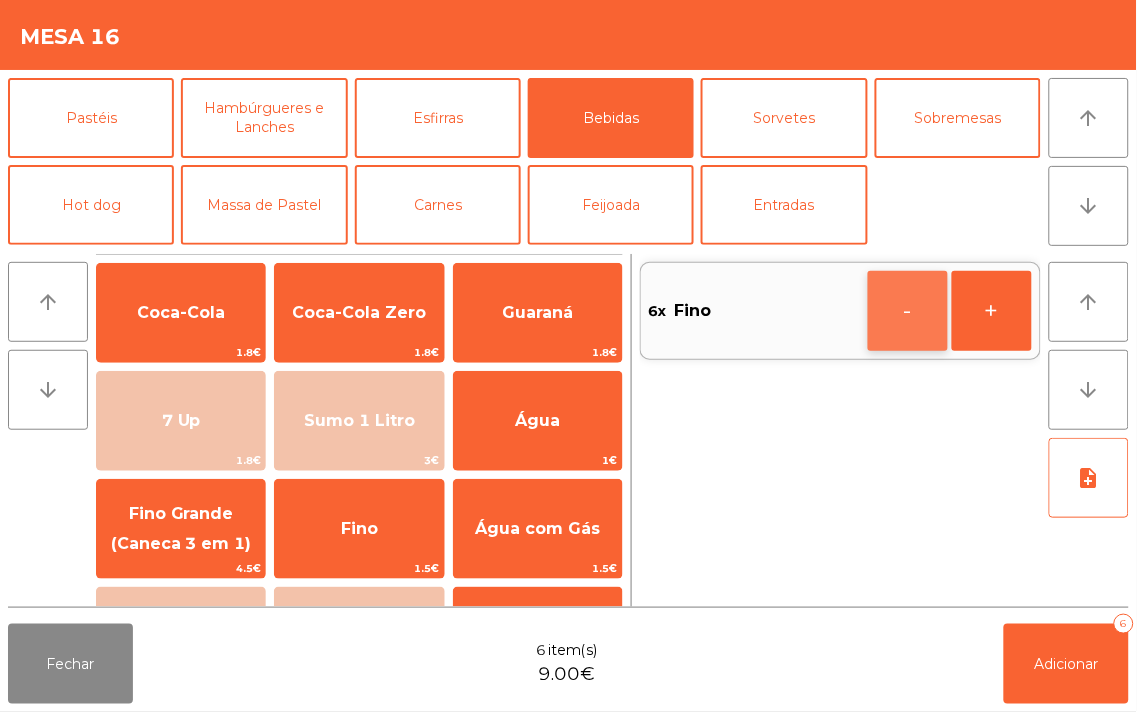 click on "-" 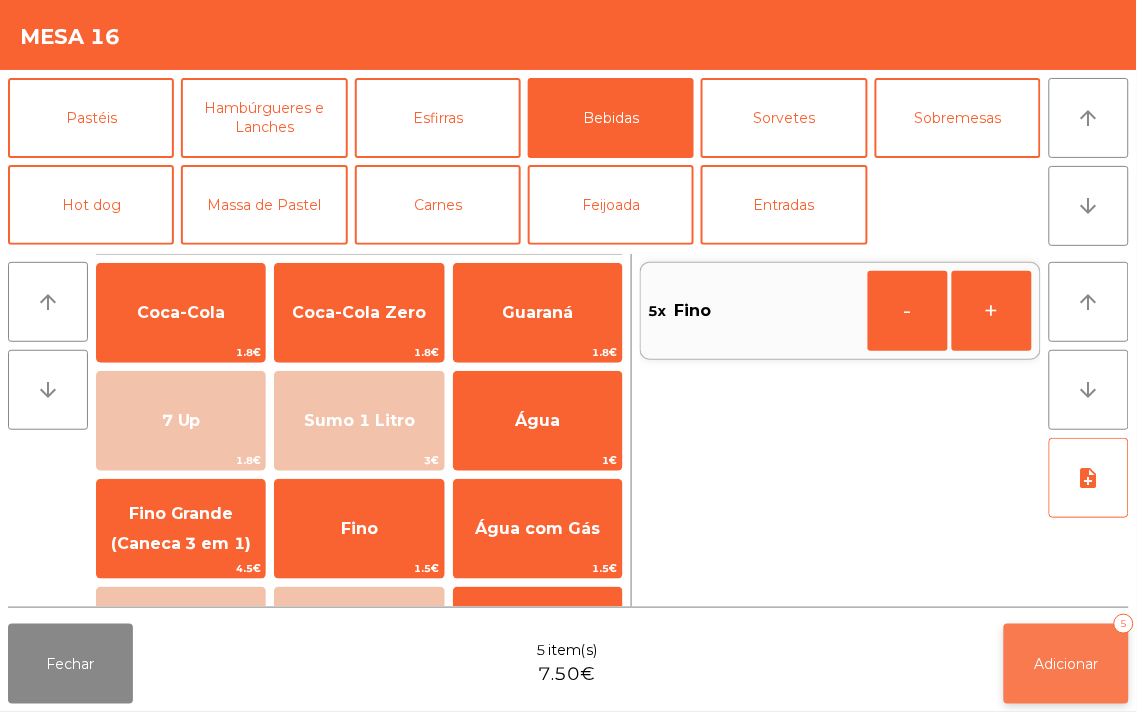 click on "Adicionar   5" 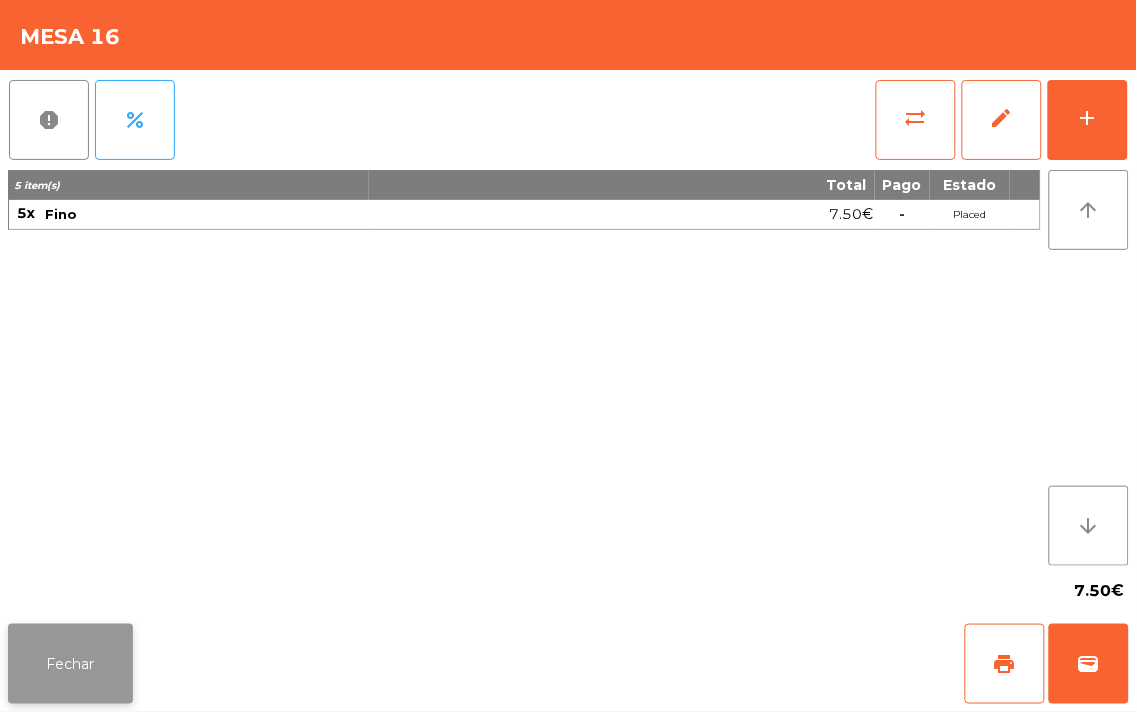 click on "Fechar" 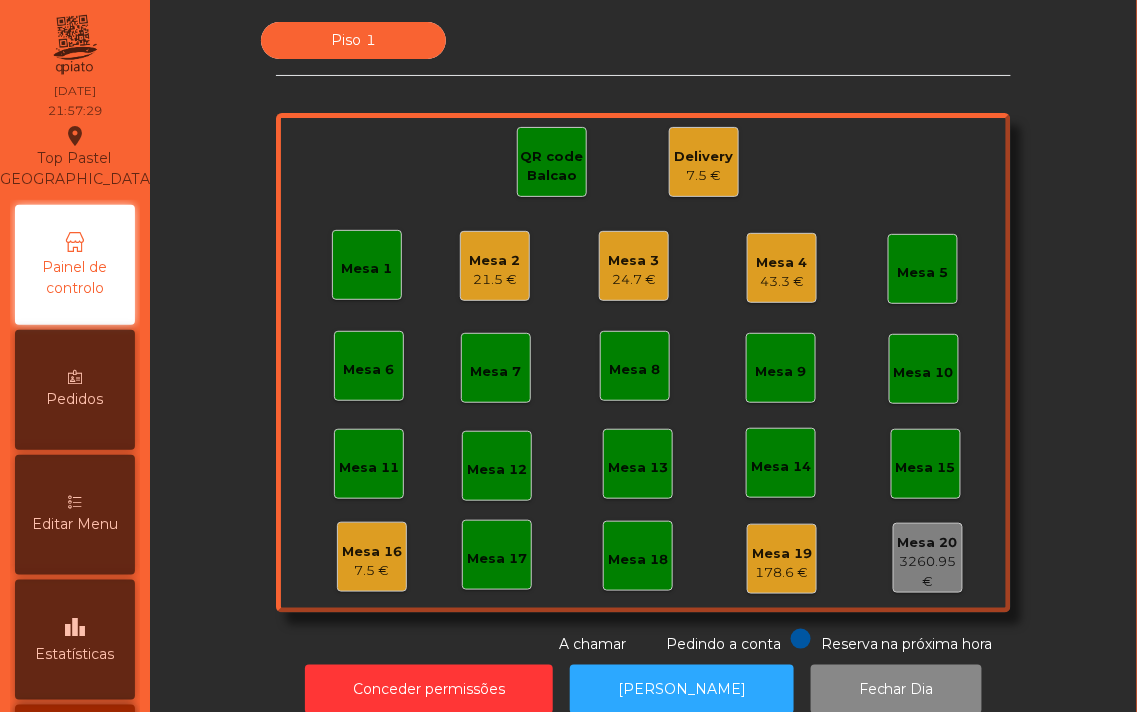 click on "Mesa 4   43.3 €" 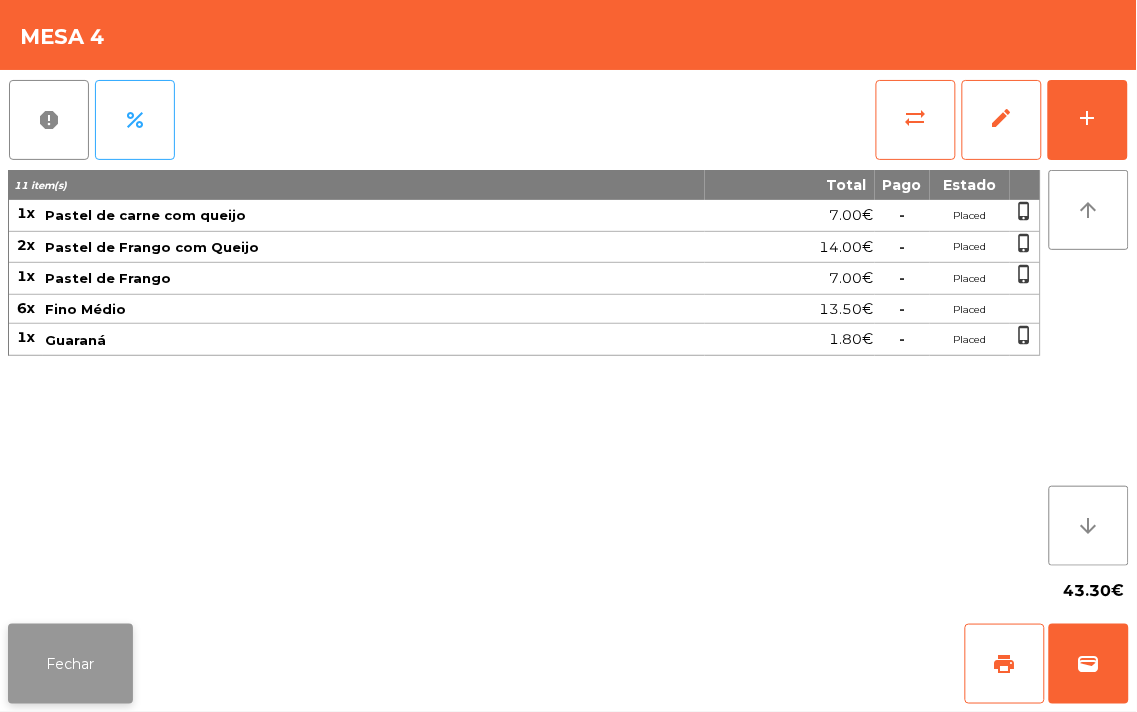 click on "Fechar" 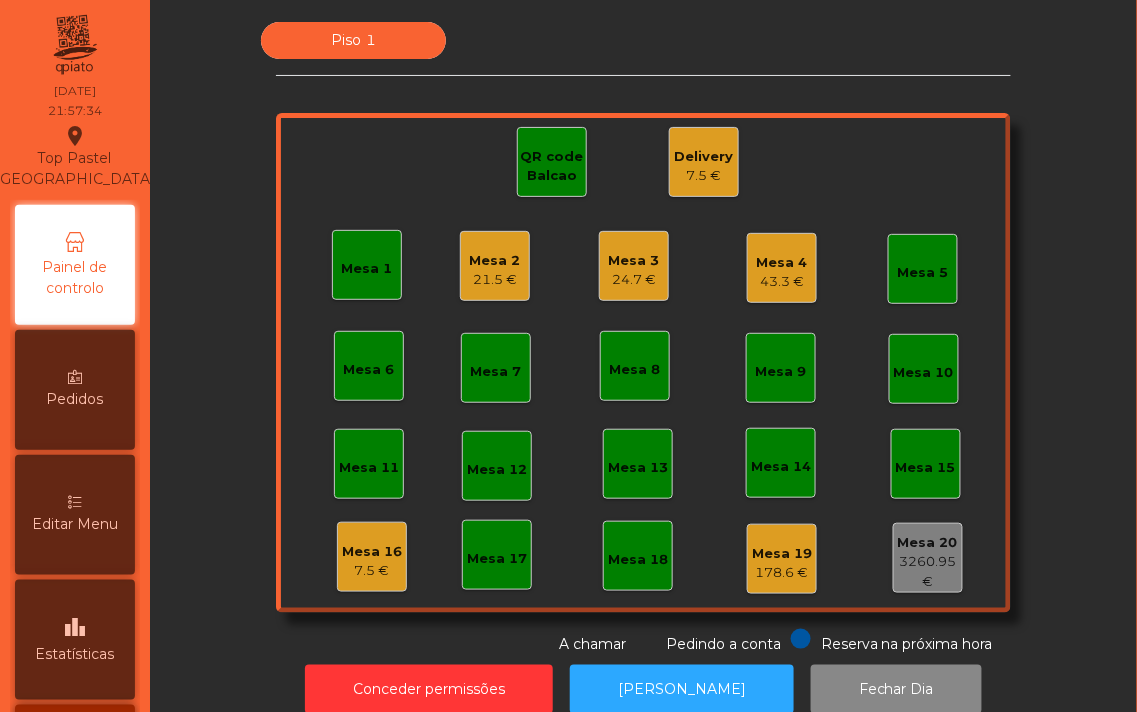 click on "Mesa 3" 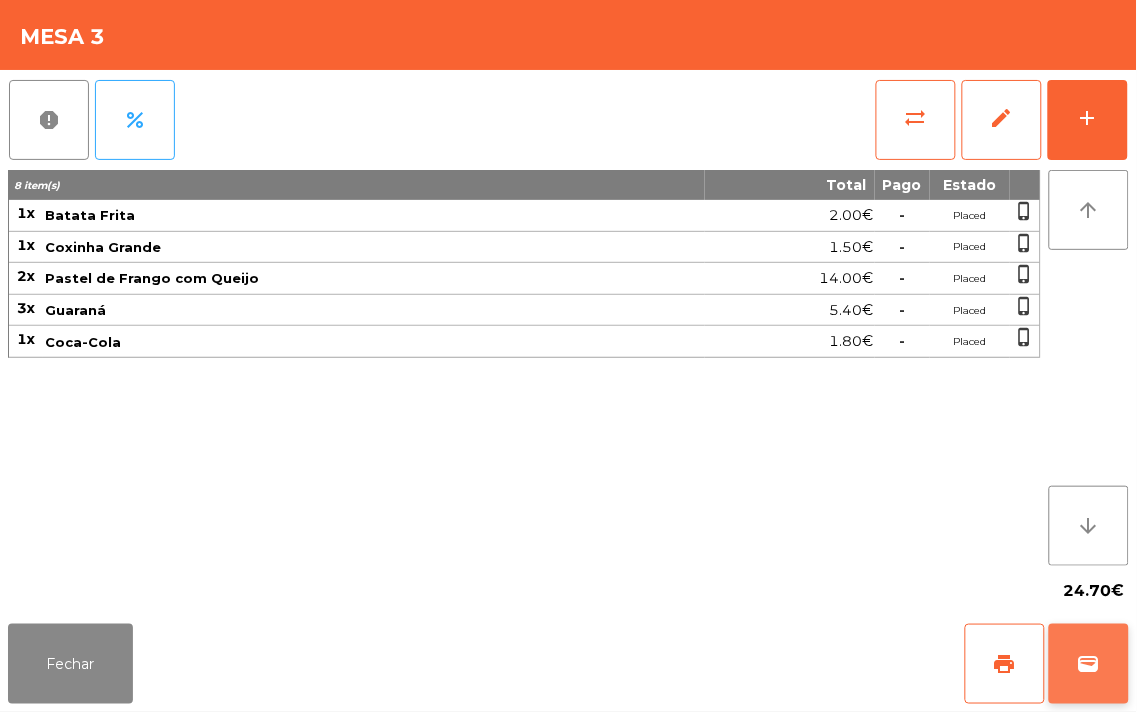 click on "wallet" 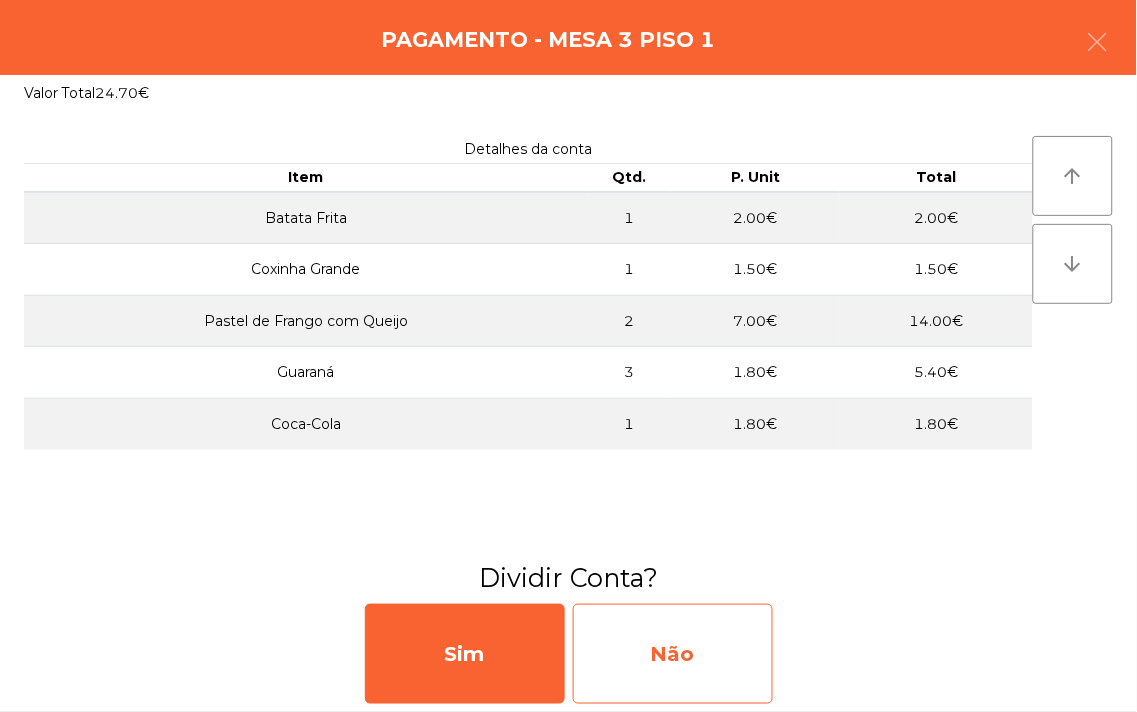 click on "Não" 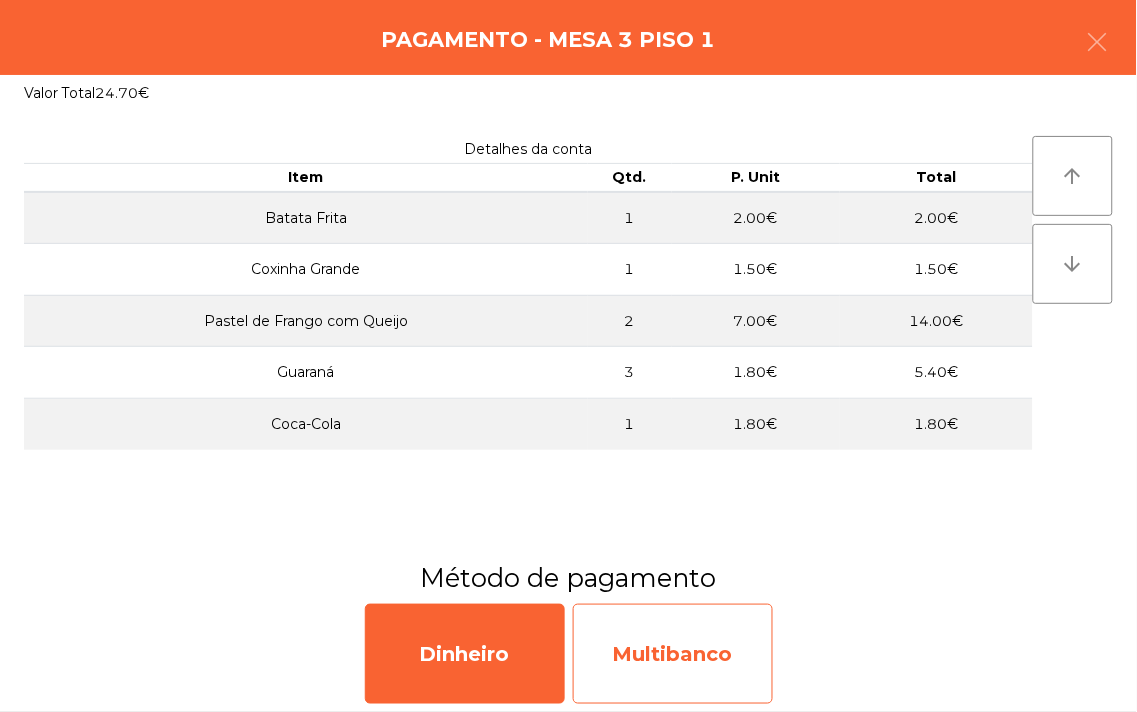 click on "Multibanco" 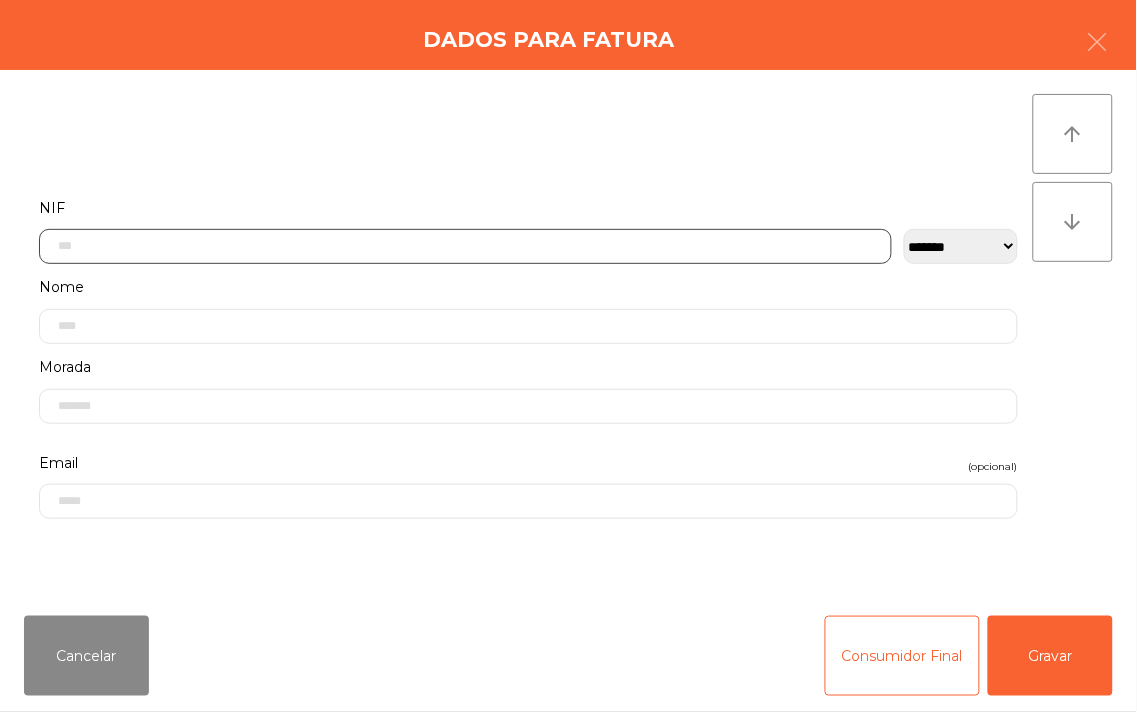 click 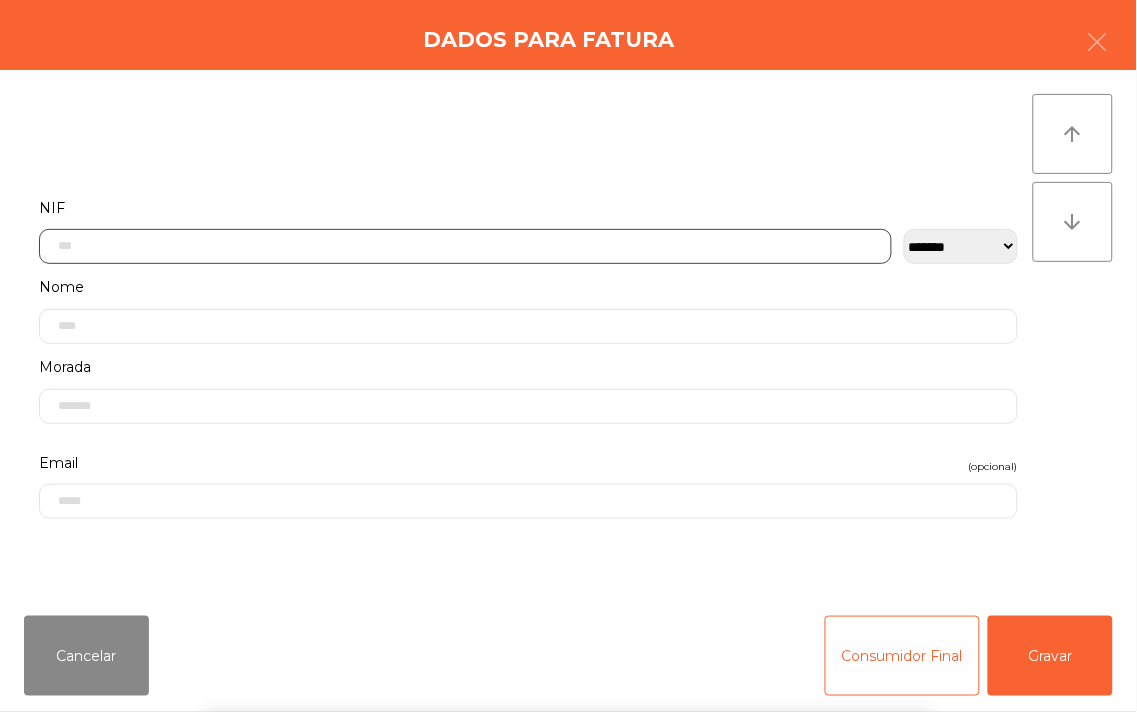 scroll, scrollTop: 98, scrollLeft: 0, axis: vertical 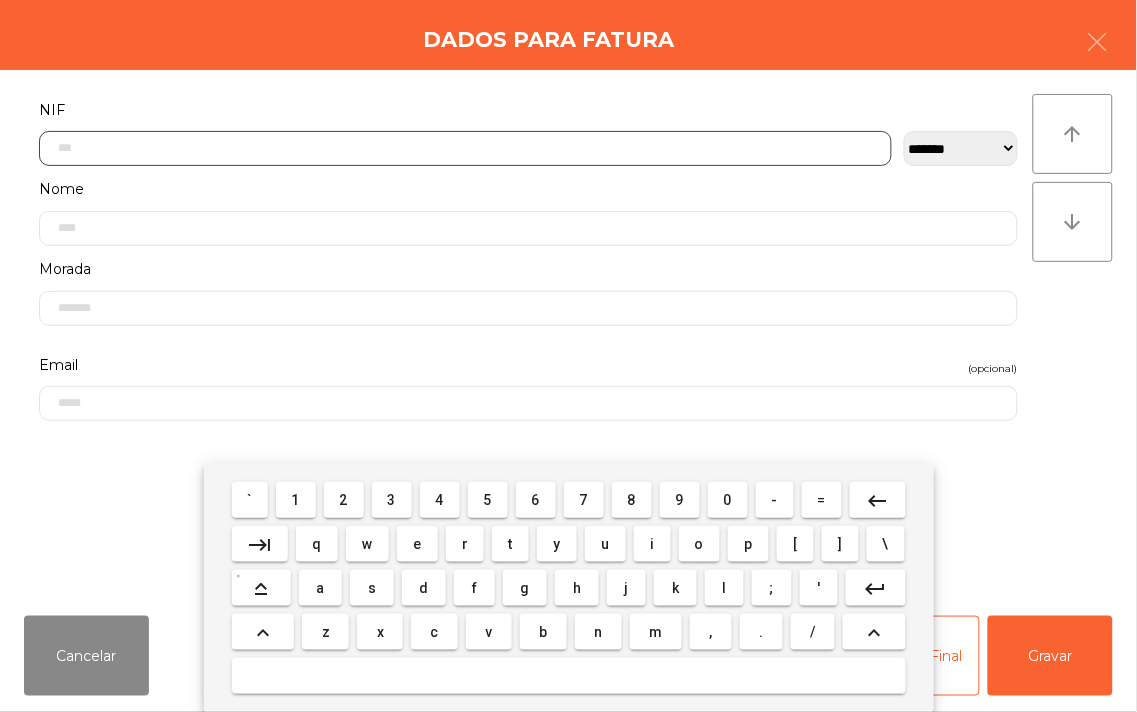 click on "2" at bounding box center [344, 500] 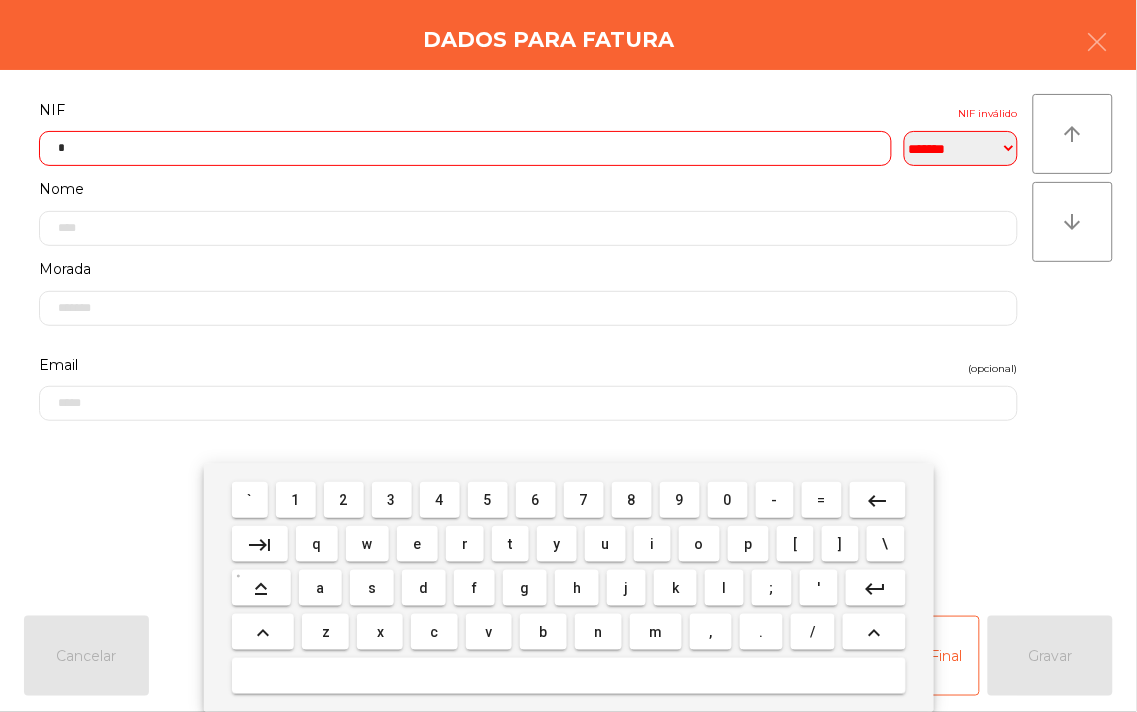 click on "9" at bounding box center [680, 500] 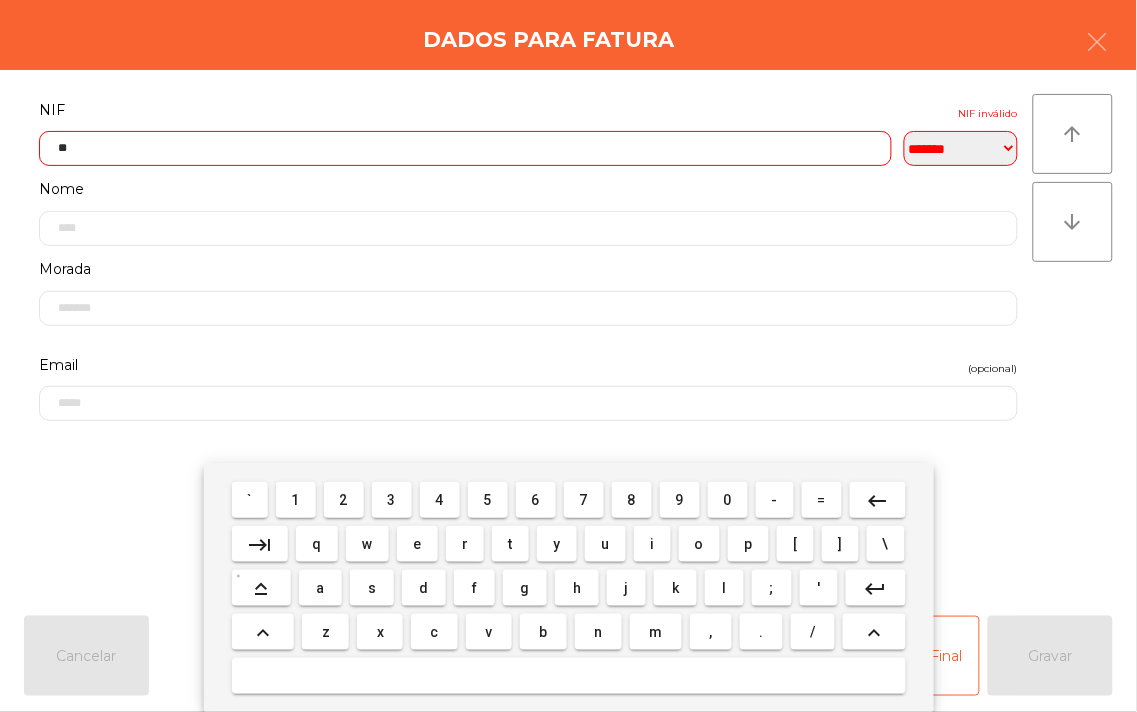 click on "6" at bounding box center (536, 500) 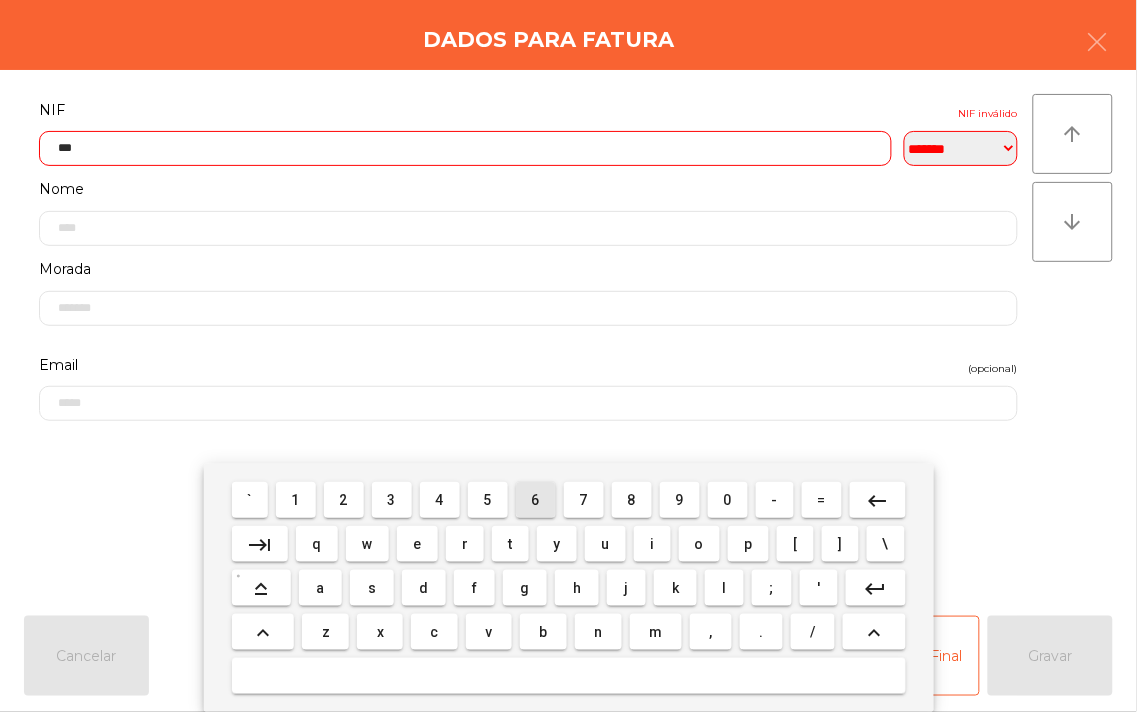 click on "6" at bounding box center [536, 500] 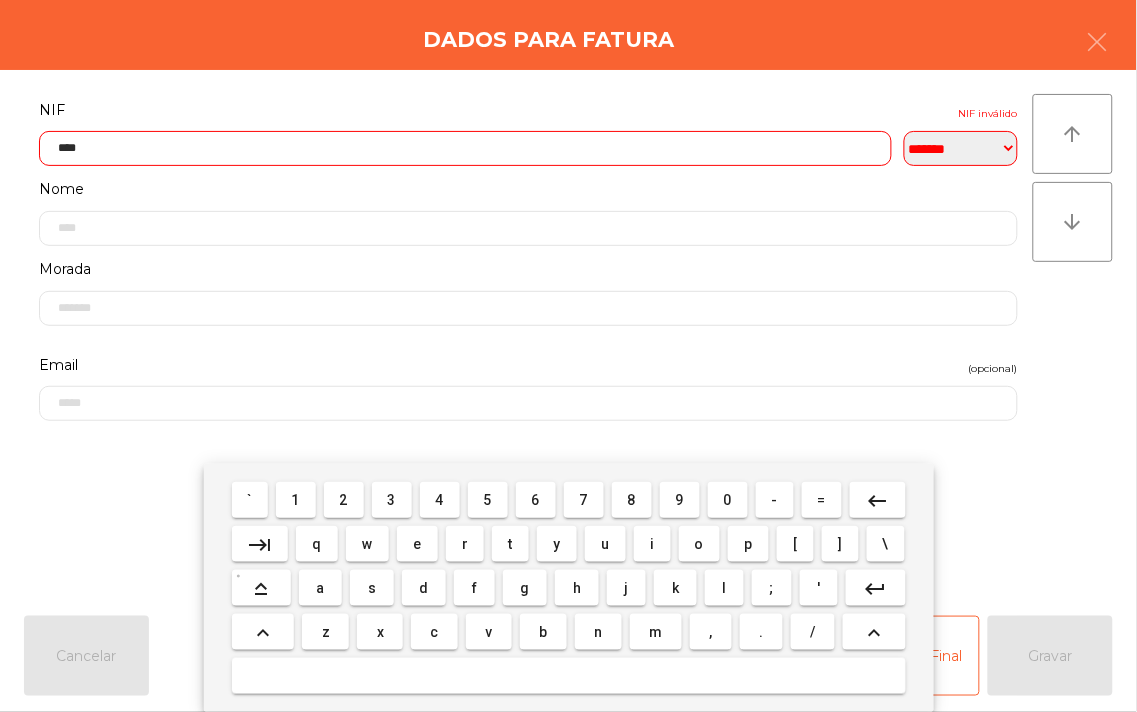 click on "2" at bounding box center [344, 500] 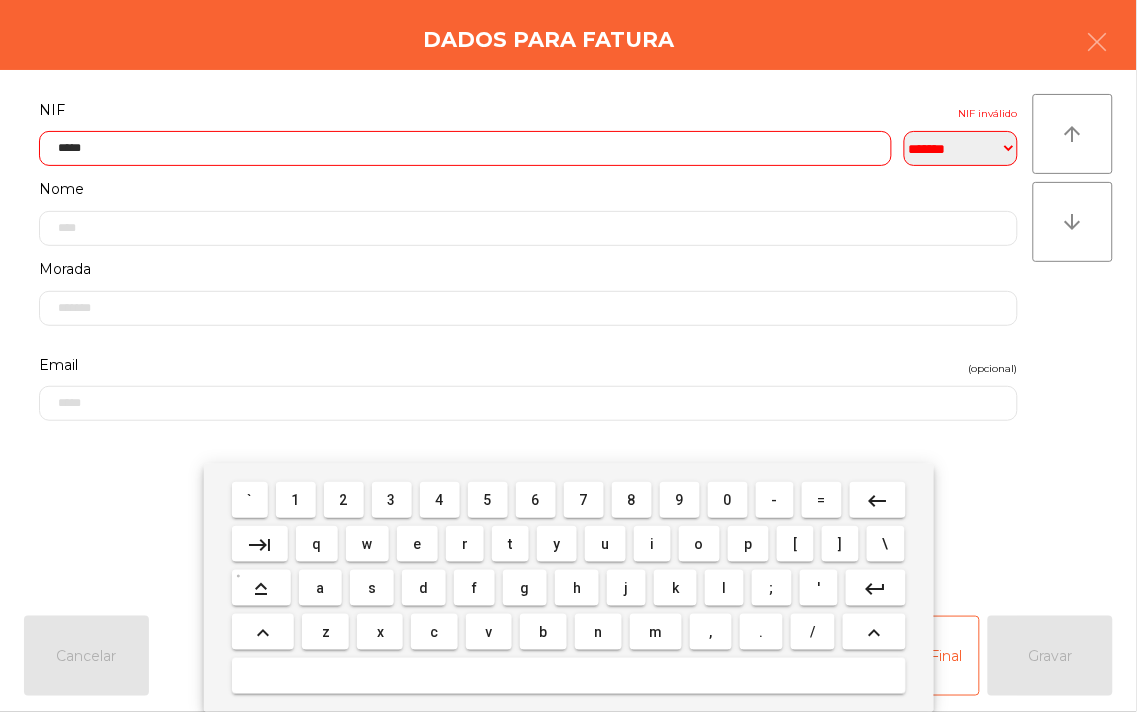 click on "9" at bounding box center [680, 500] 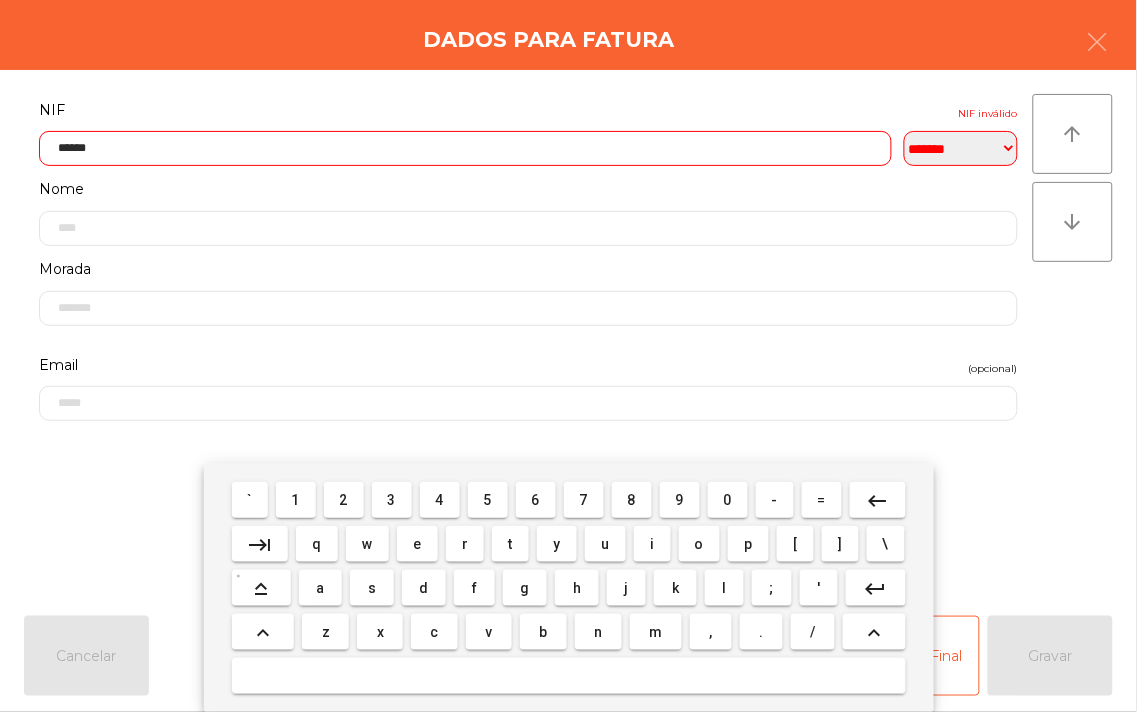 click on "8" at bounding box center [632, 500] 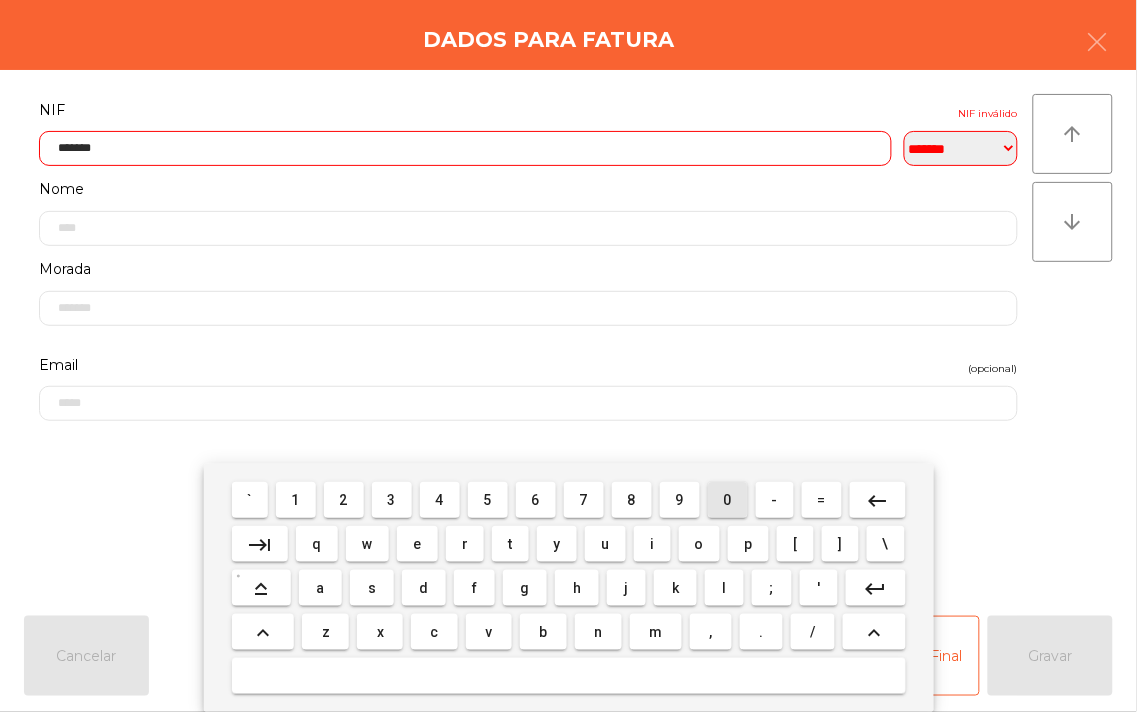 click on "0" at bounding box center [728, 500] 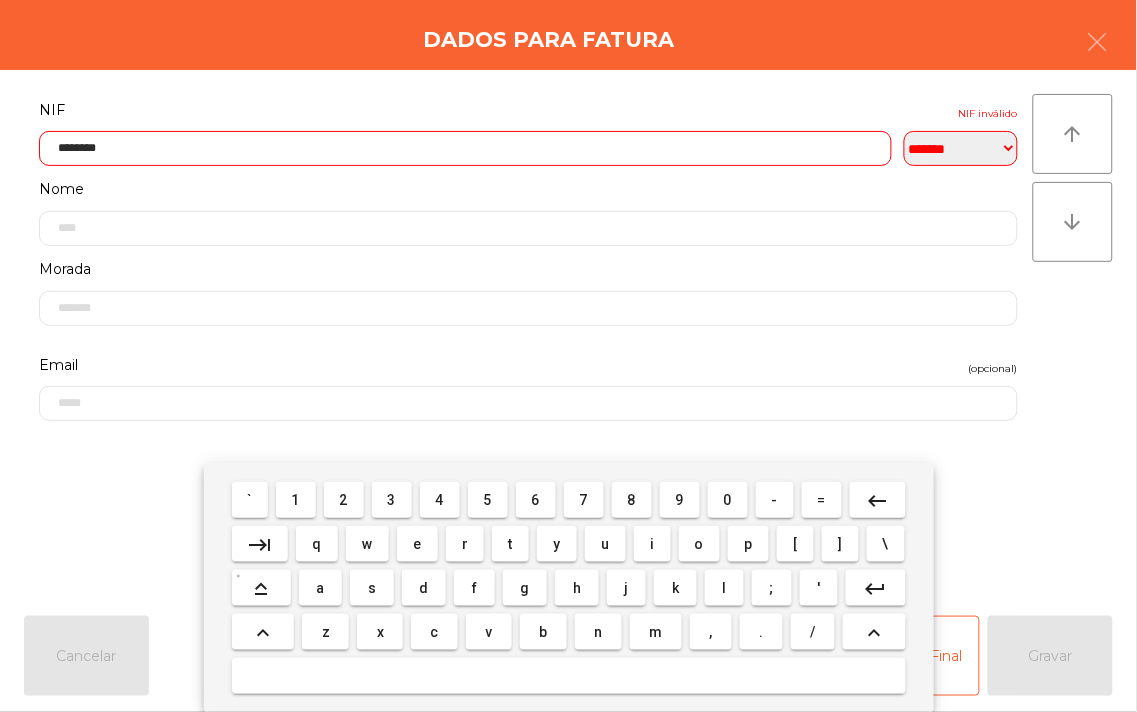 click on "4" at bounding box center (440, 500) 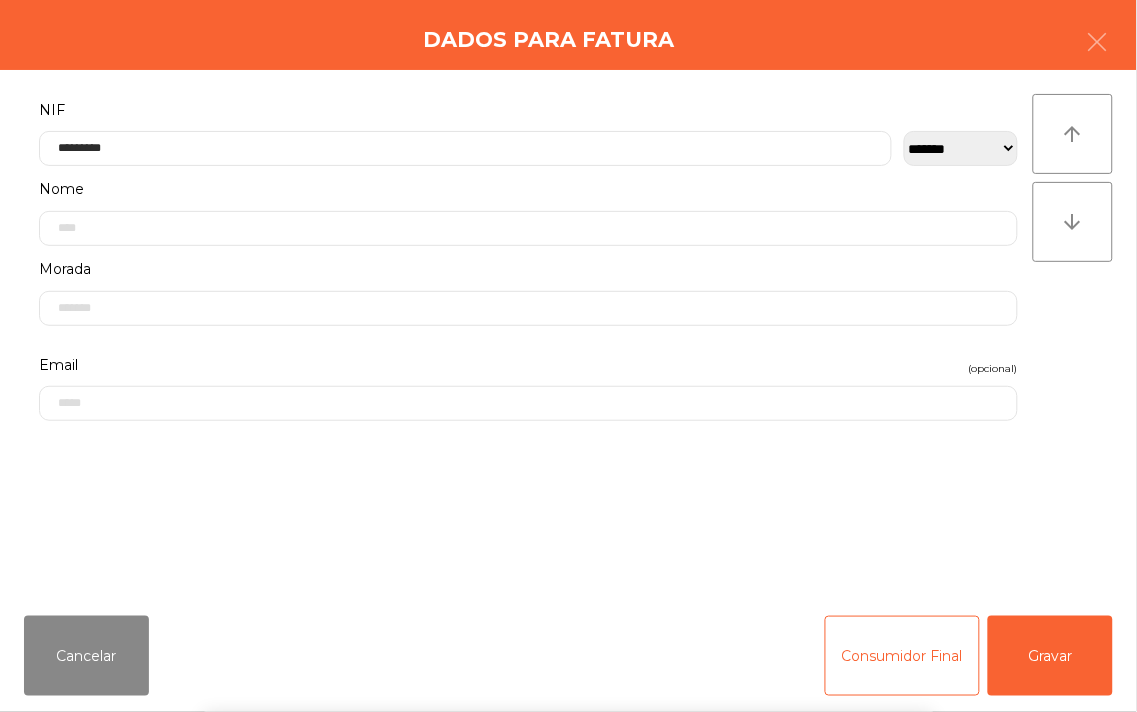 click on "` 1 2 3 4 5 6 7 8 9 0 - = keyboard_backspace keyboard_tab q w e r t y u i o p [ ] \ keyboard_capslock a s d f g h j k l ; ' keyboard_return keyboard_arrow_up z x c v b n m , . / keyboard_arrow_up" at bounding box center (568, 588) 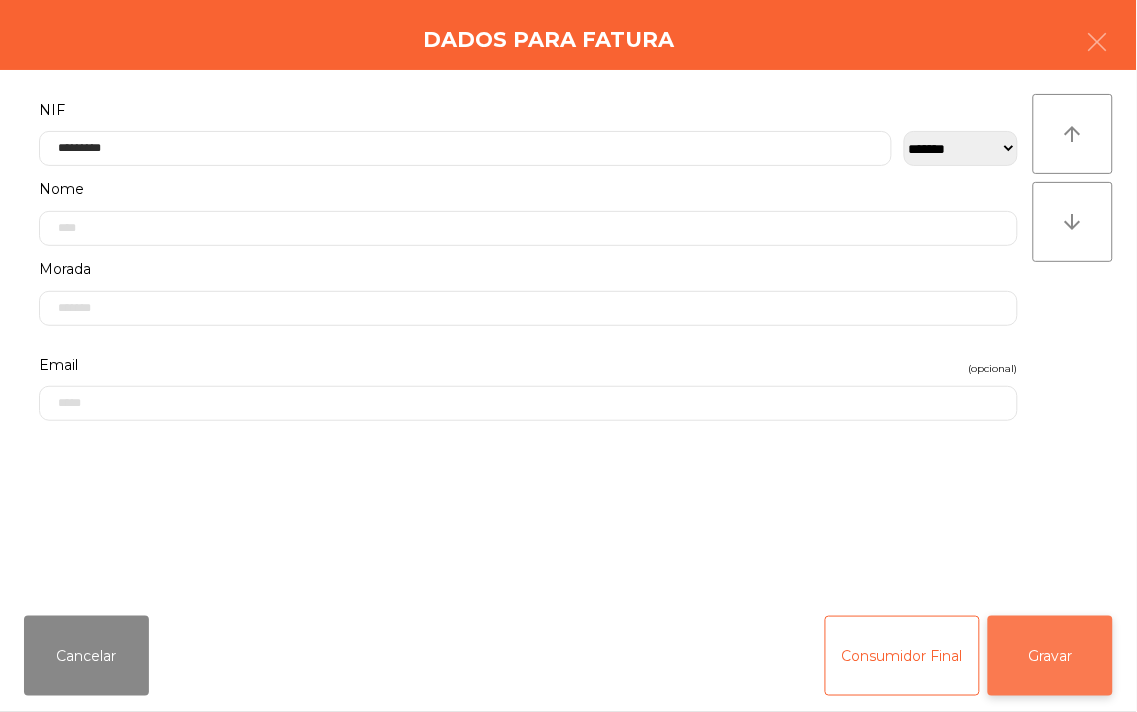 click on "Gravar" 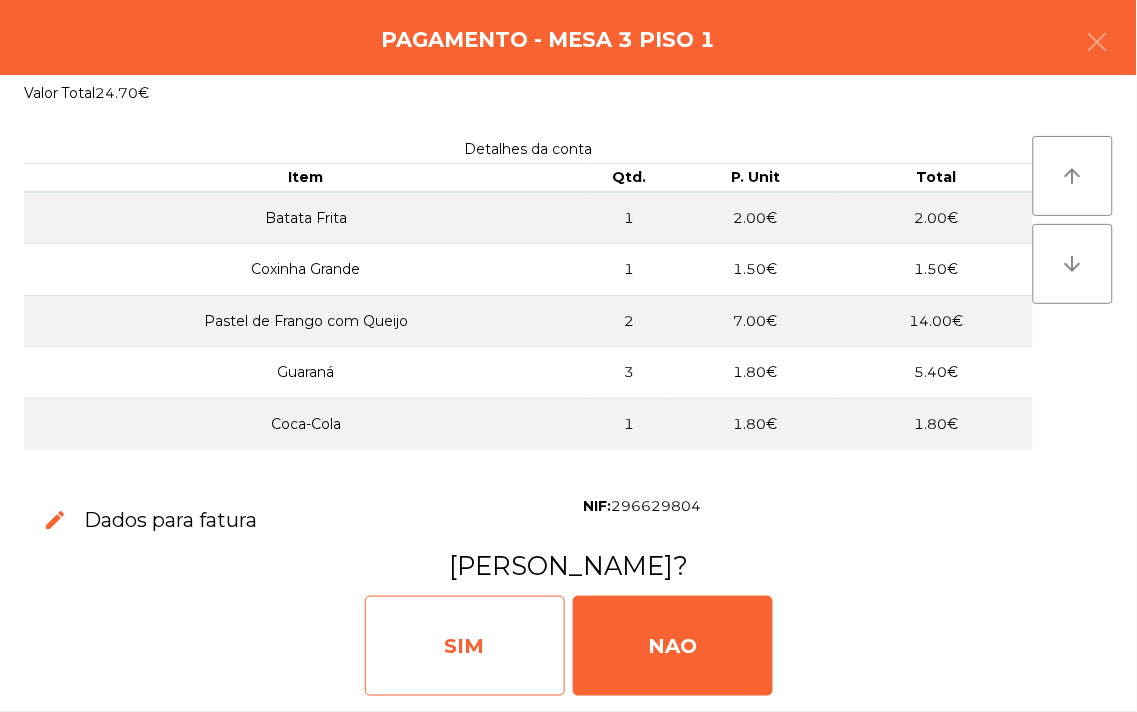 click on "SIM" 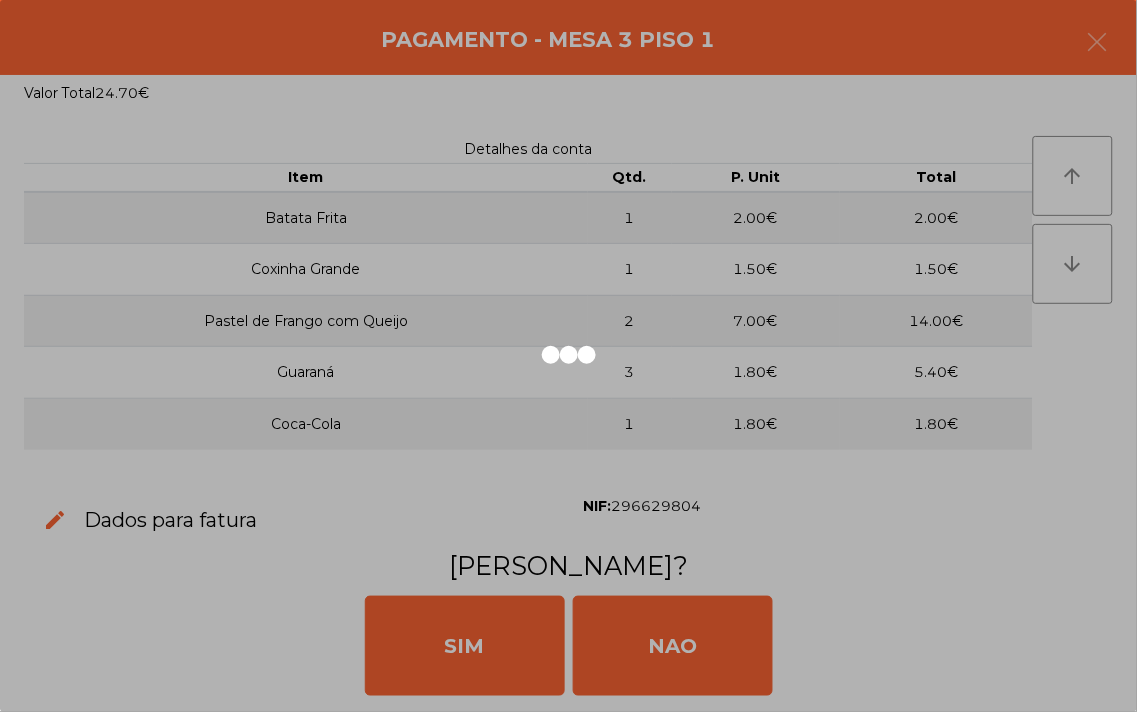 click 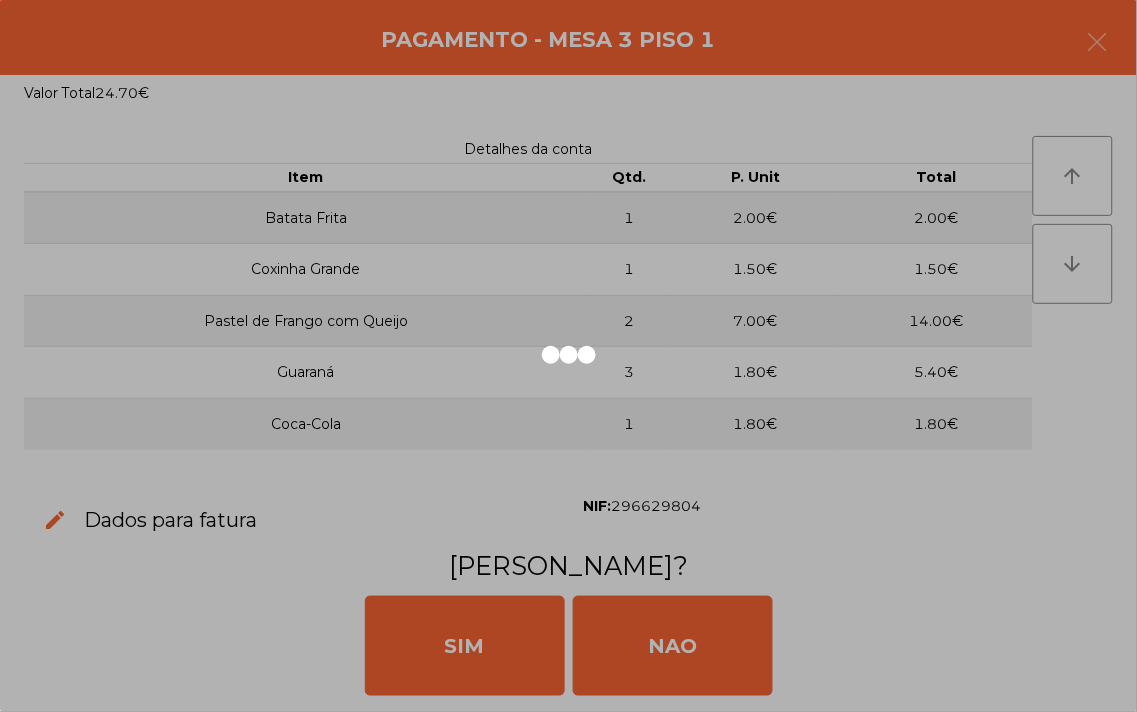 click 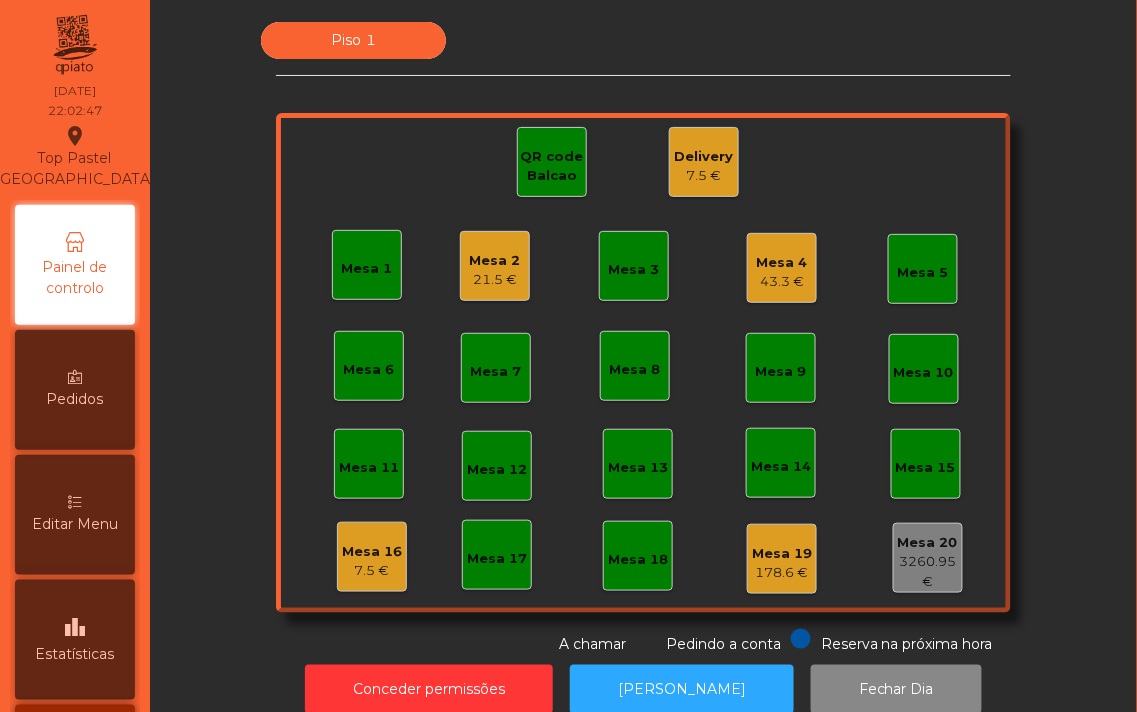click on "Mesa 2   21.5 €" 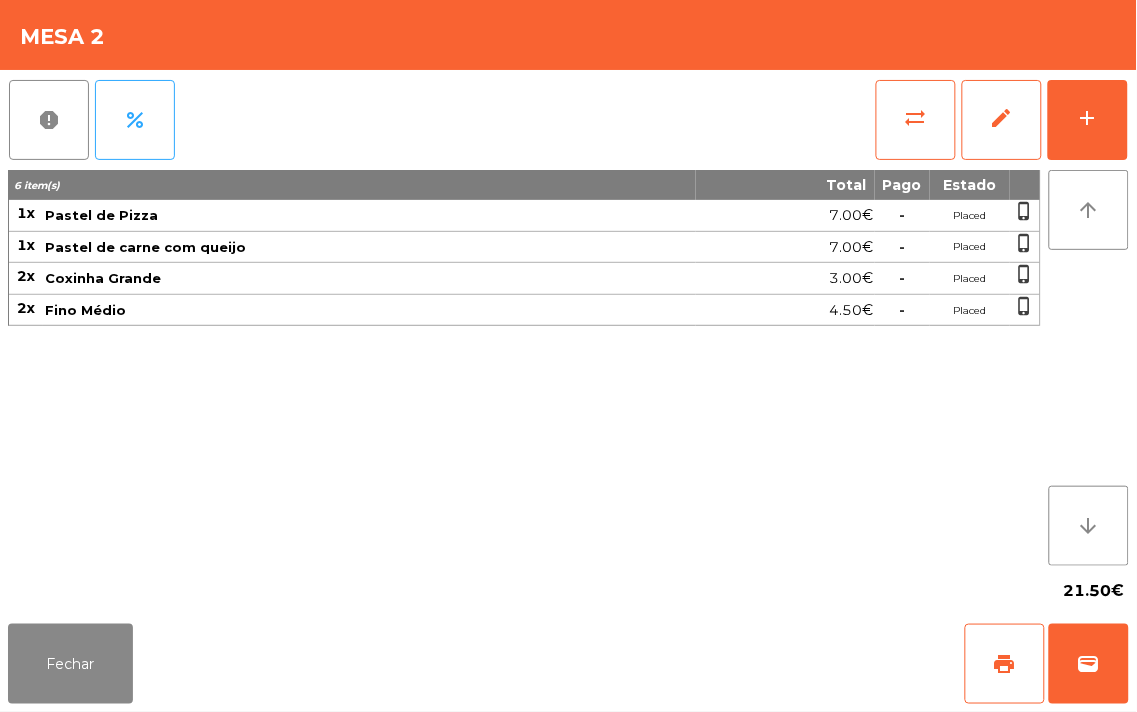 click on "6 item(s) Total Pago Estado 1x Pastel de Pizza 7.00€  -  Placed  phone_iphone  1x Pastel de carne com queijo 7.00€  -  Placed  phone_iphone  2x Coxinha Grande 3.00€  -  Placed  phone_iphone  2x Fino Médio  4.50€  -  Placed  phone_iphone" 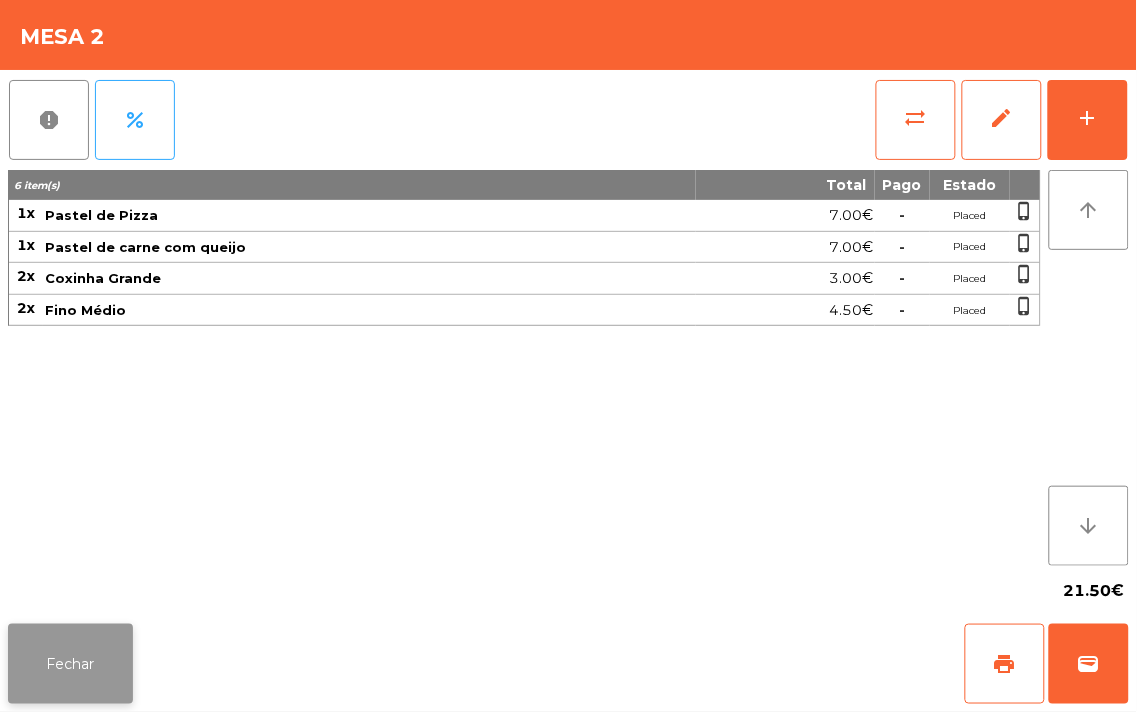 click on "Fechar" 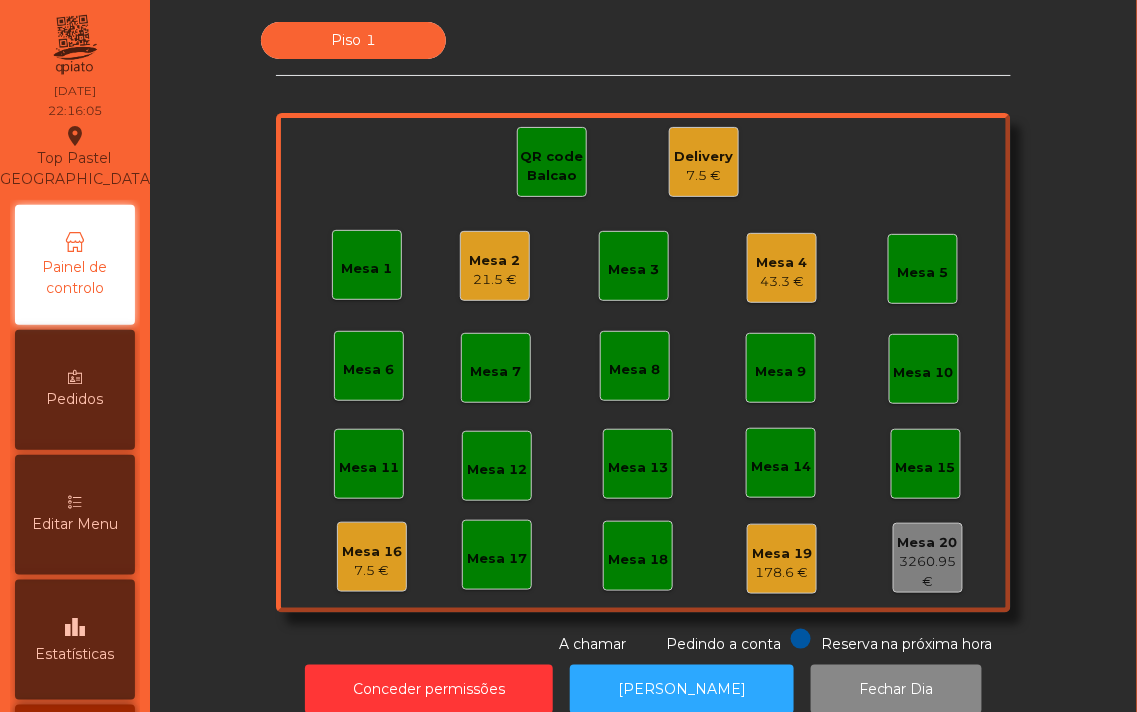 click on "43.3 €" 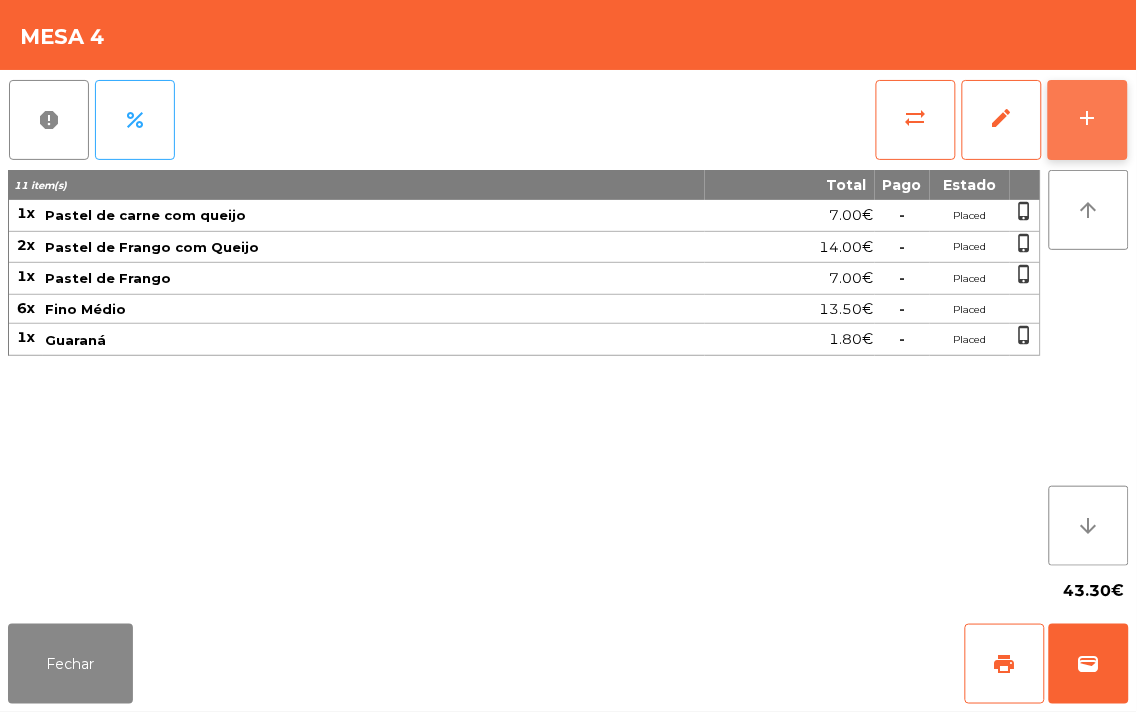 click on "add" 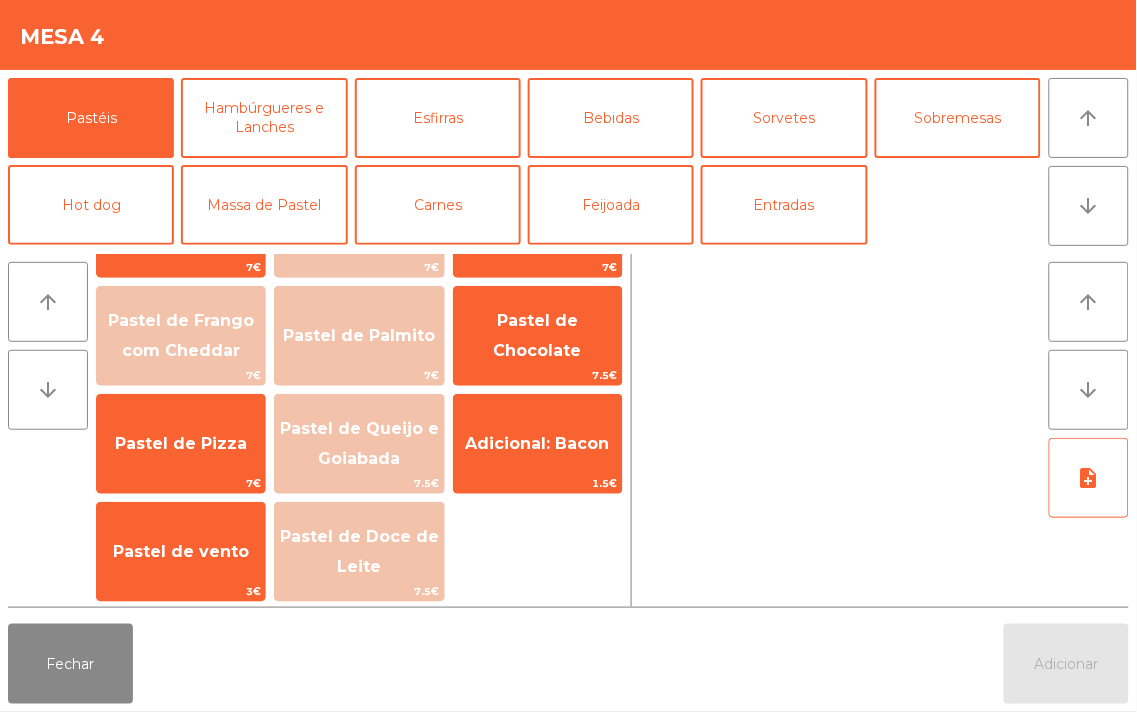 scroll, scrollTop: 303, scrollLeft: 0, axis: vertical 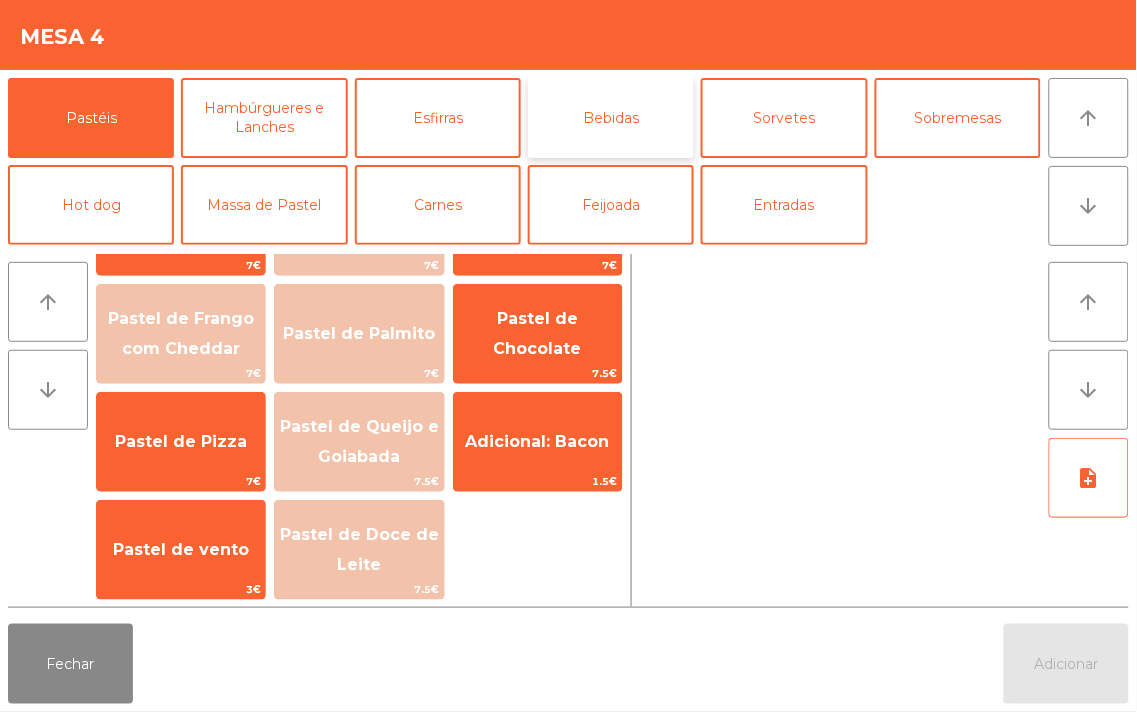 click on "Bebidas" 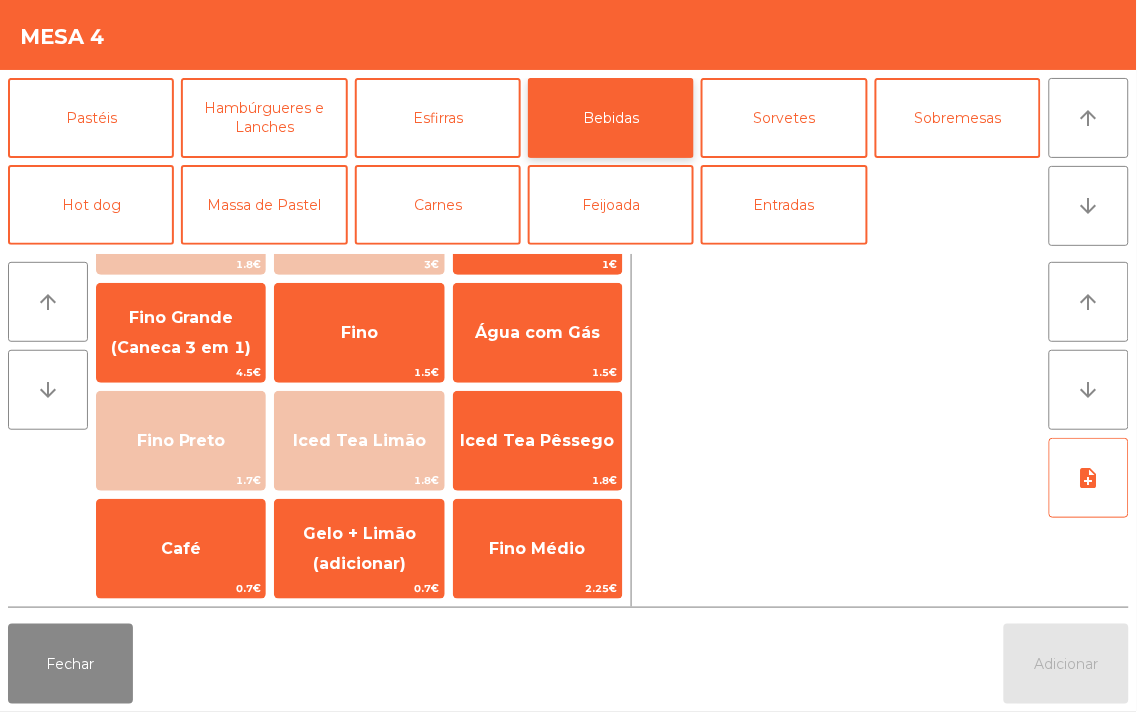 scroll, scrollTop: 195, scrollLeft: 0, axis: vertical 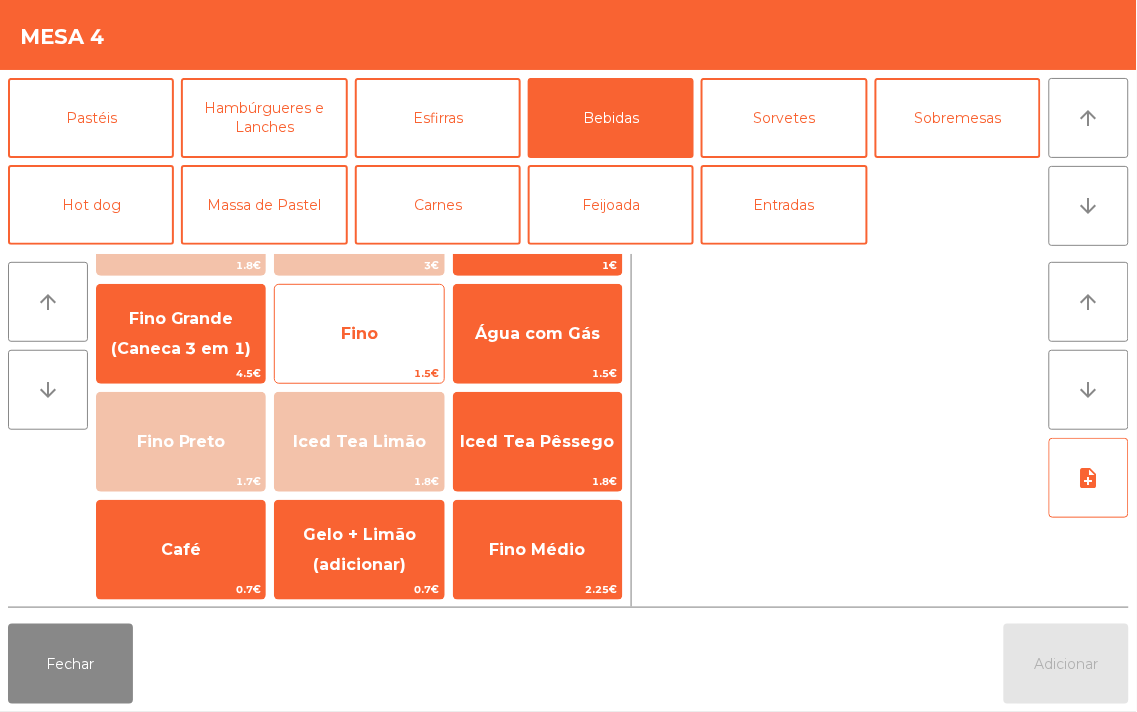 click on "Fino" 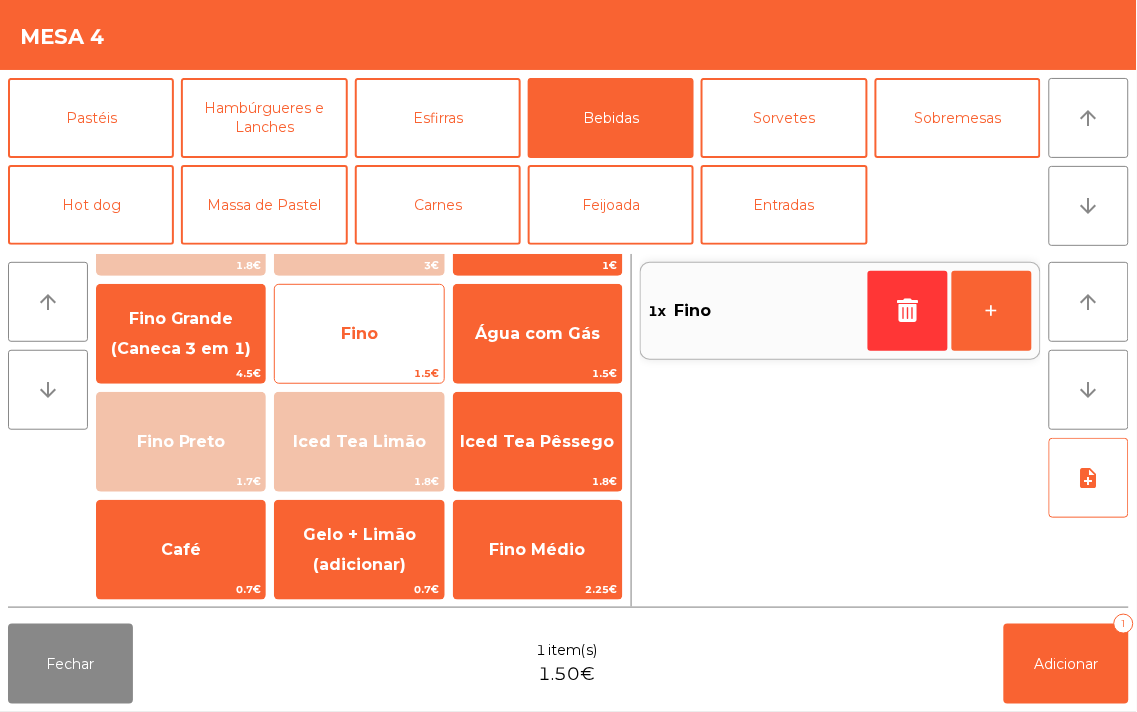 click on "Fino" 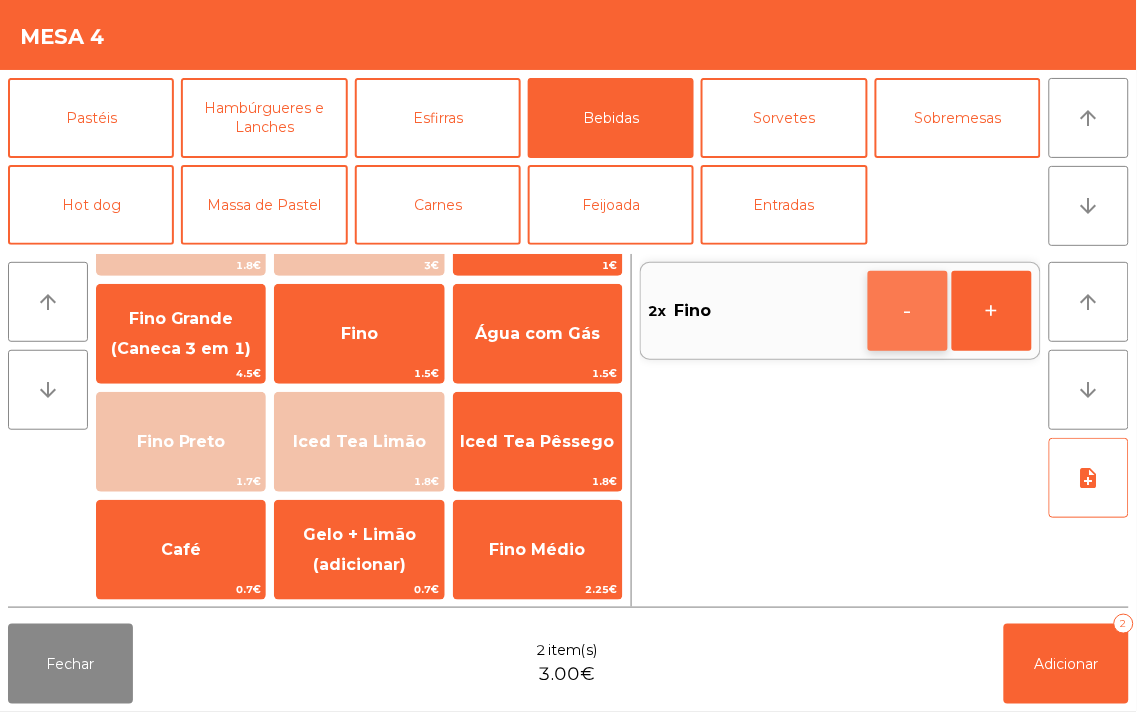 click on "-" 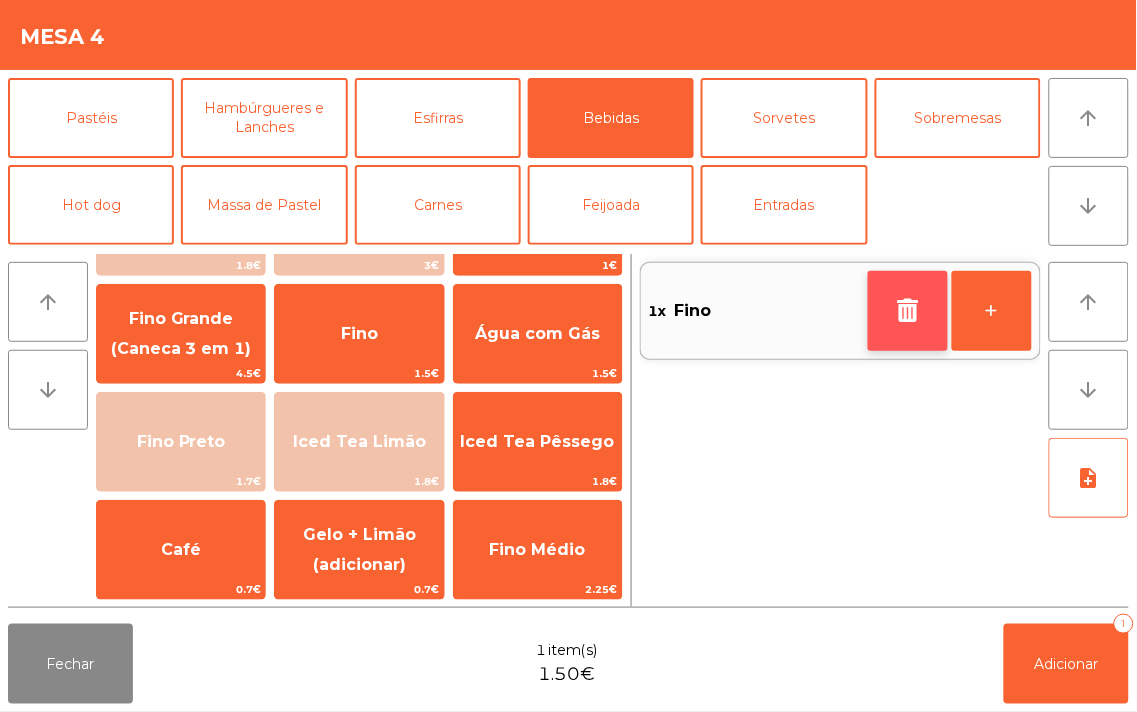 click 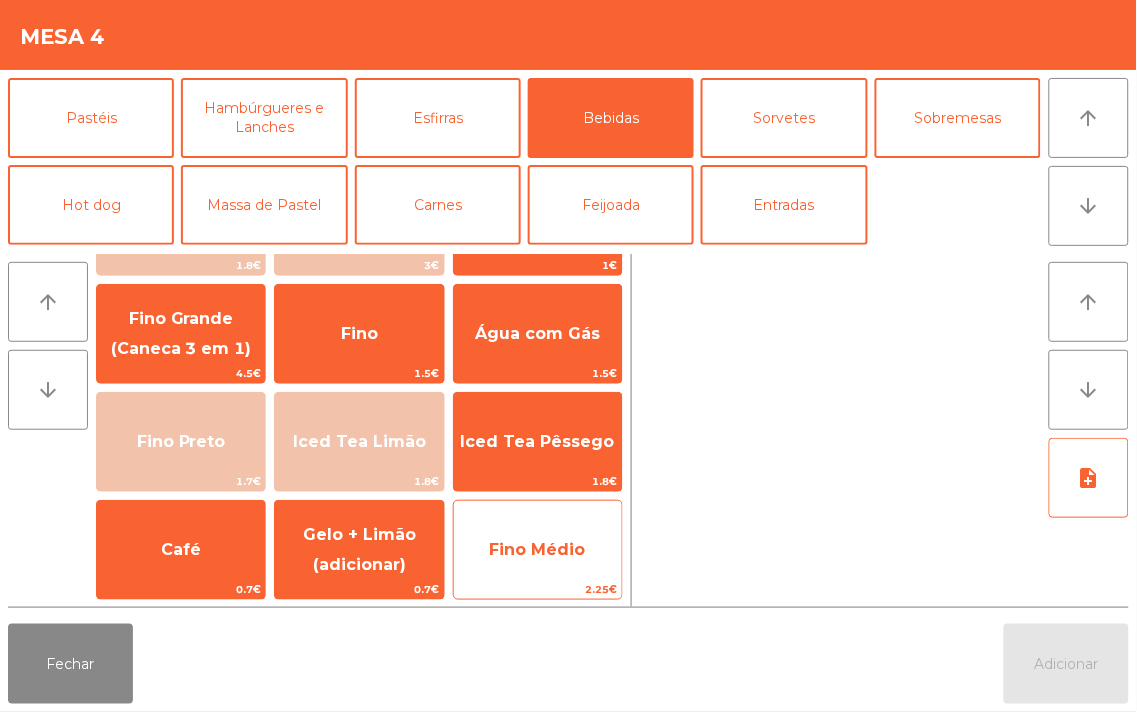 click on "Fino Médio" 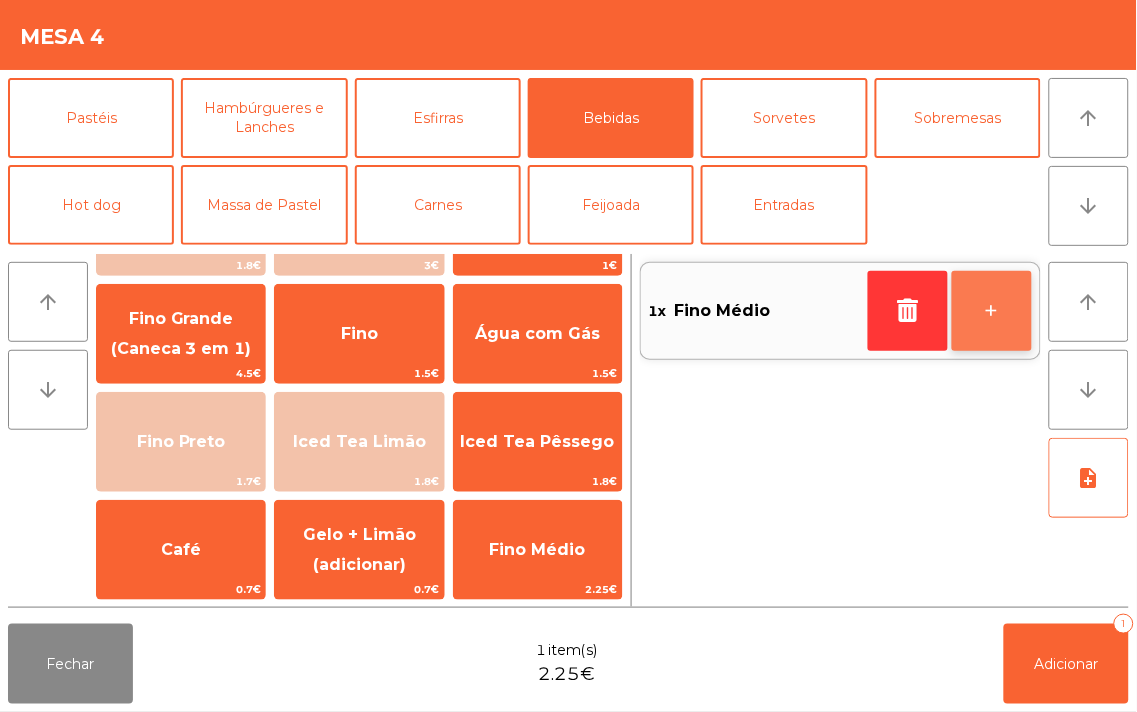 click on "+" 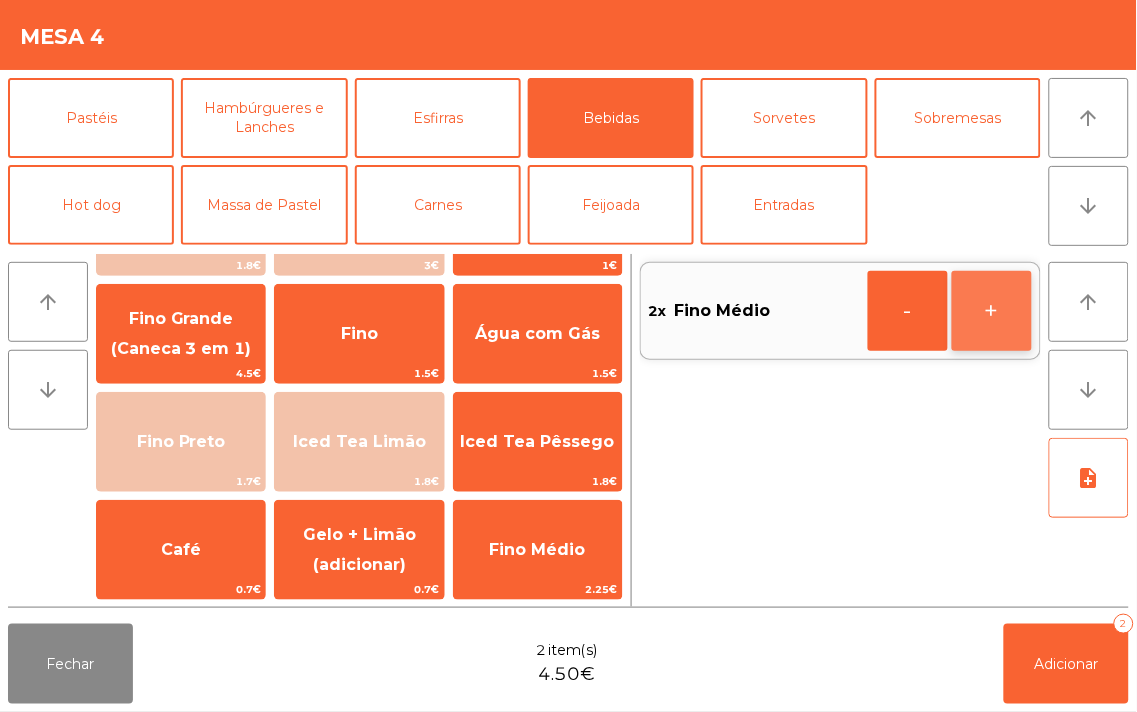 click on "+" 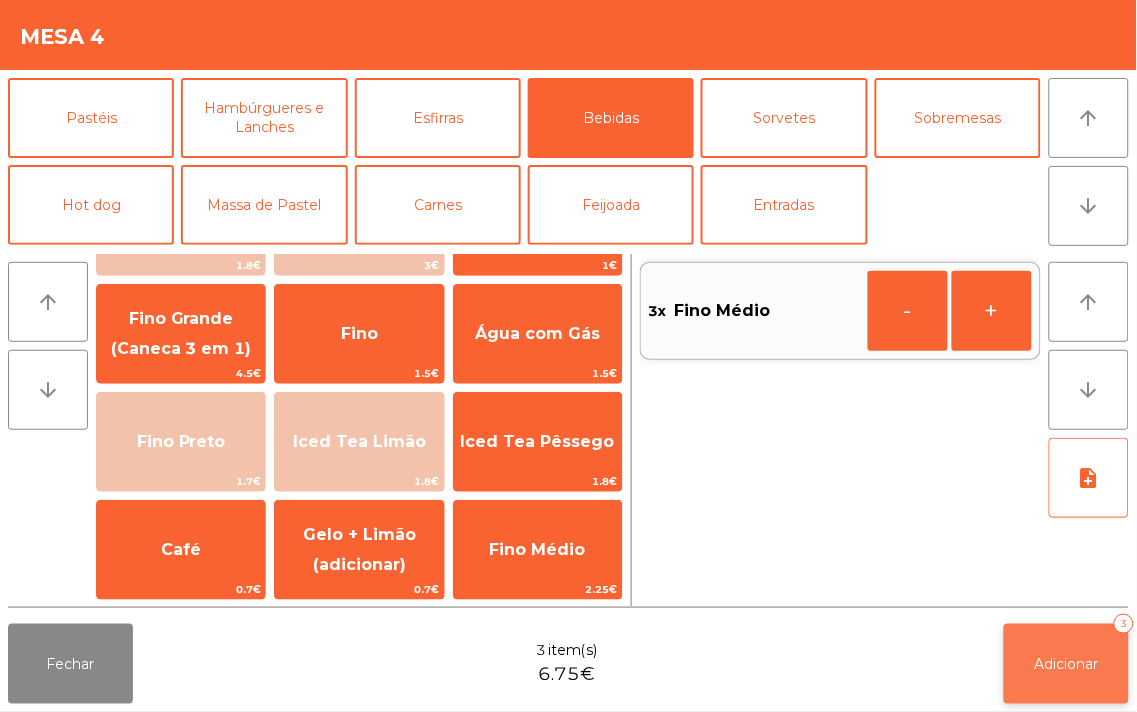click on "Adicionar   3" 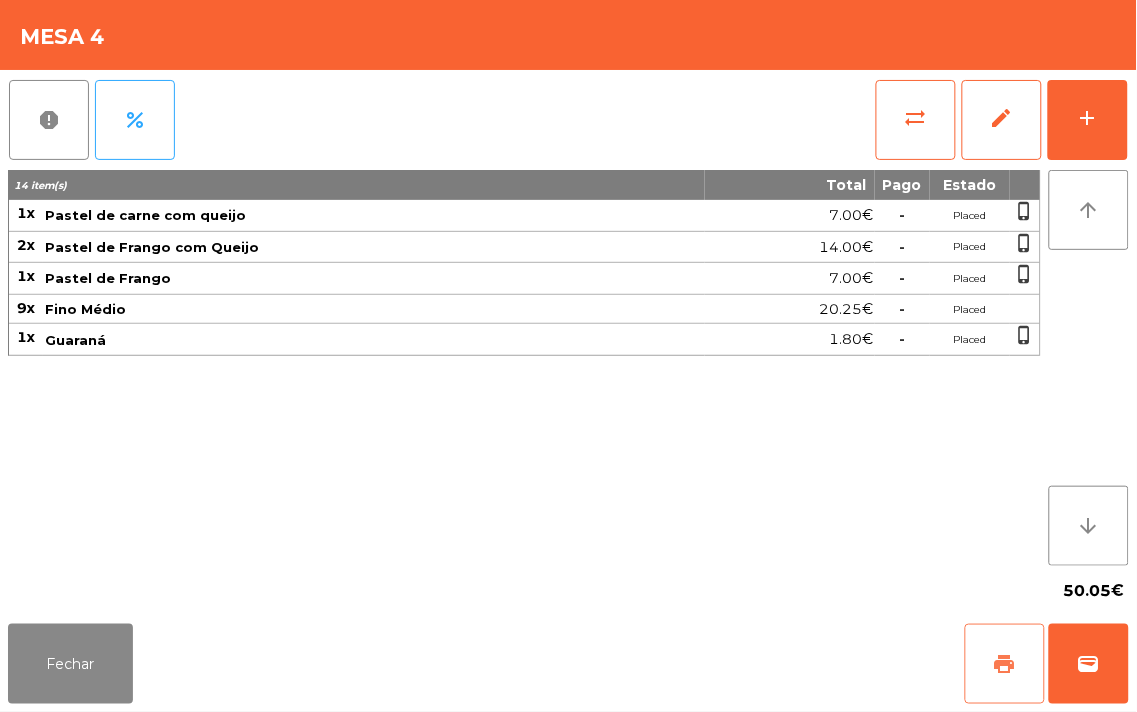 click on "print" 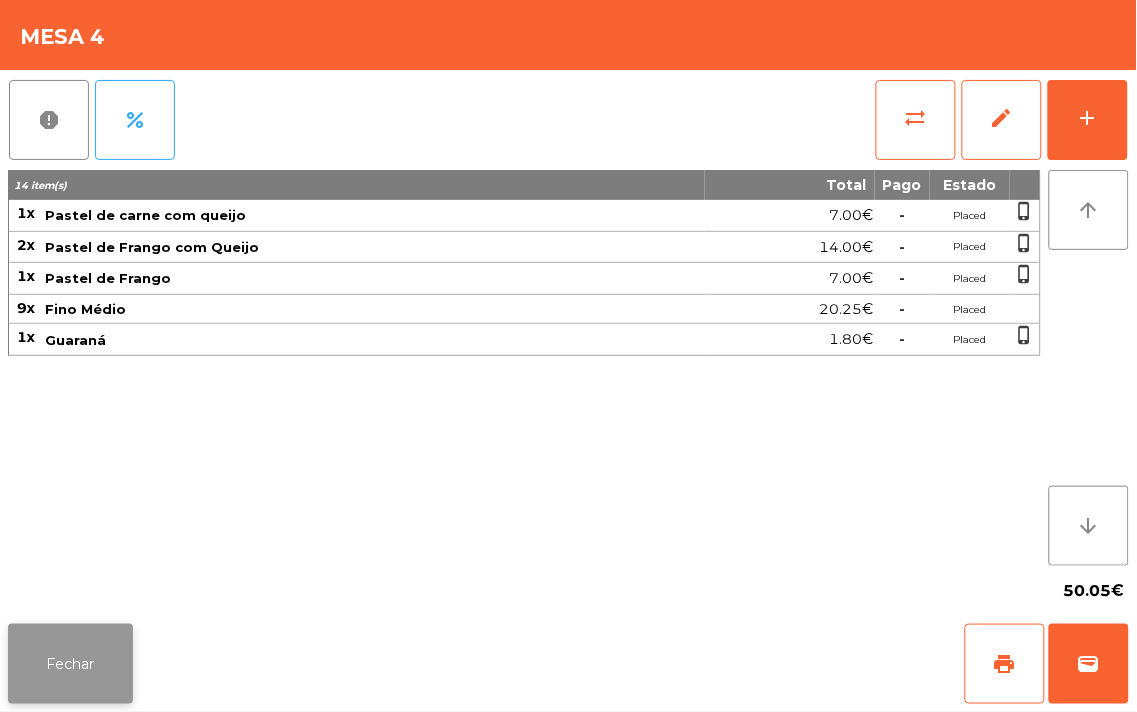 click on "Fechar" 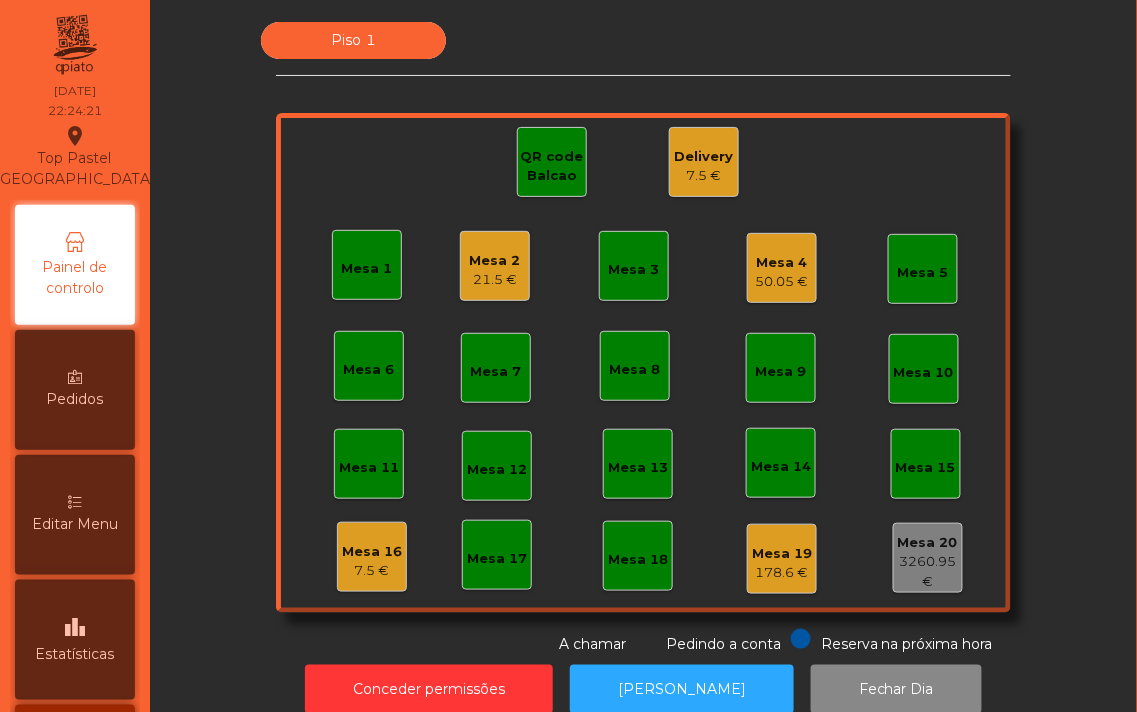 click on "Editar Menu" at bounding box center [75, 524] 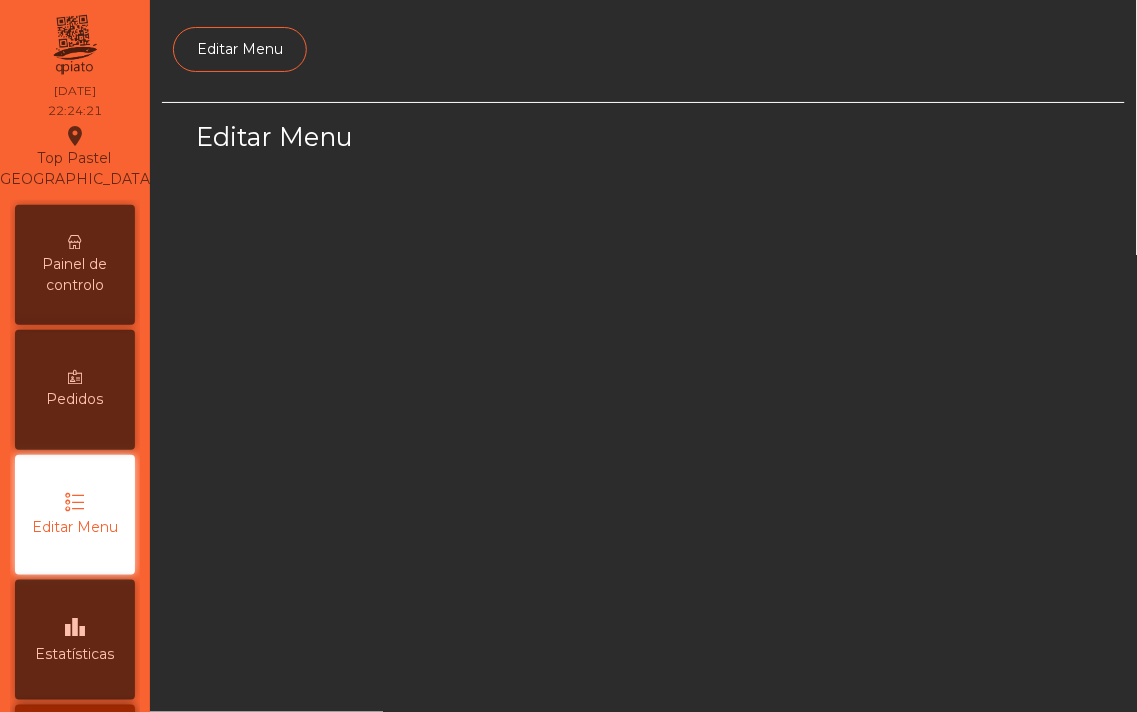 scroll, scrollTop: 127, scrollLeft: 0, axis: vertical 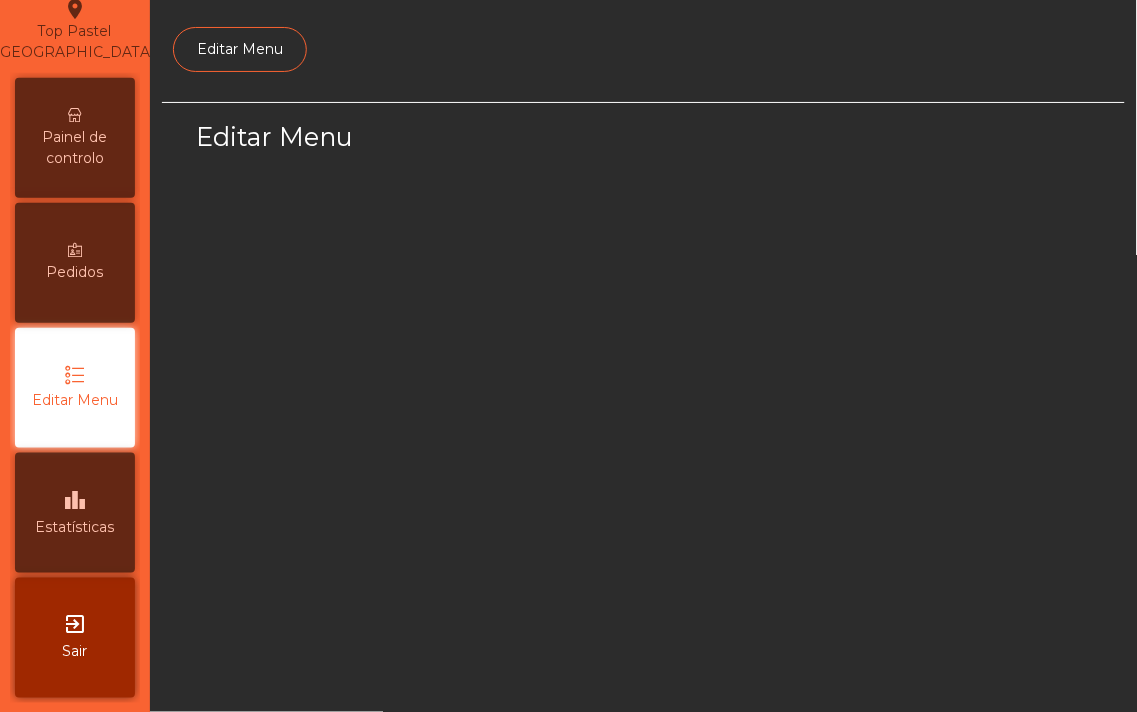 select on "*" 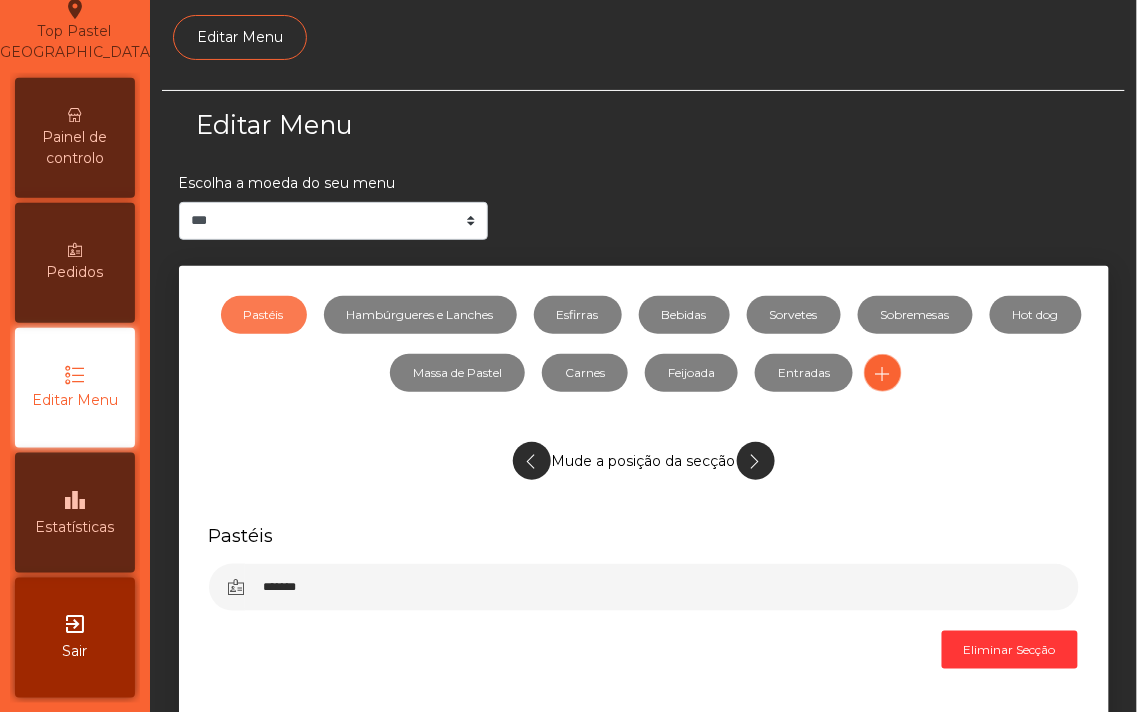 scroll, scrollTop: 3, scrollLeft: 0, axis: vertical 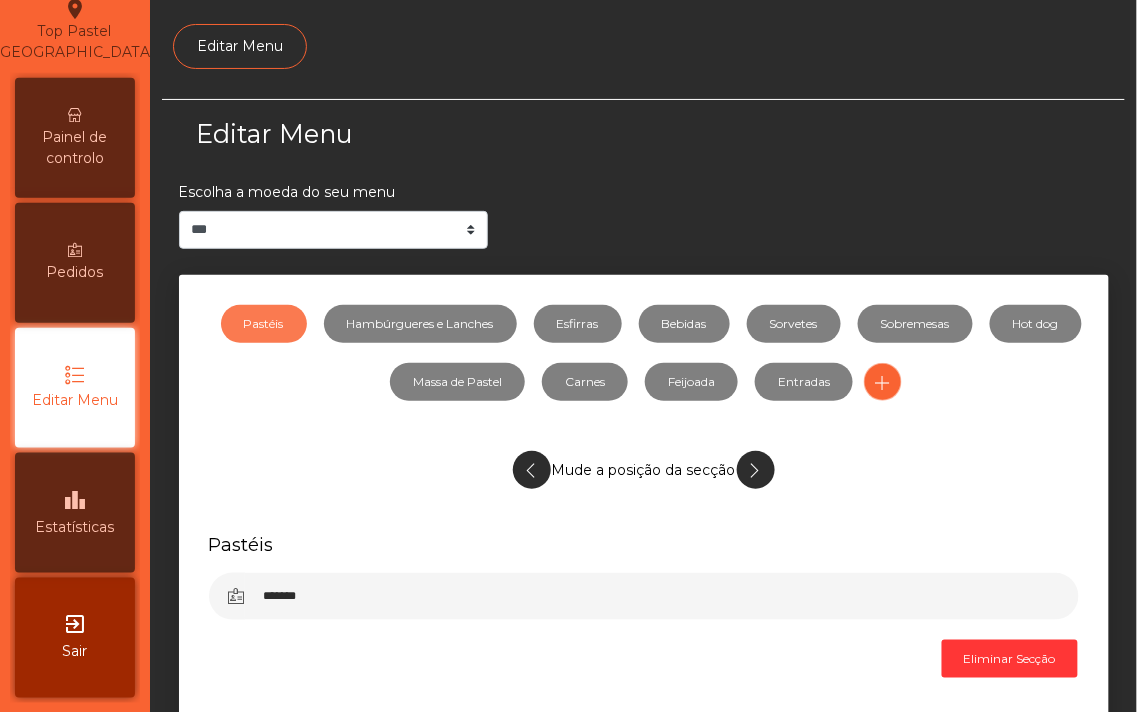 click on "Pastéis" at bounding box center [644, 544] 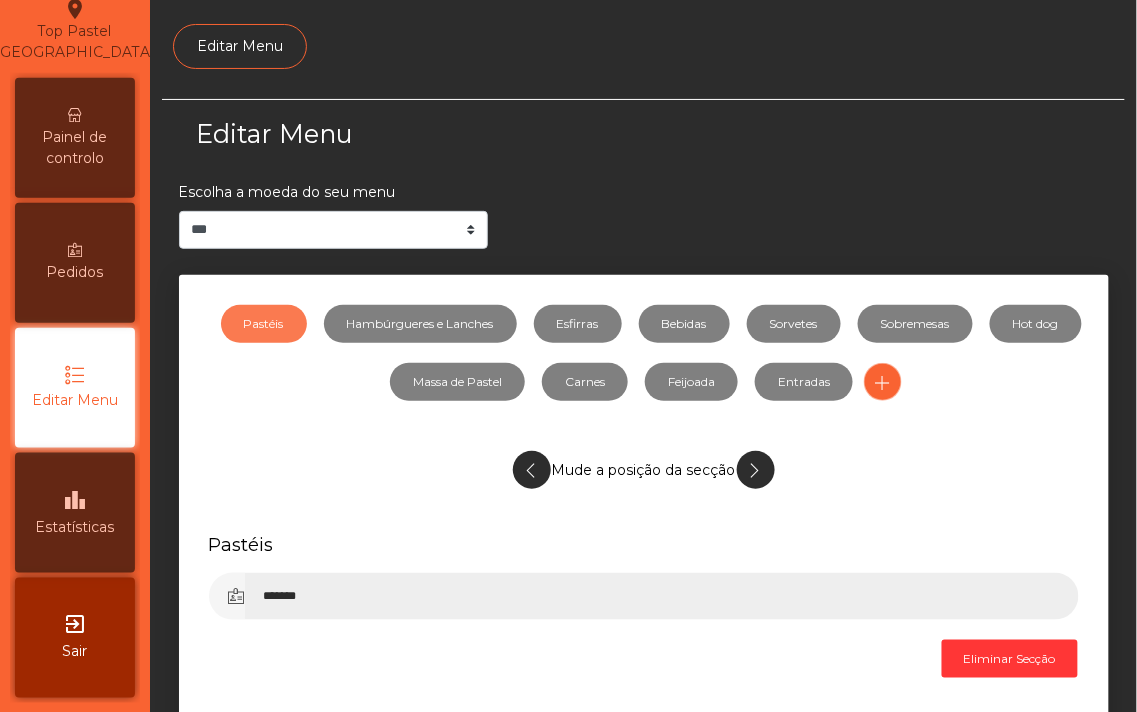 click on "*******" at bounding box center [662, 596] 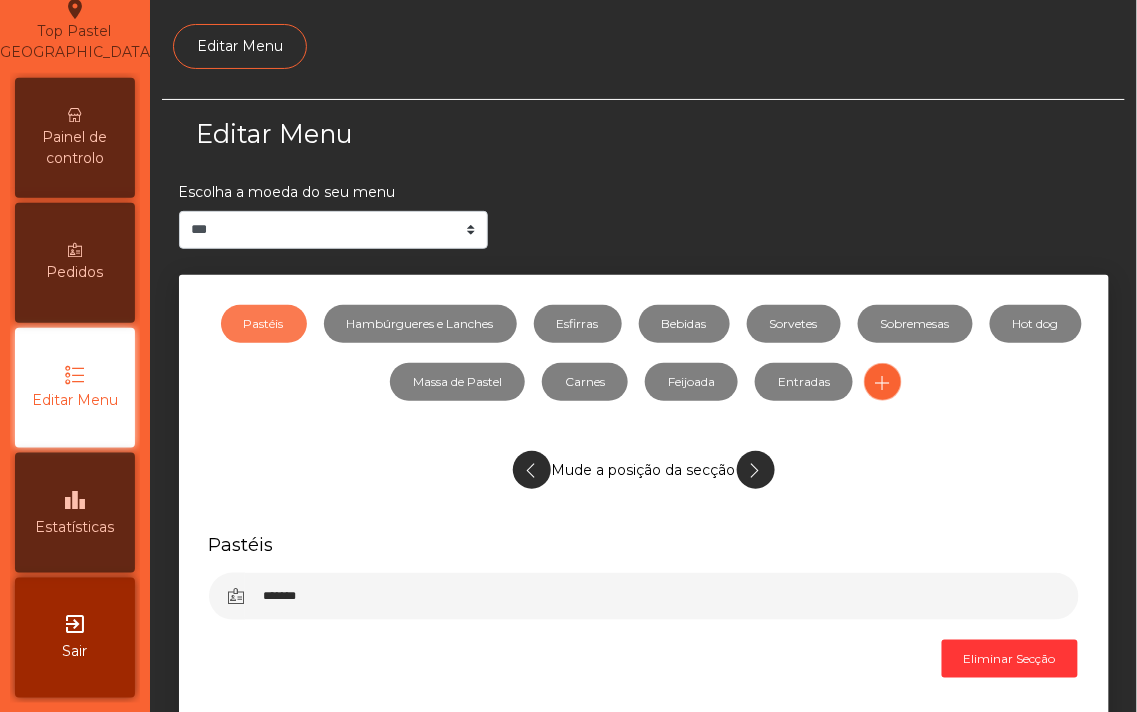 click on "Painel de controlo" at bounding box center (75, 138) 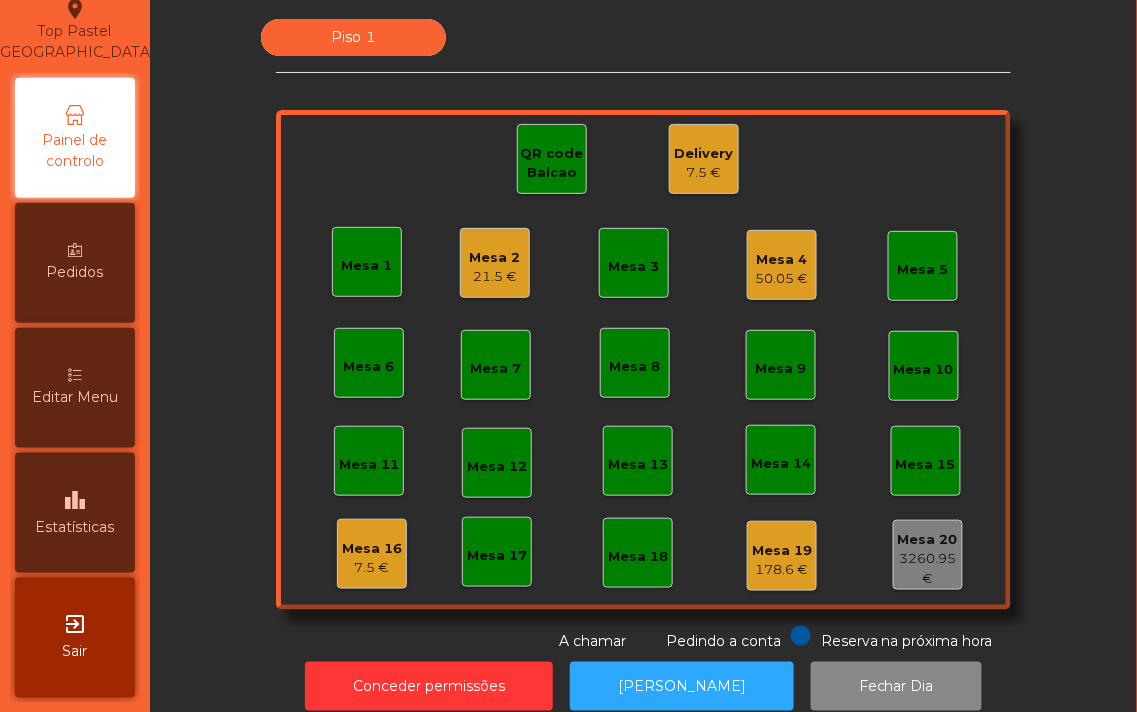 scroll, scrollTop: 0, scrollLeft: 0, axis: both 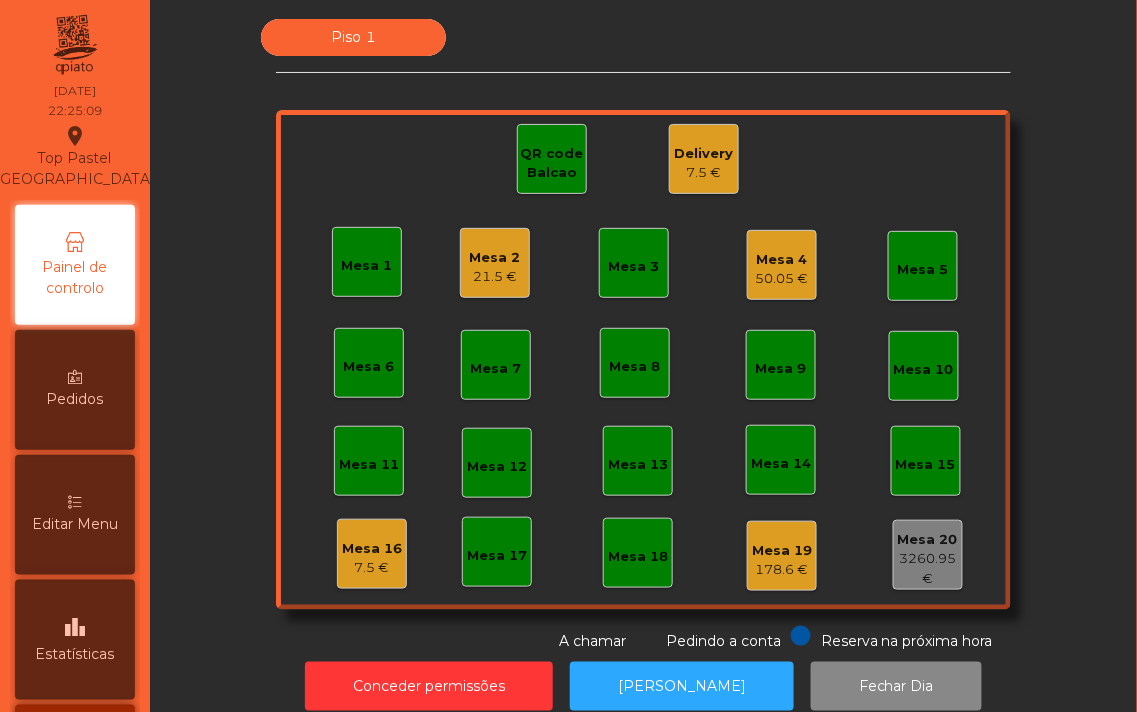 click on "Mesa 11" 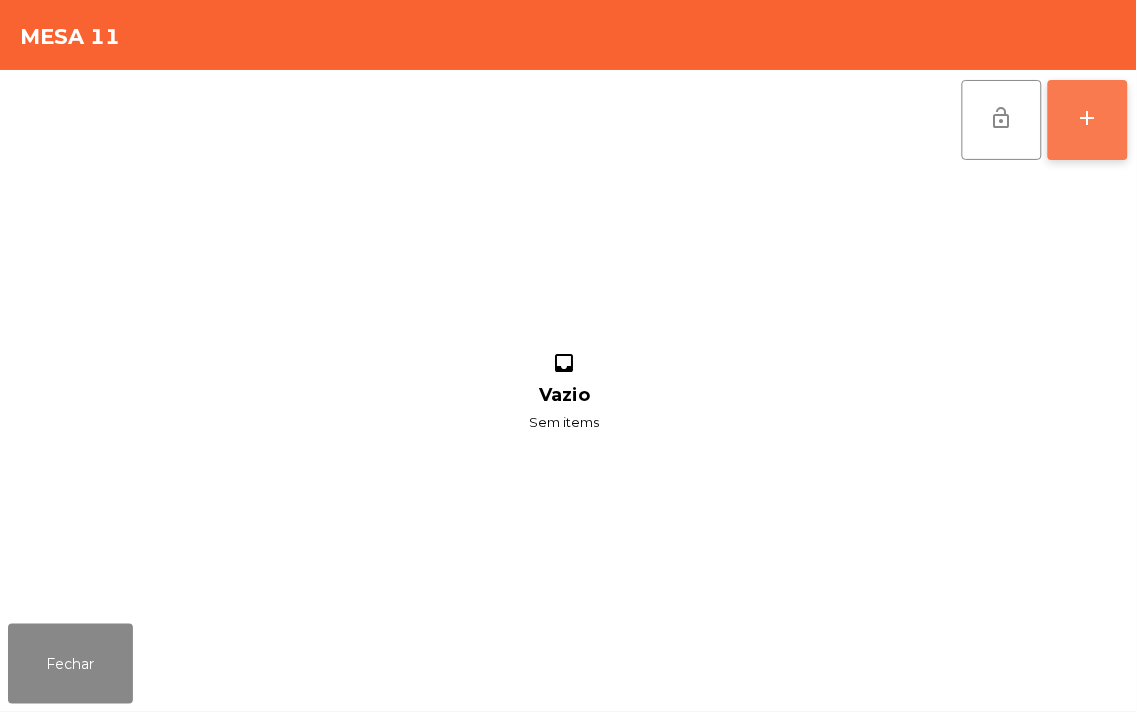 click on "add" 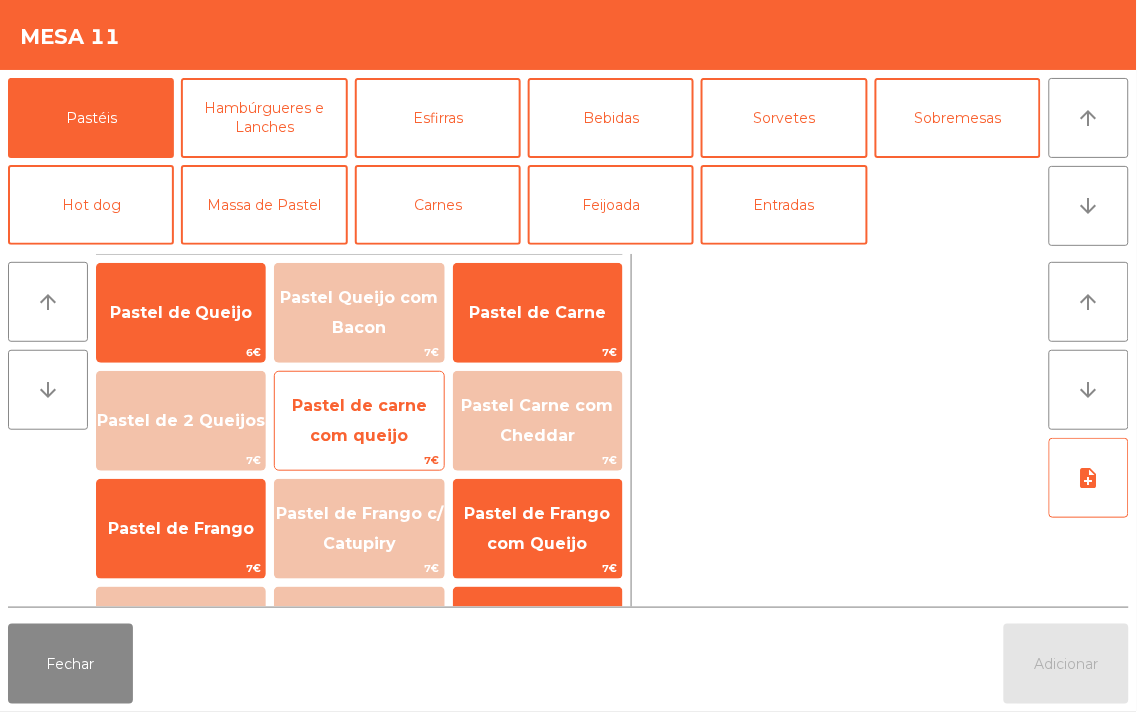 click on "Pastel de carne com queijo" 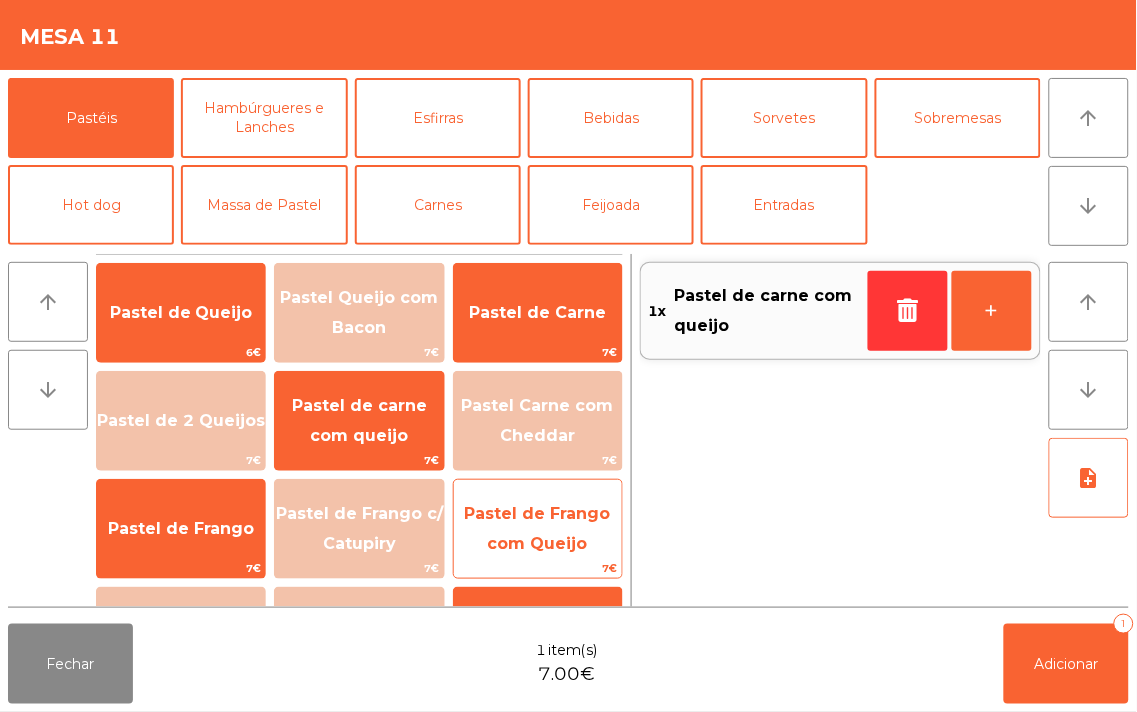 click on "Pastel de Frango com Queijo" 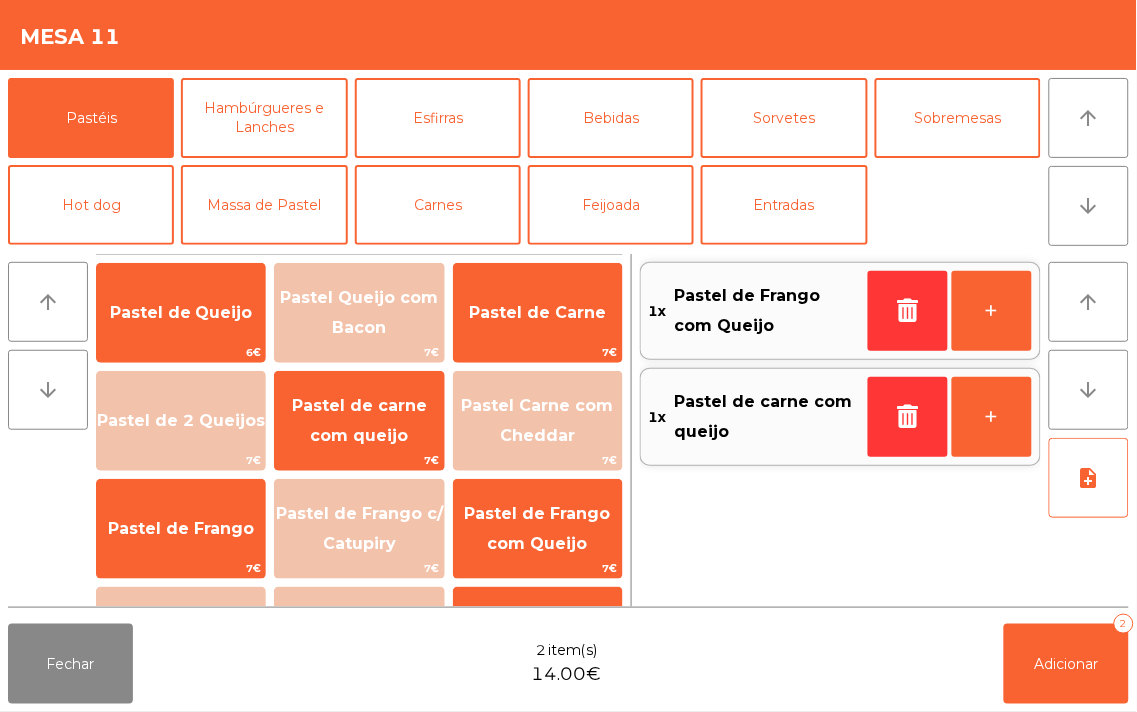 click on "1x    Pastel de Frango com Queijo   +   1x    Pastel de carne com queijo   +" 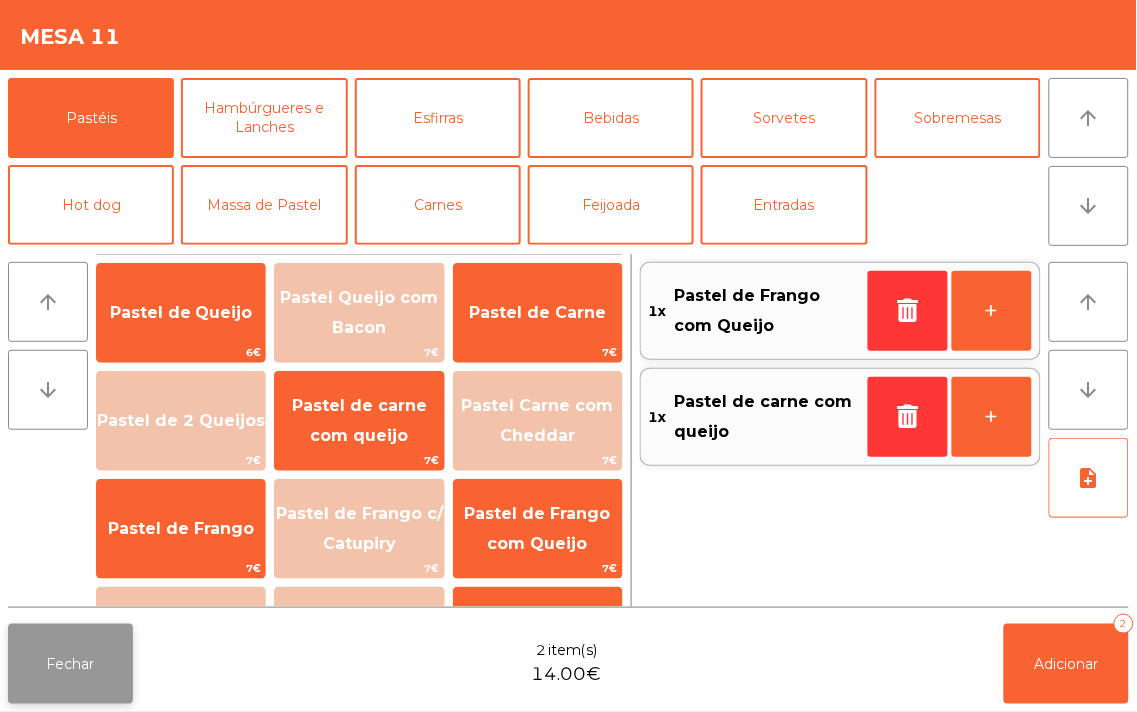click on "Fechar" 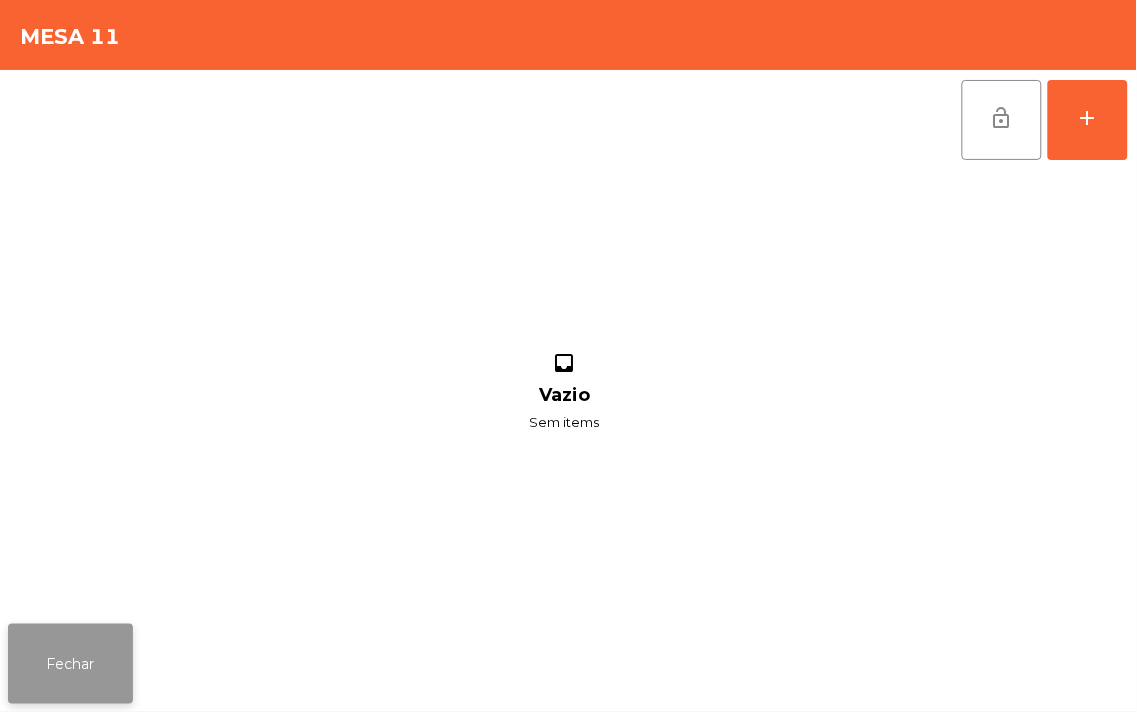 click on "Fechar" 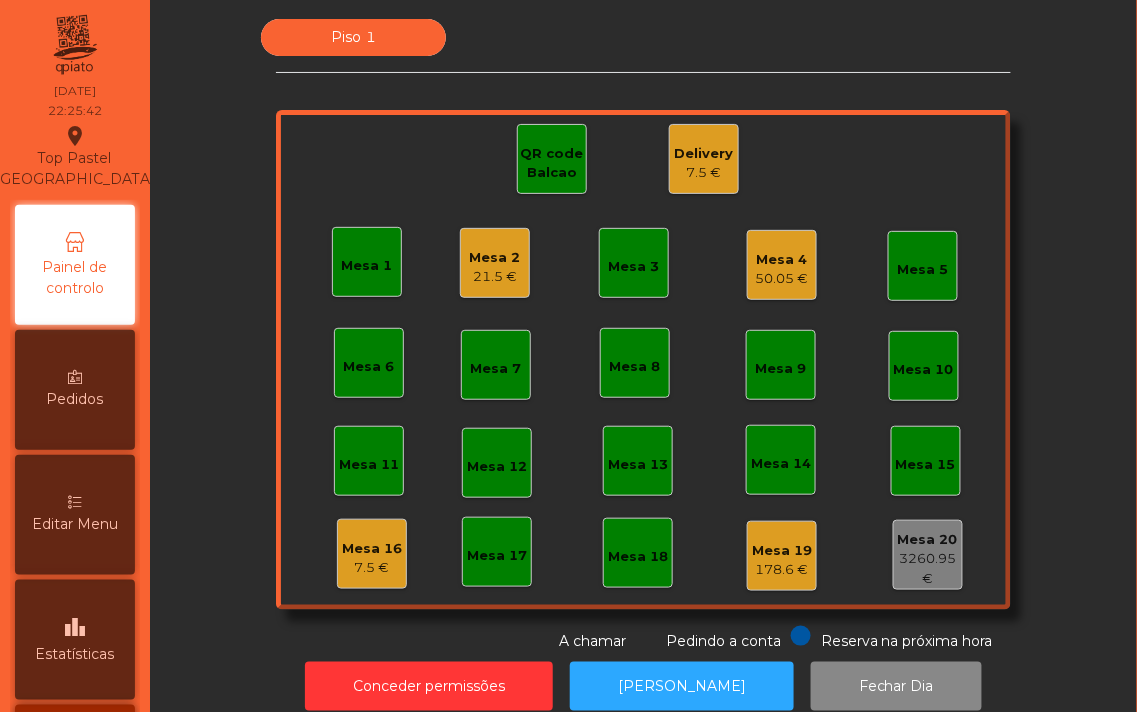 click on "Mesa 17" 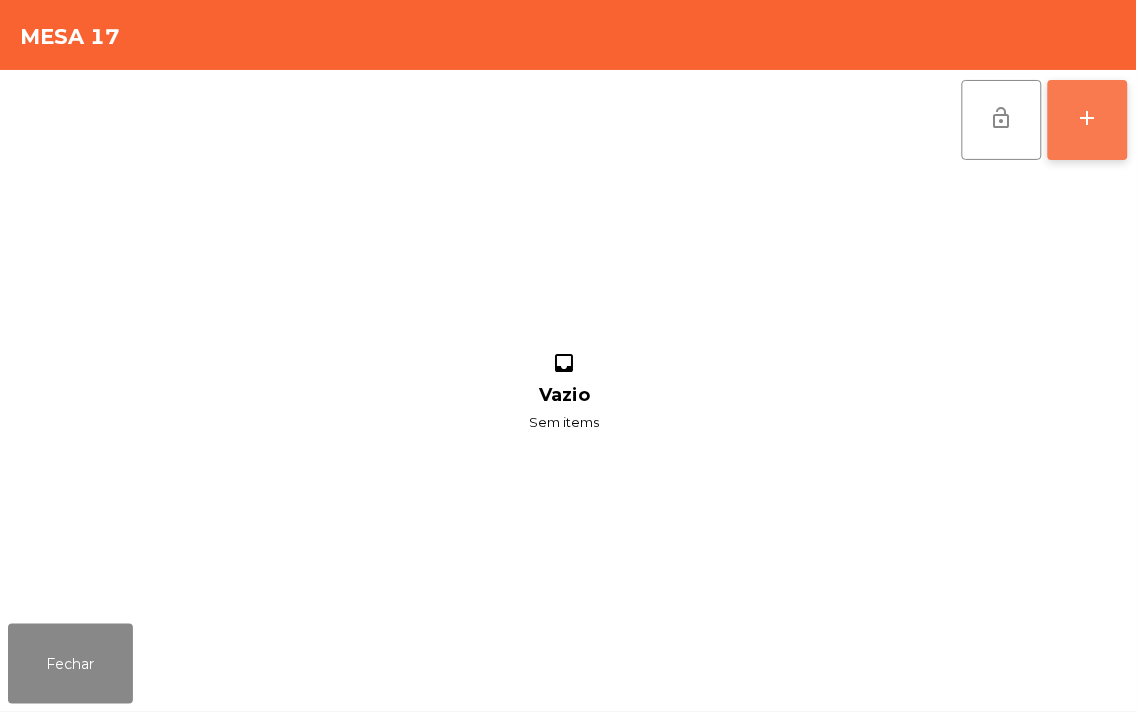 click on "add" 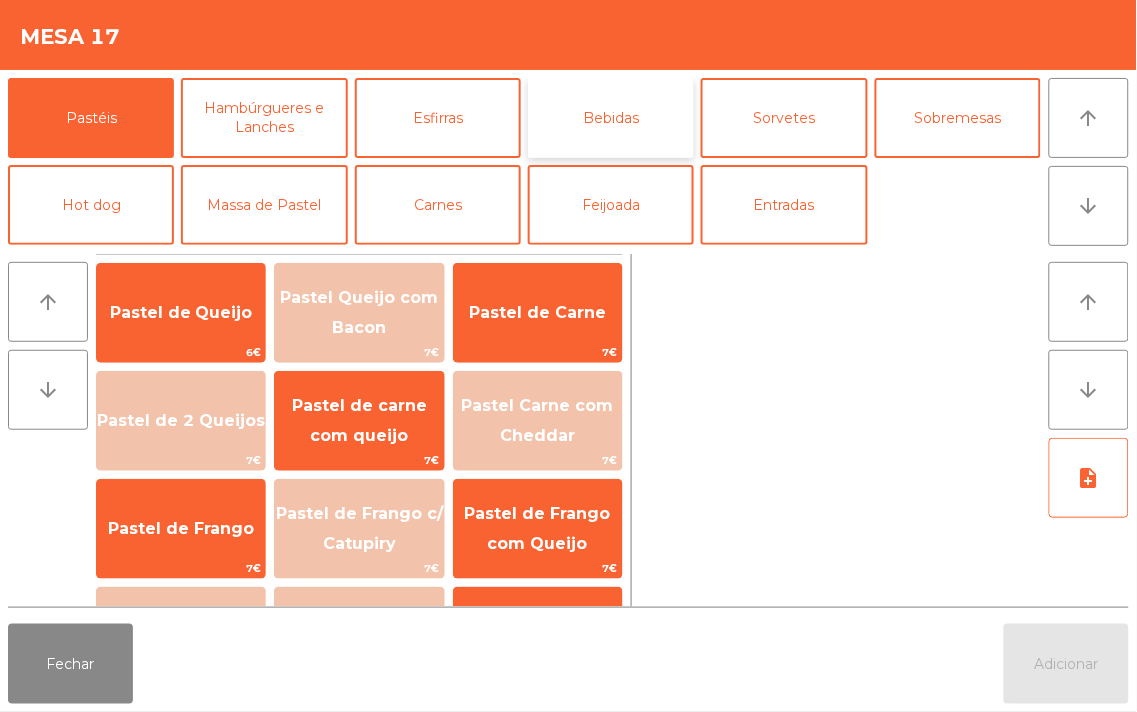click on "Bebidas" 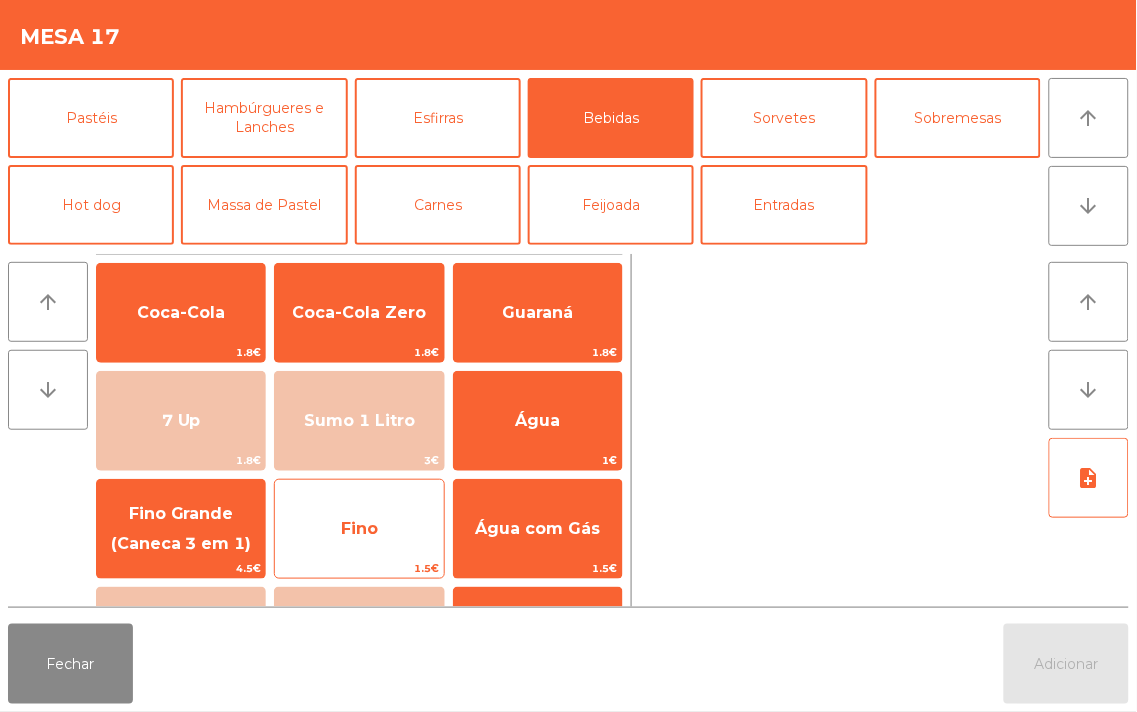 click on "Fino" 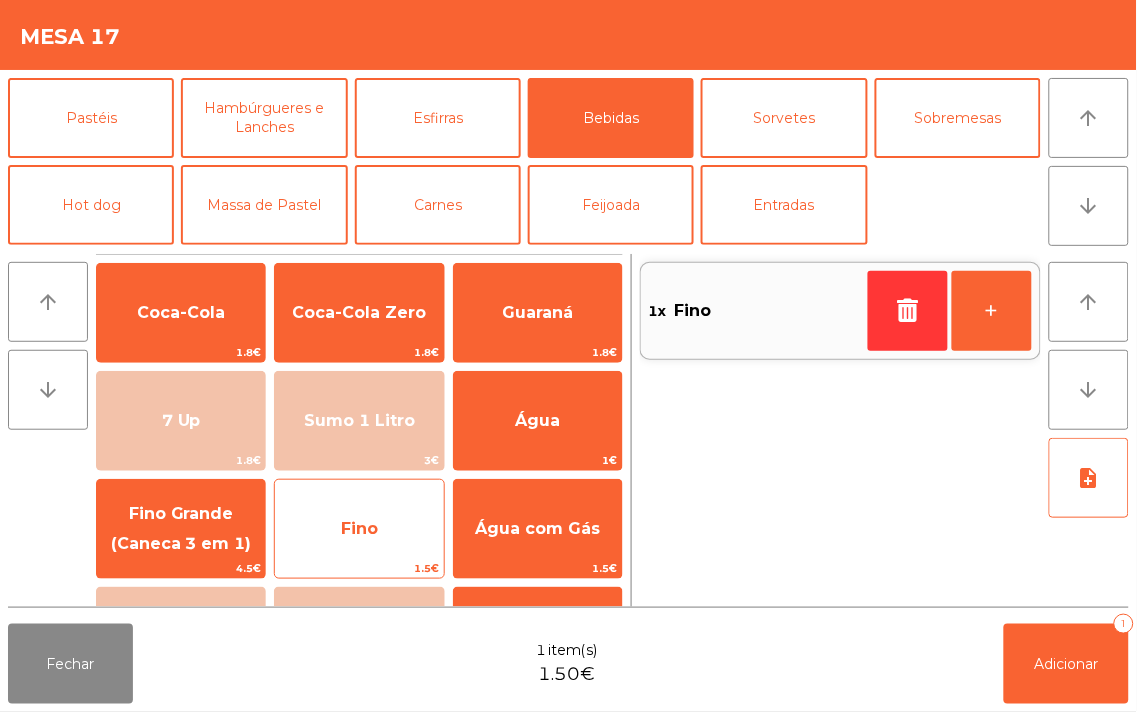 click on "Fino" 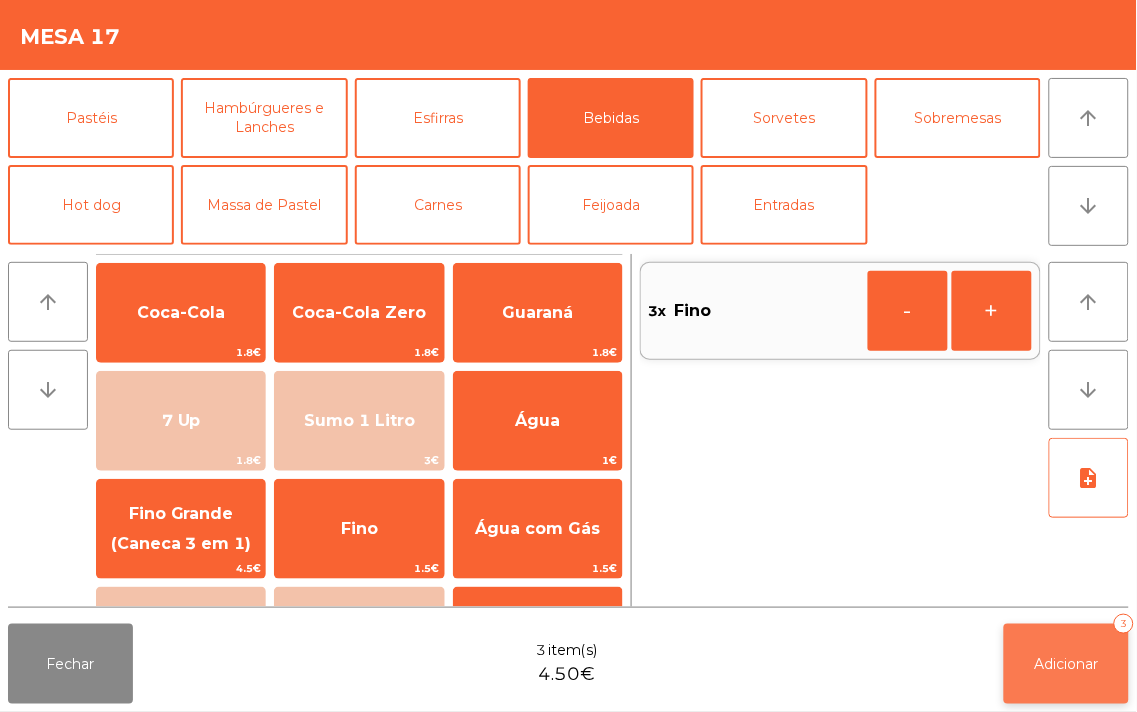 click on "Adicionar" 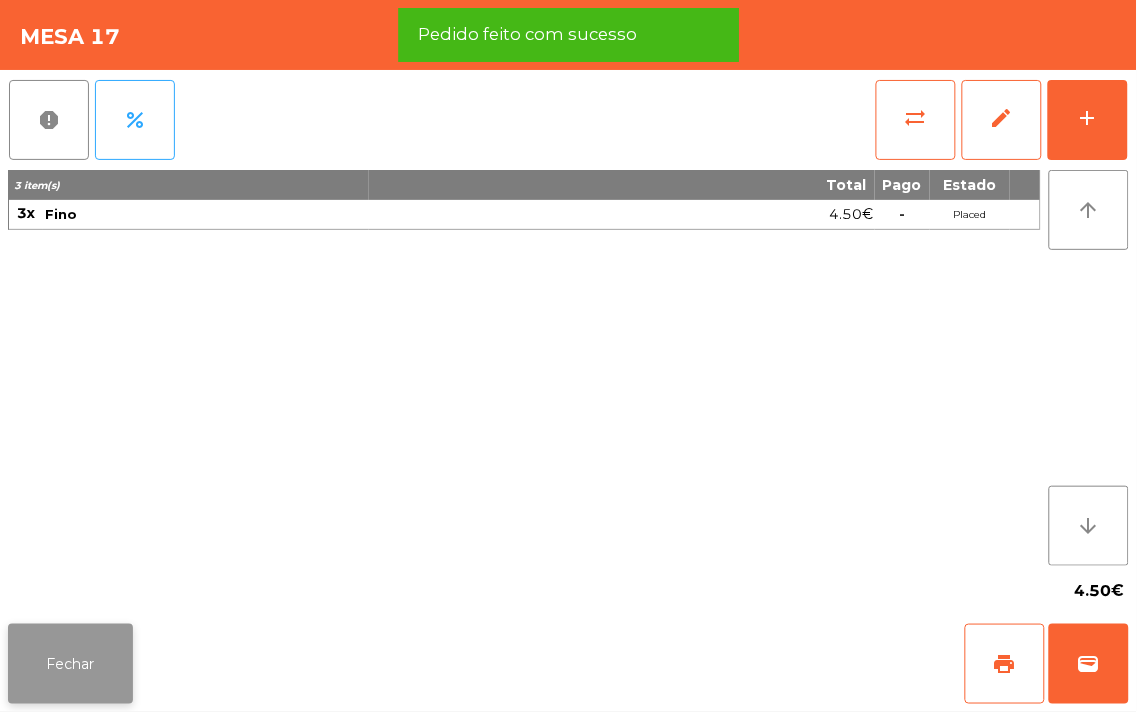 click on "Fechar" 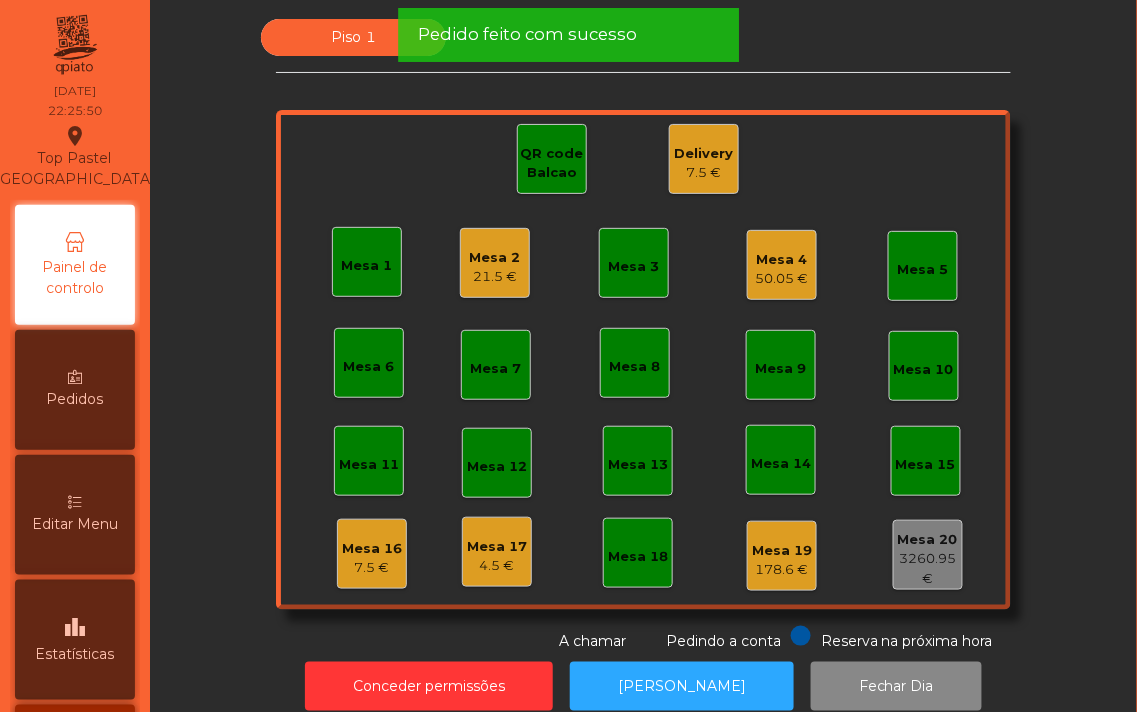 click on "Mesa 18" 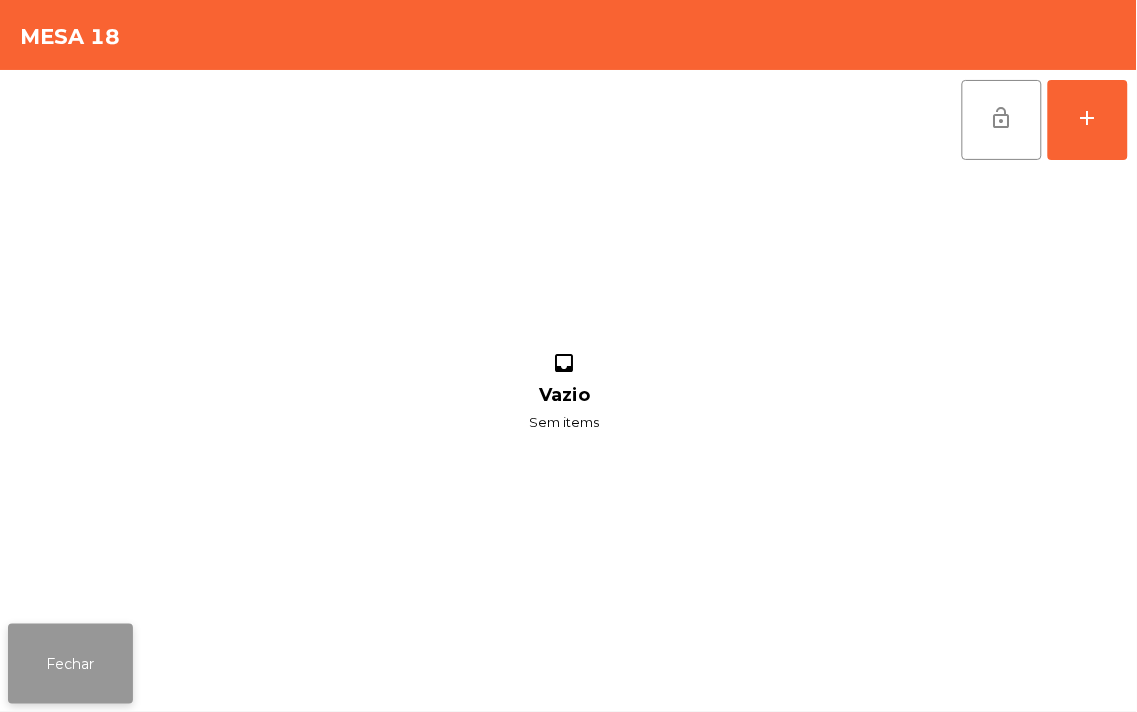 click on "Fechar" 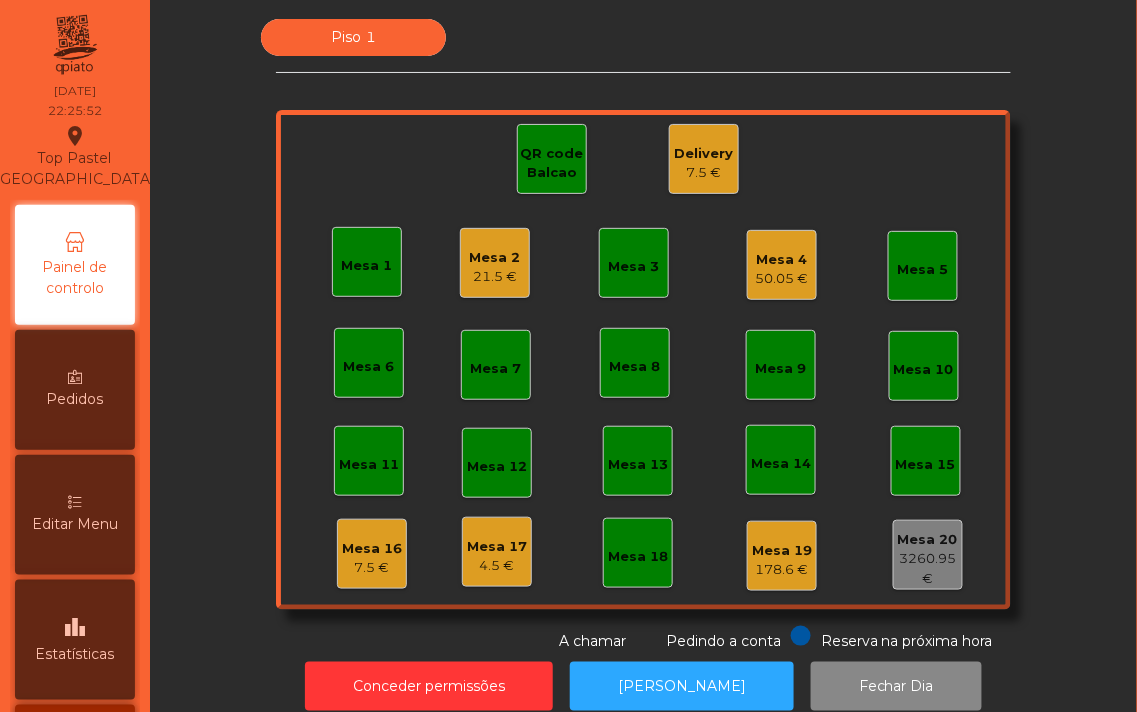 click on "Mesa 17" 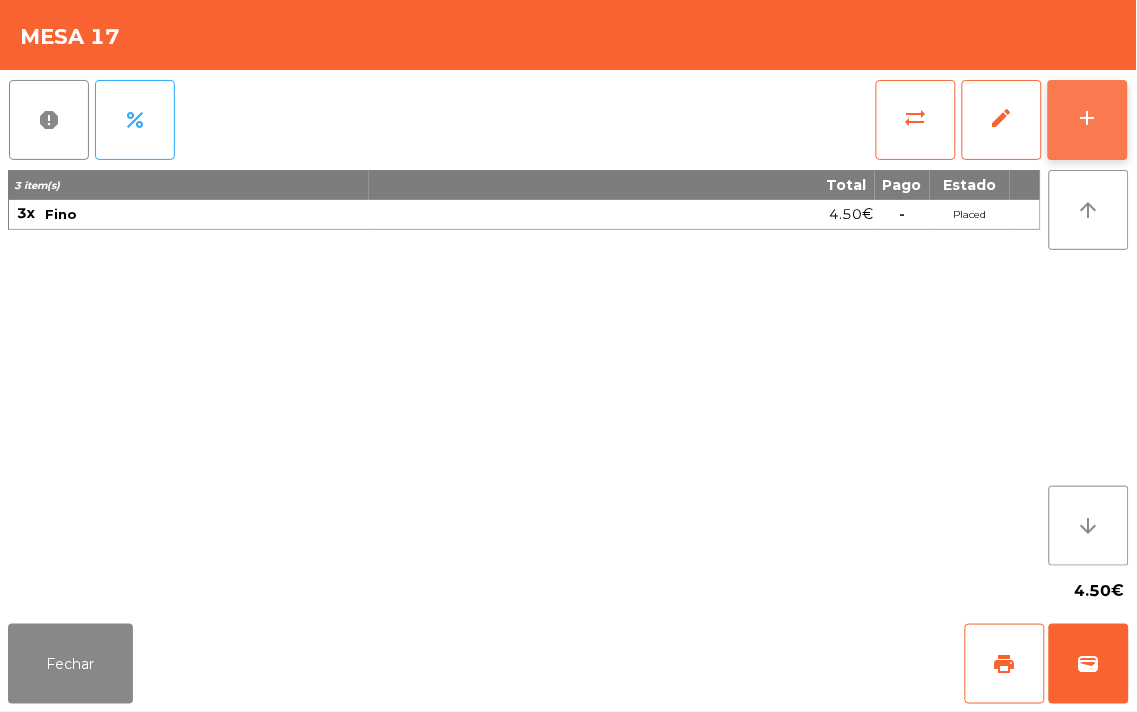 click on "add" 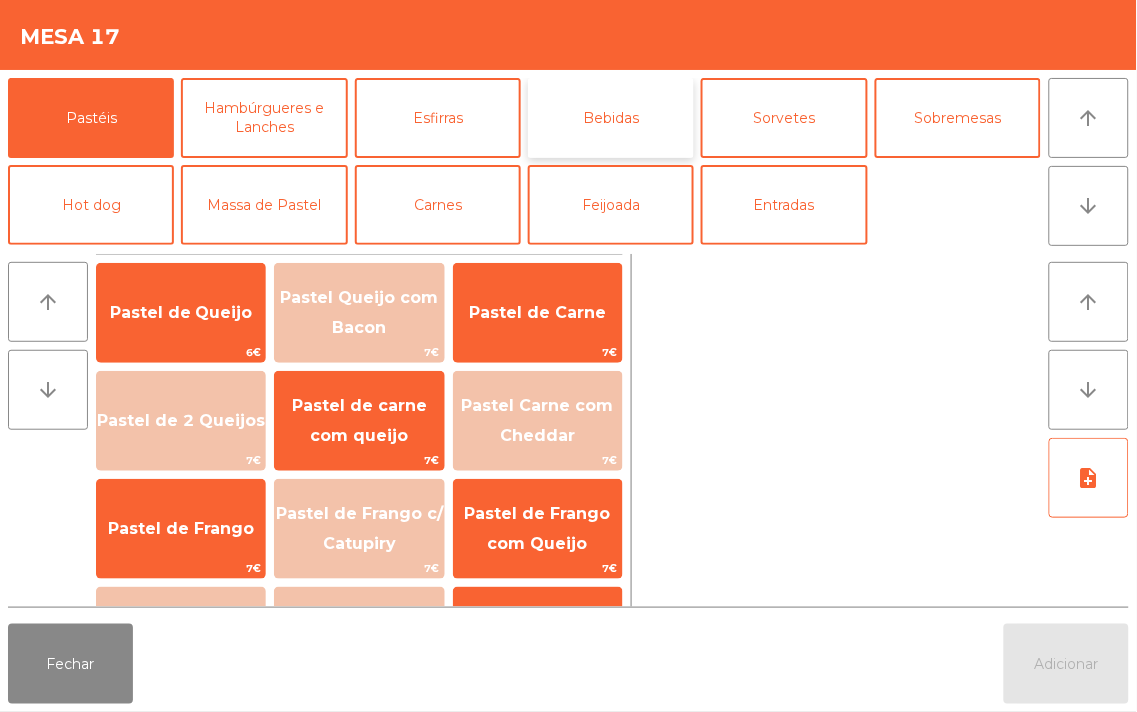 click on "Bebidas" 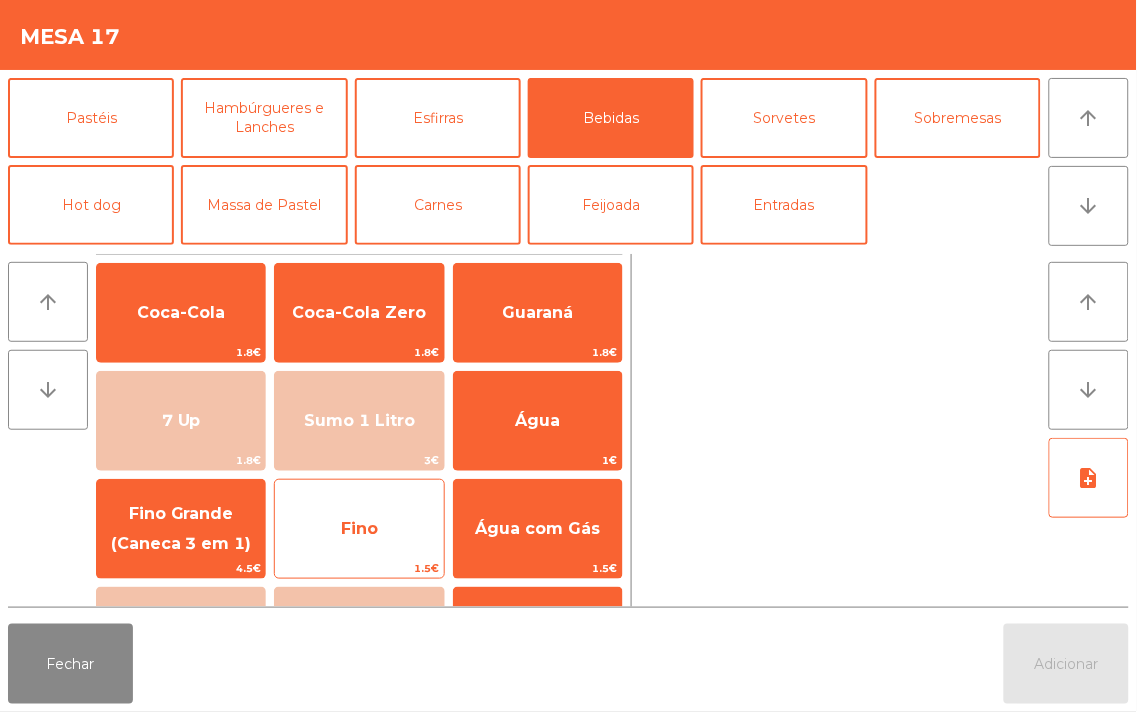 click on "Fino" 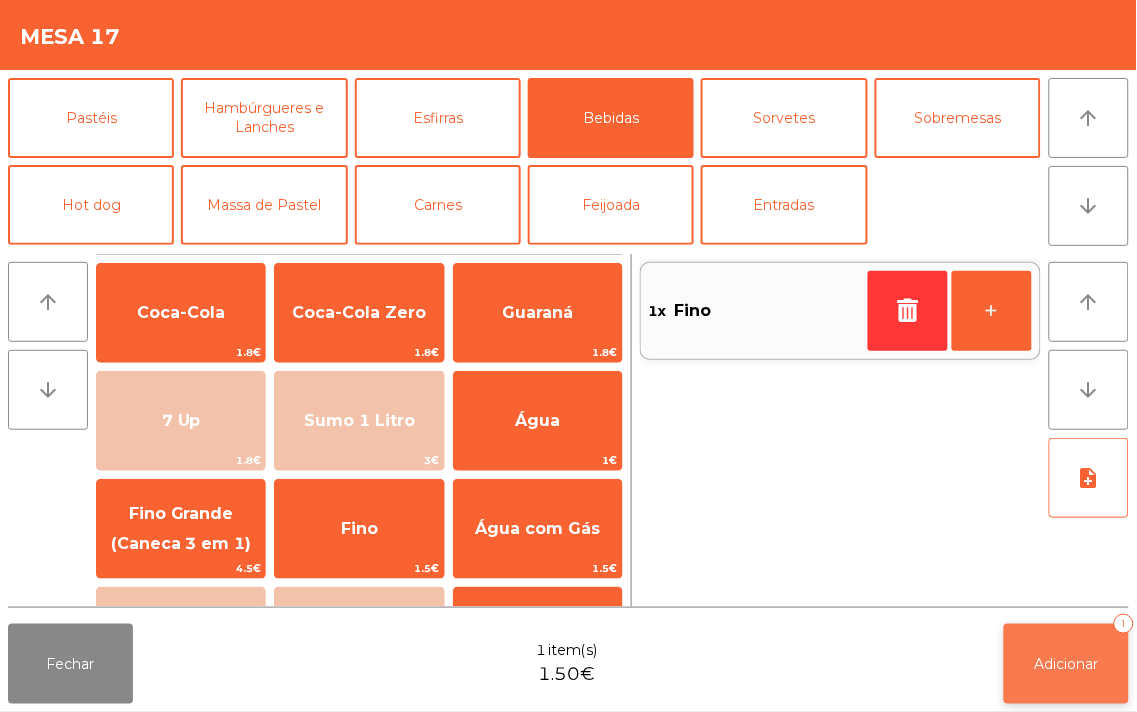 click on "Adicionar   1" 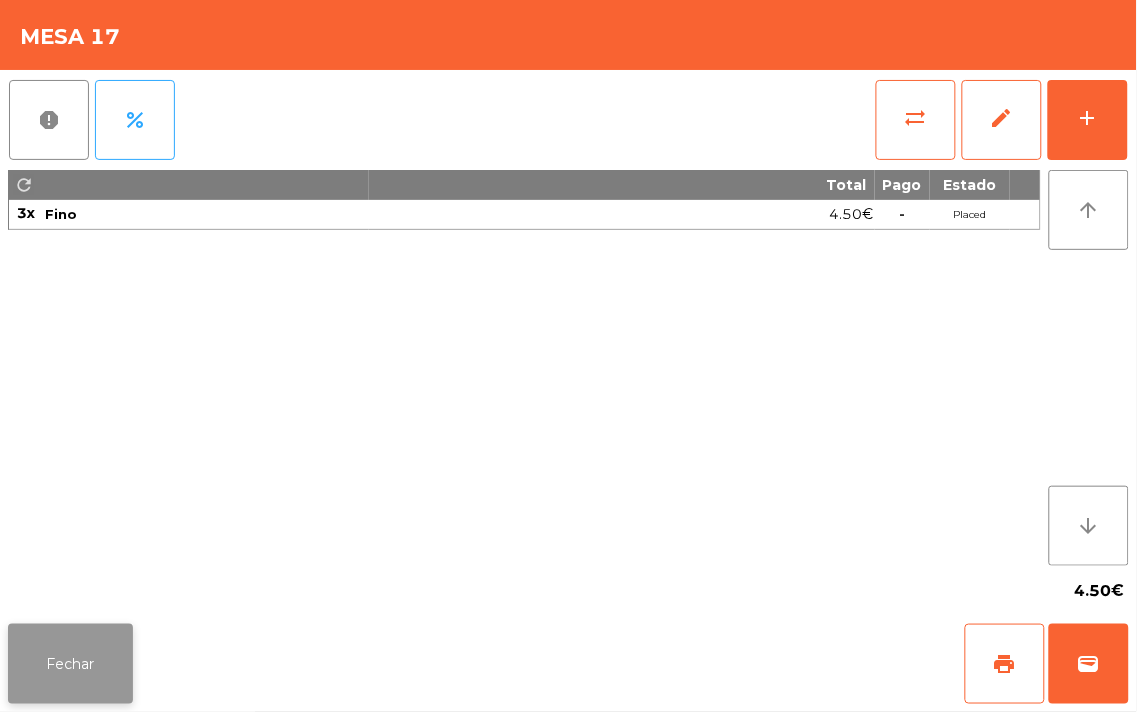 click on "Fechar" 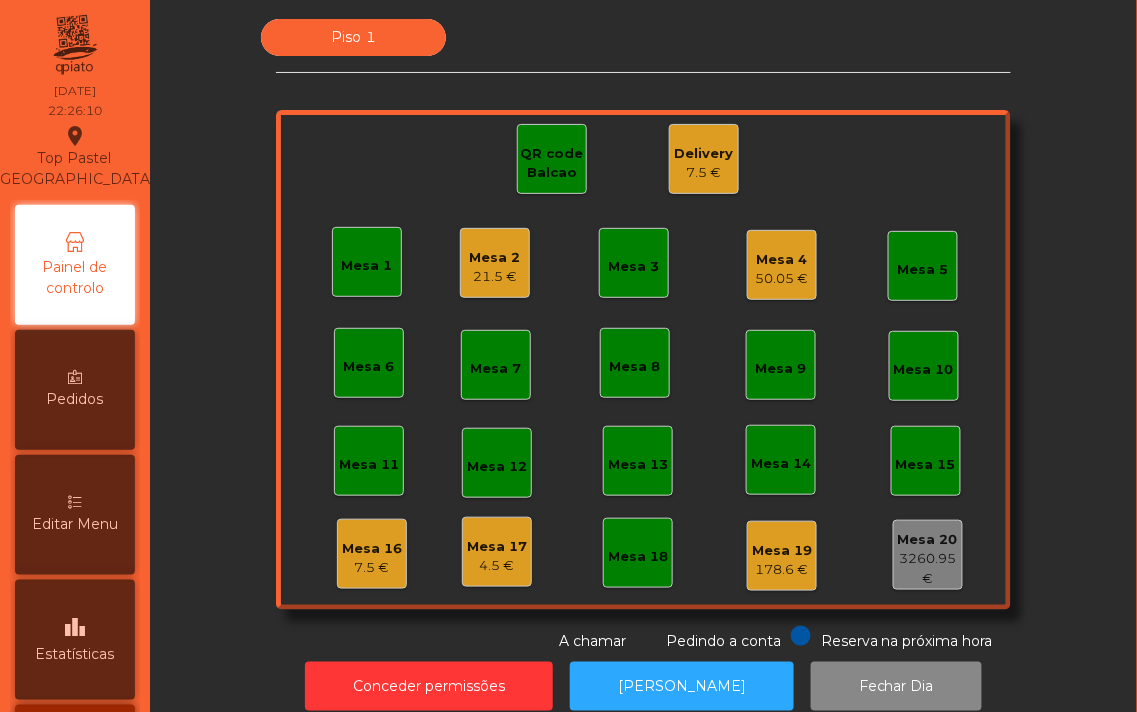 click on "Mesa 11" 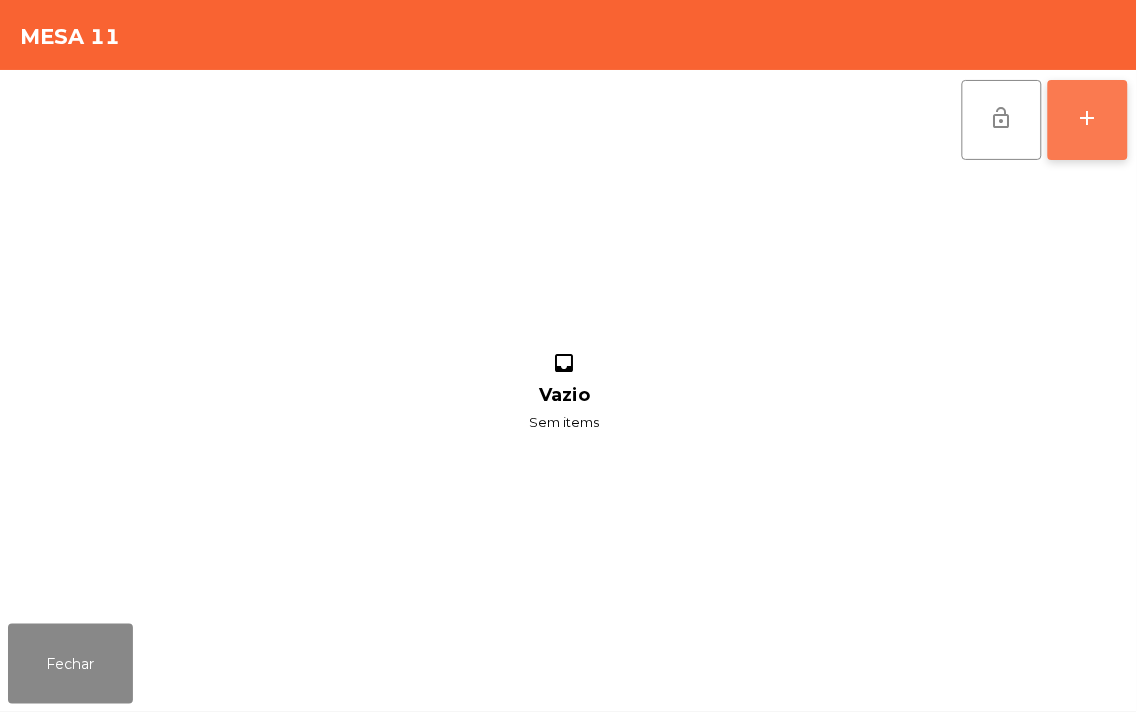 click on "add" 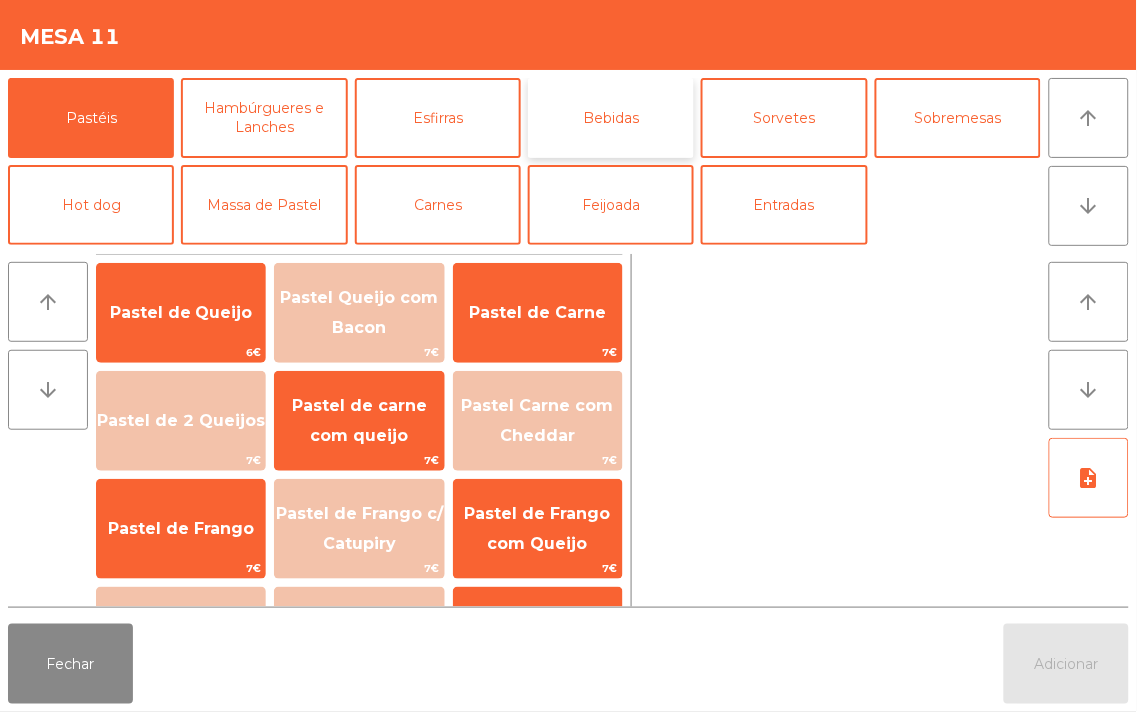 click on "Bebidas" 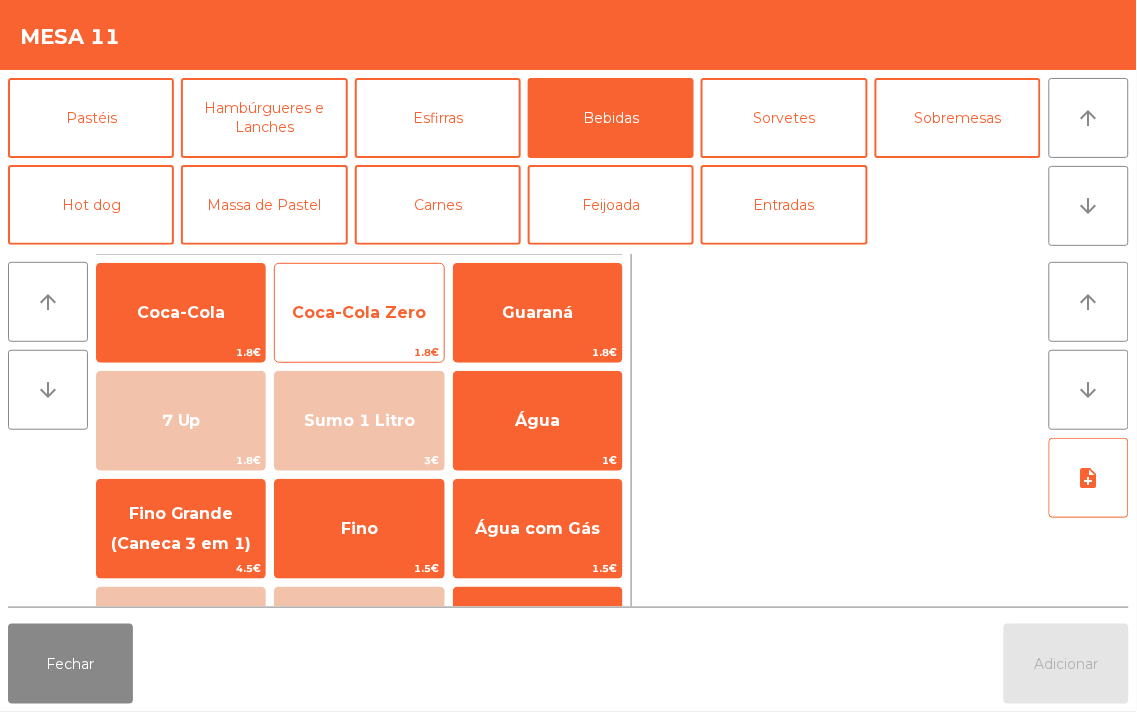 click on "Coca-Cola Zero" 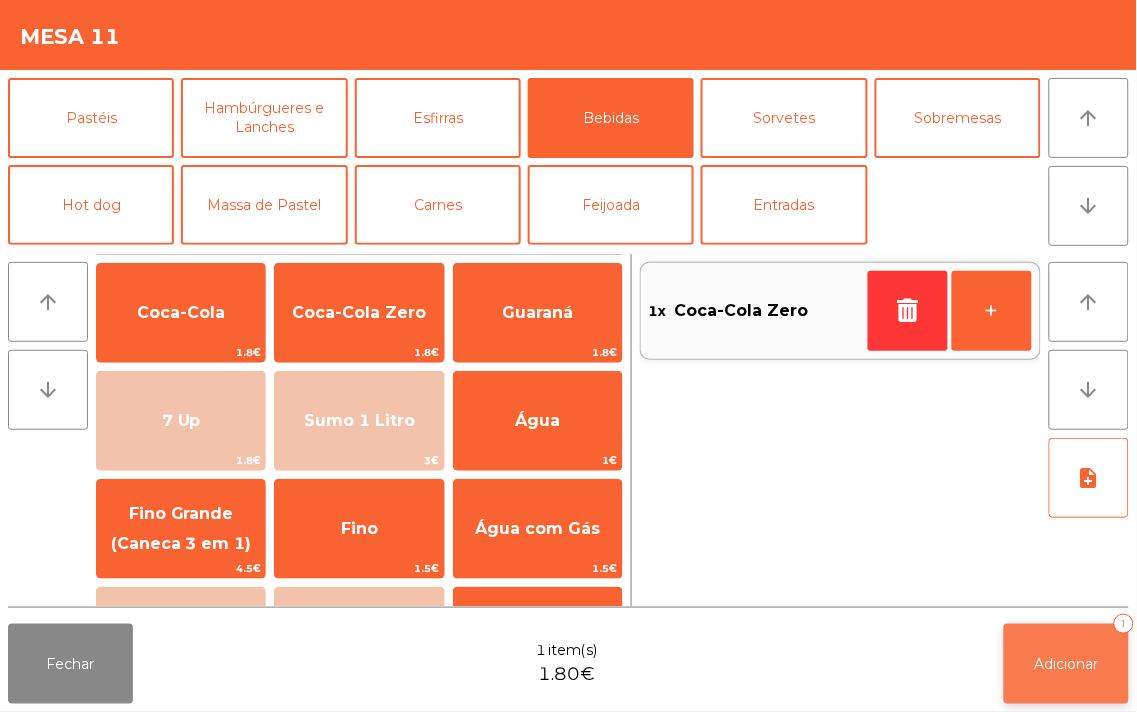 click on "Adicionar   1" 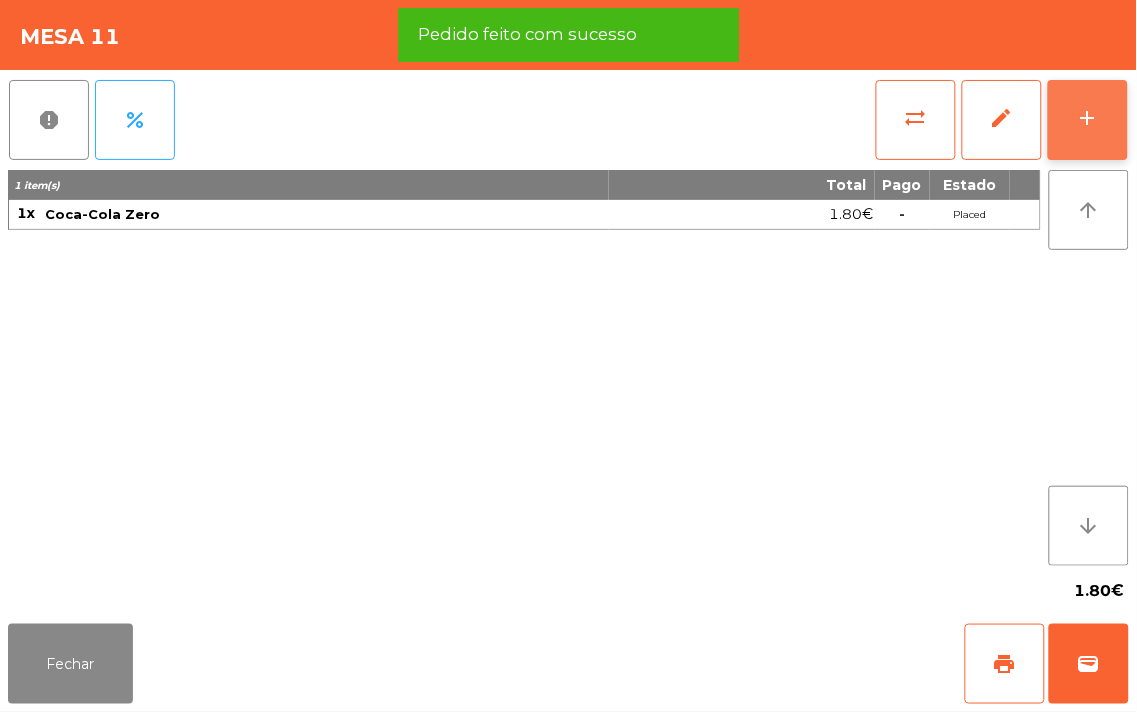 click on "add" 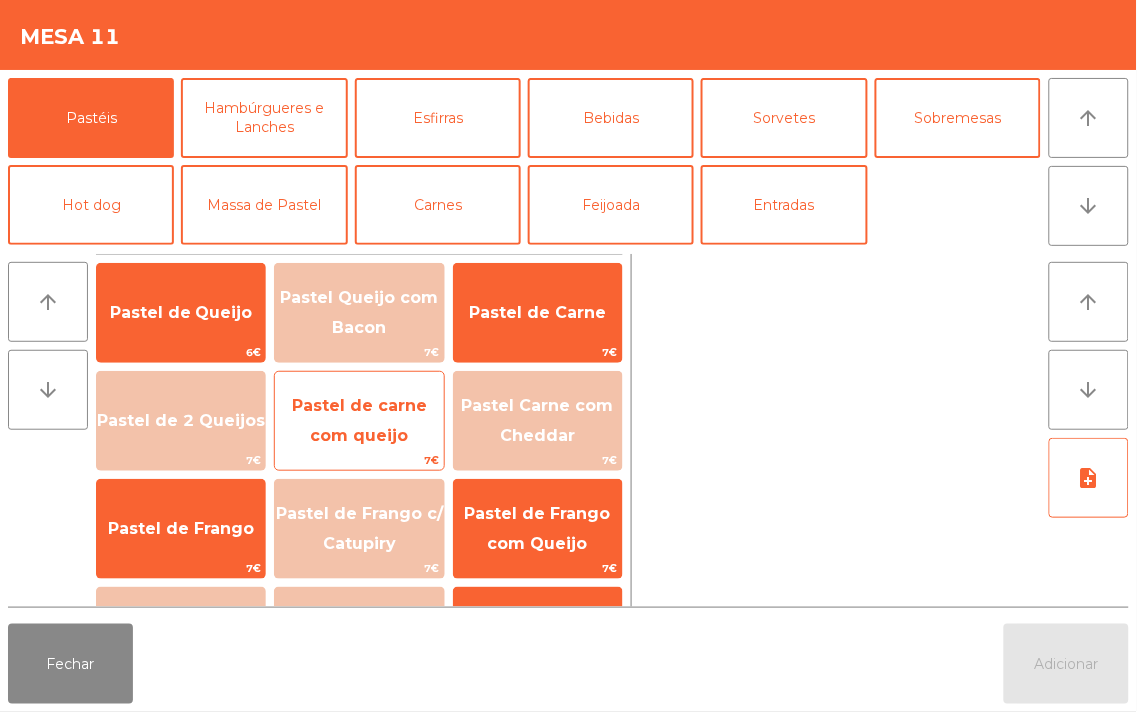 click on "Pastel de carne com queijo" 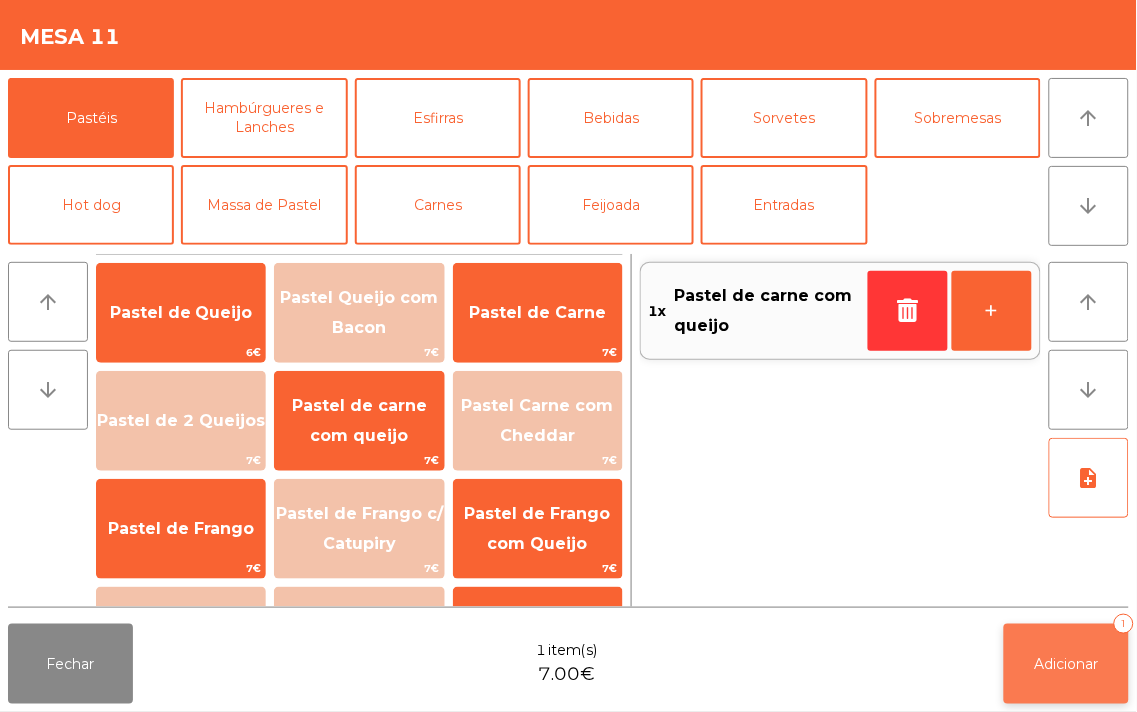click on "Adicionar" 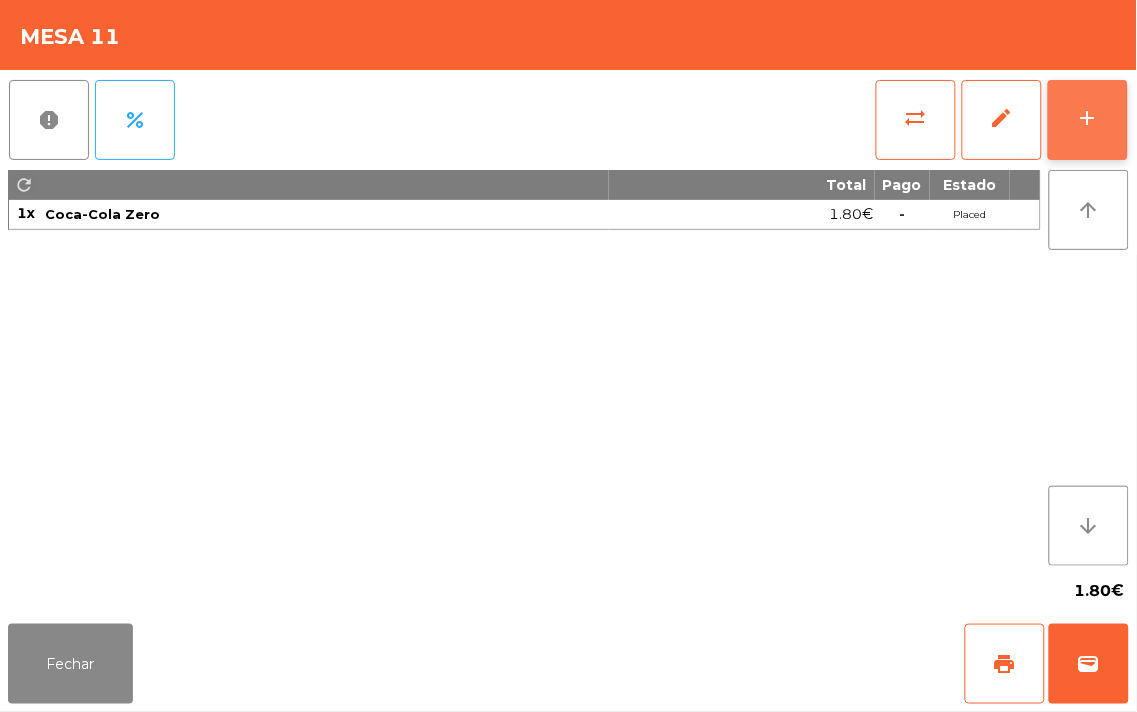 click on "add" 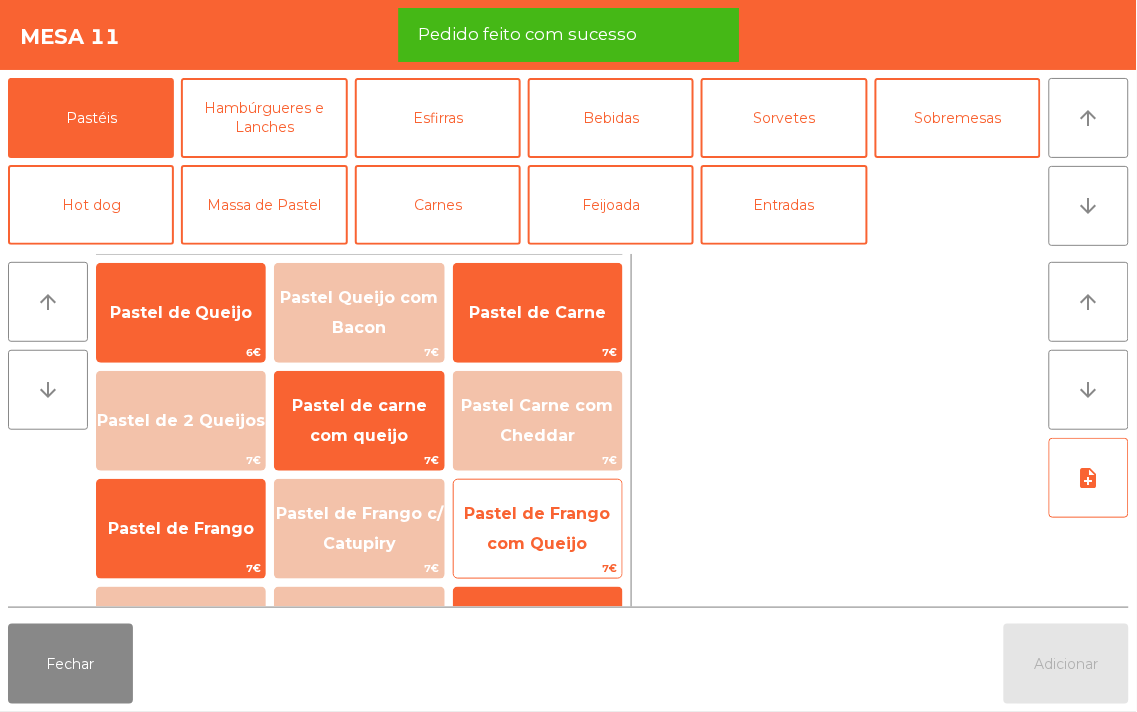 click on "Pastel de Frango com Queijo" 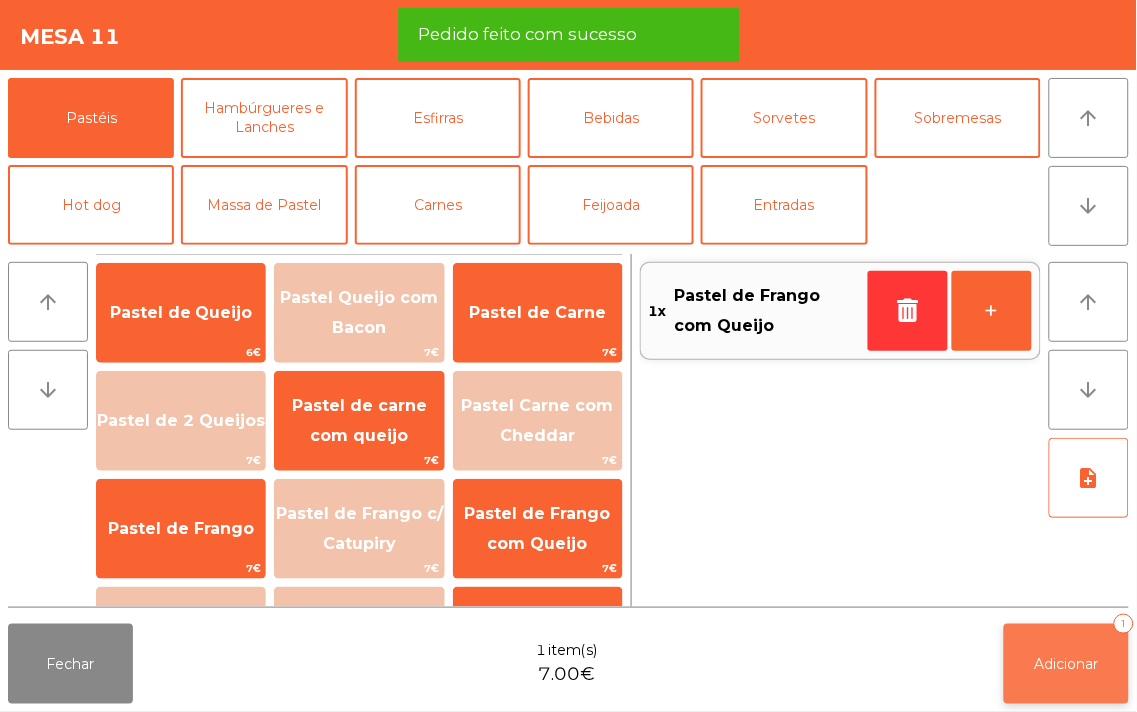 click on "Adicionar" 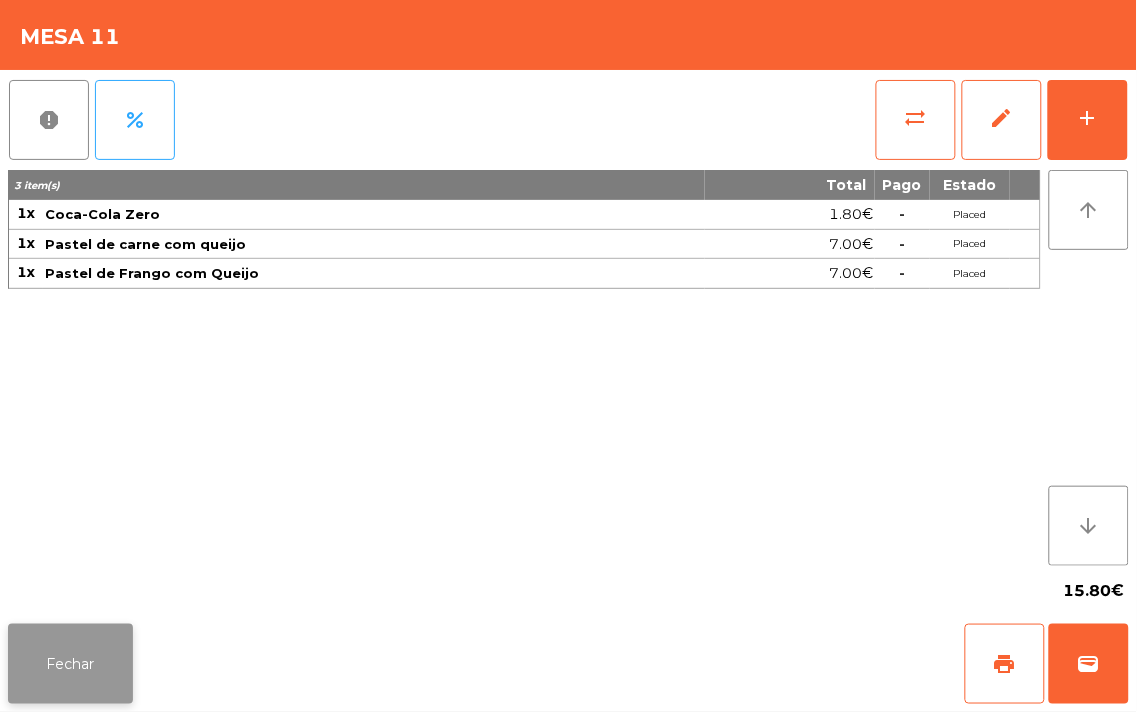 click on "Fechar" 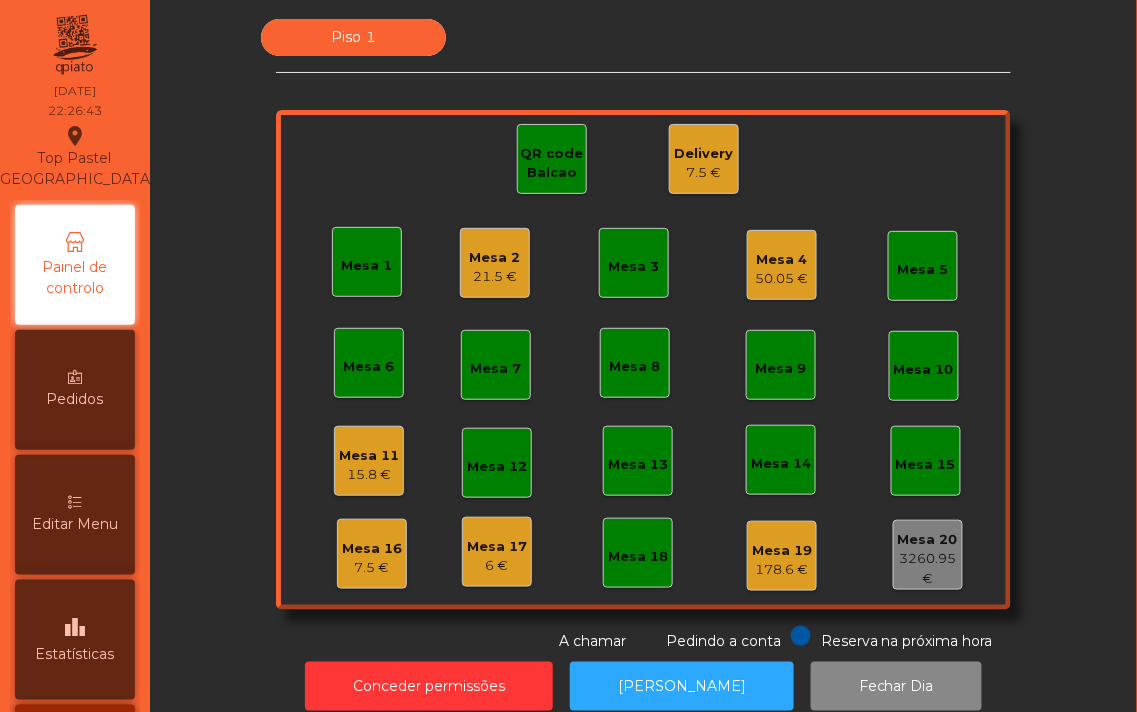 click on "15.8 €" 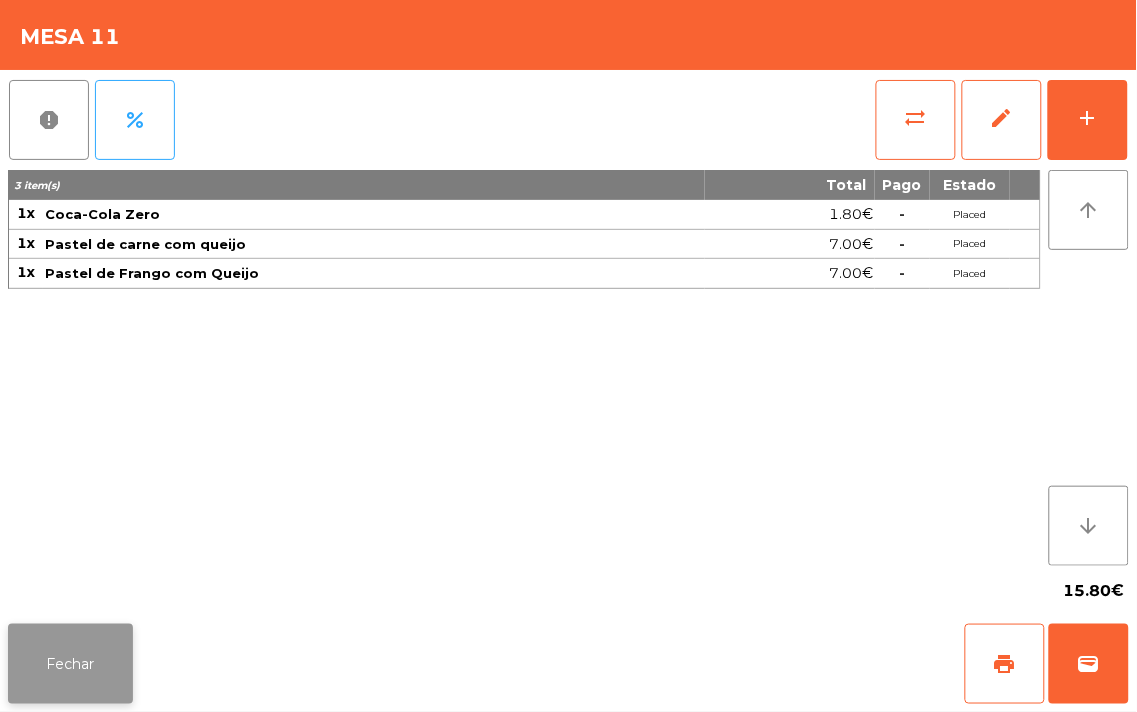 click on "Fechar" 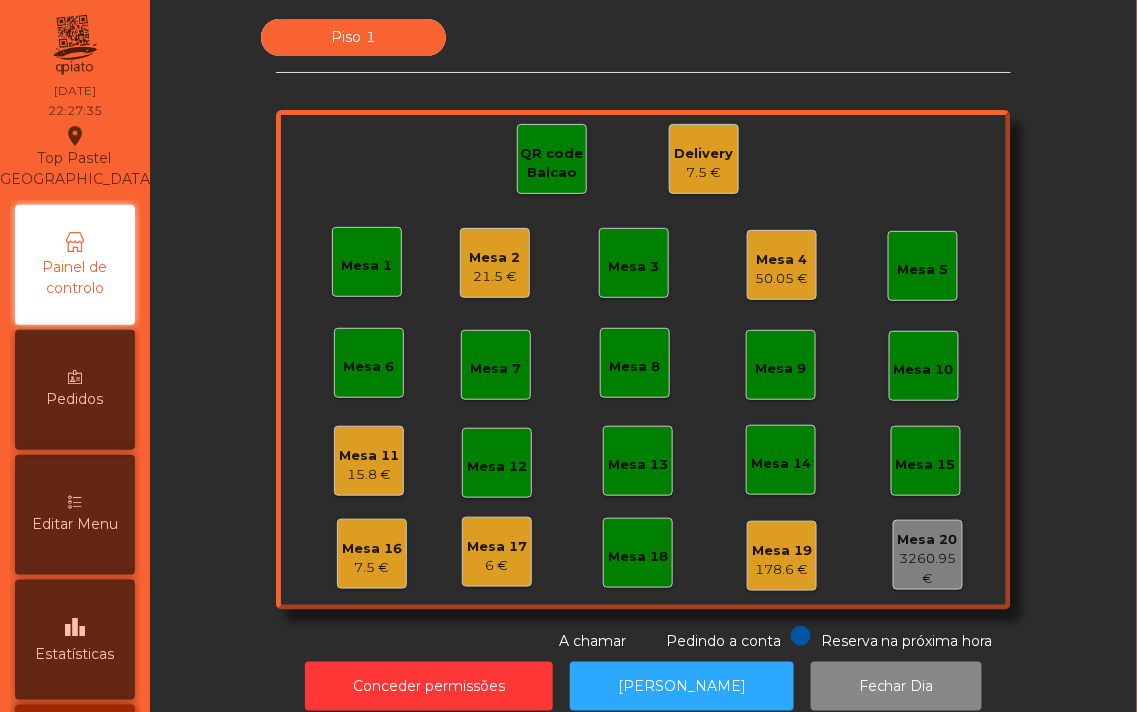 click on "6 €" 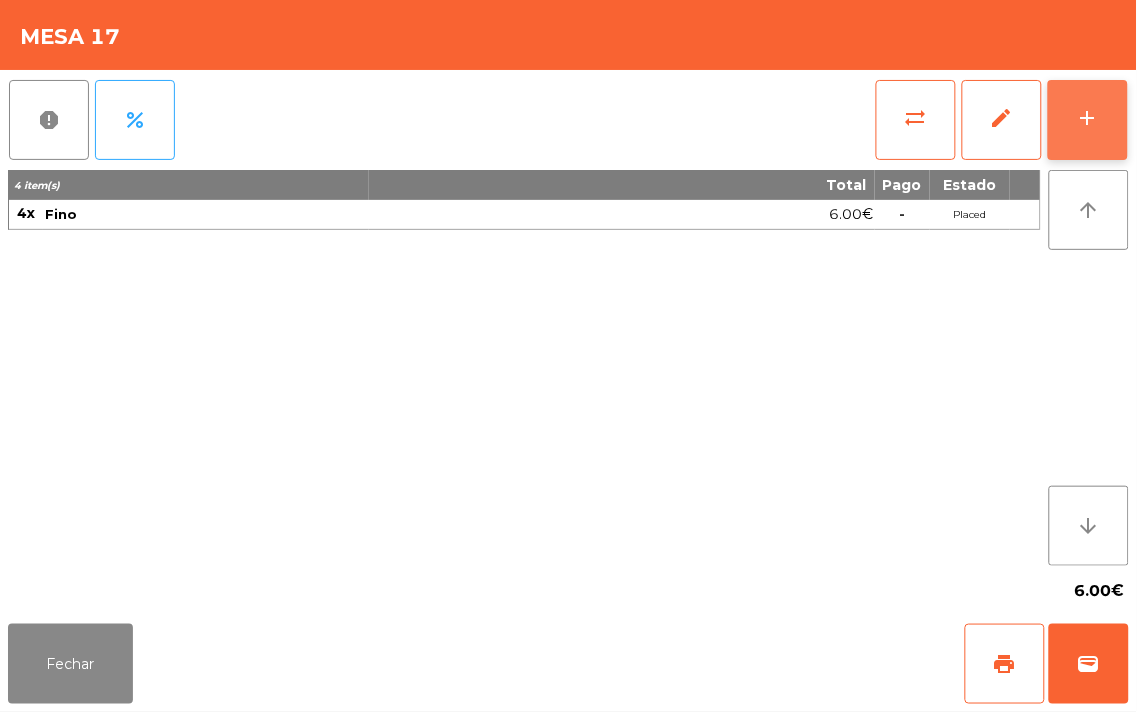 click on "add" 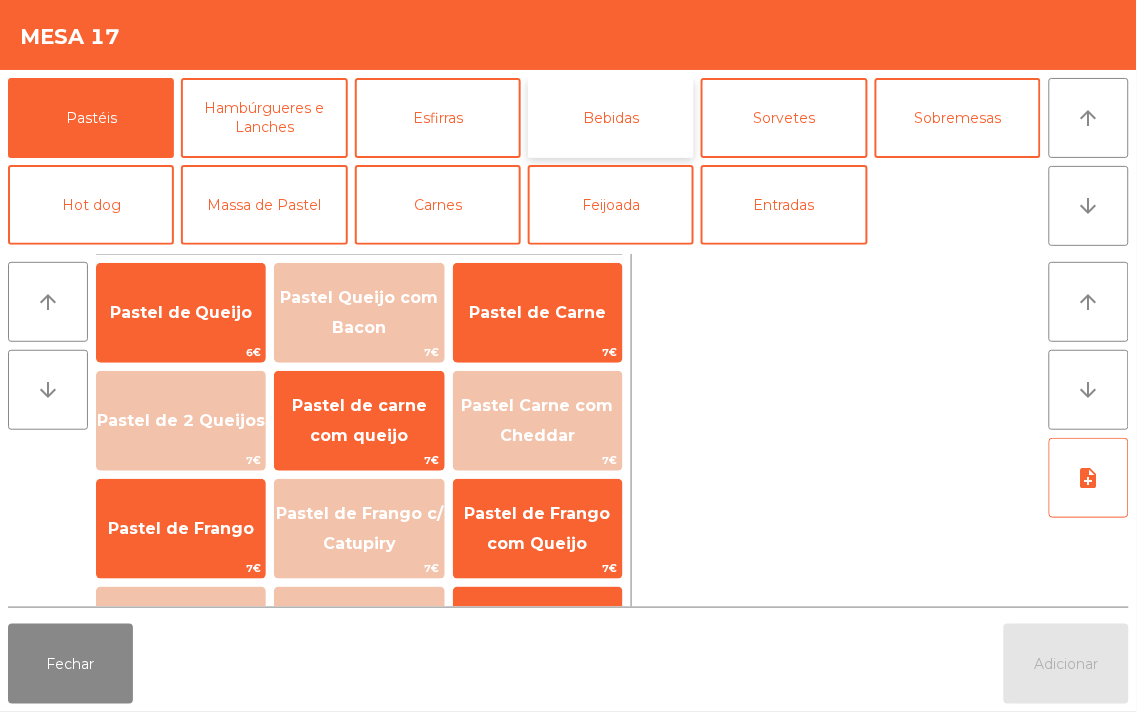 click on "Bebidas" 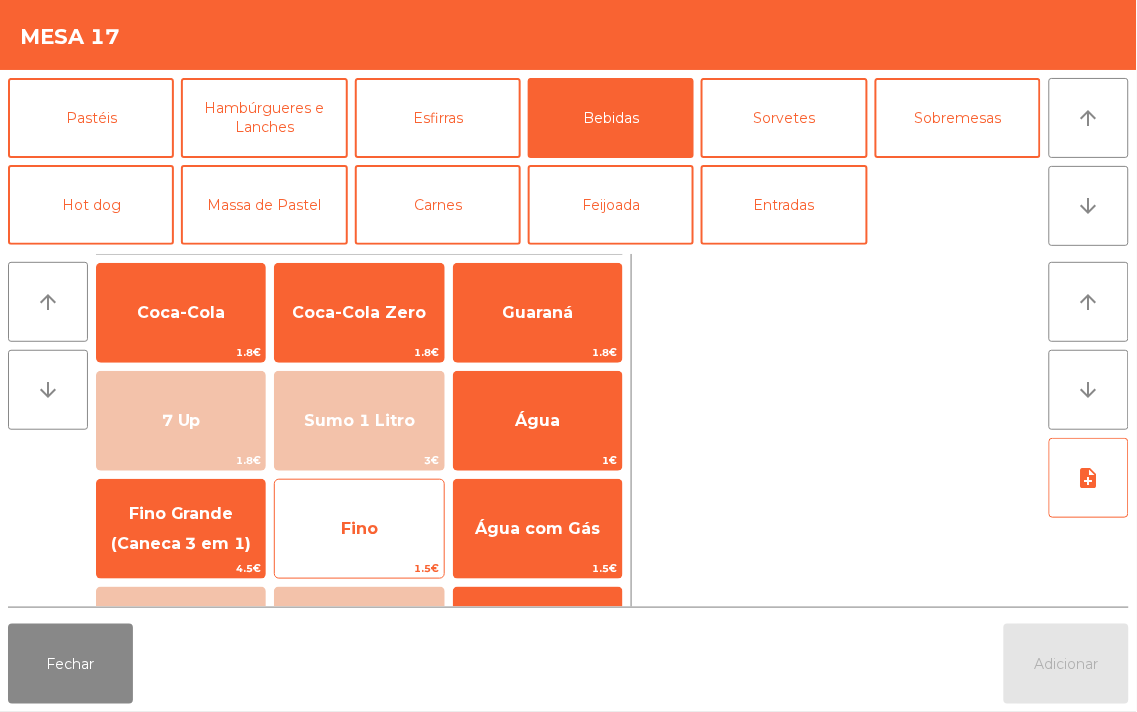 click on "Fino" 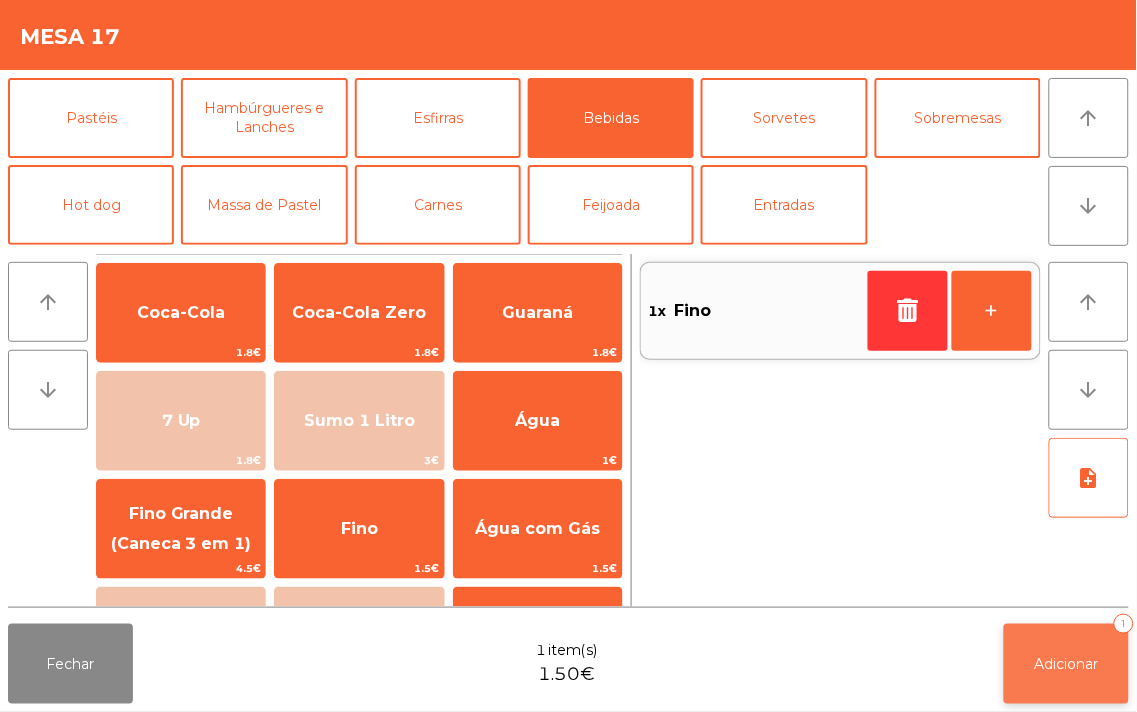 click on "Adicionar" 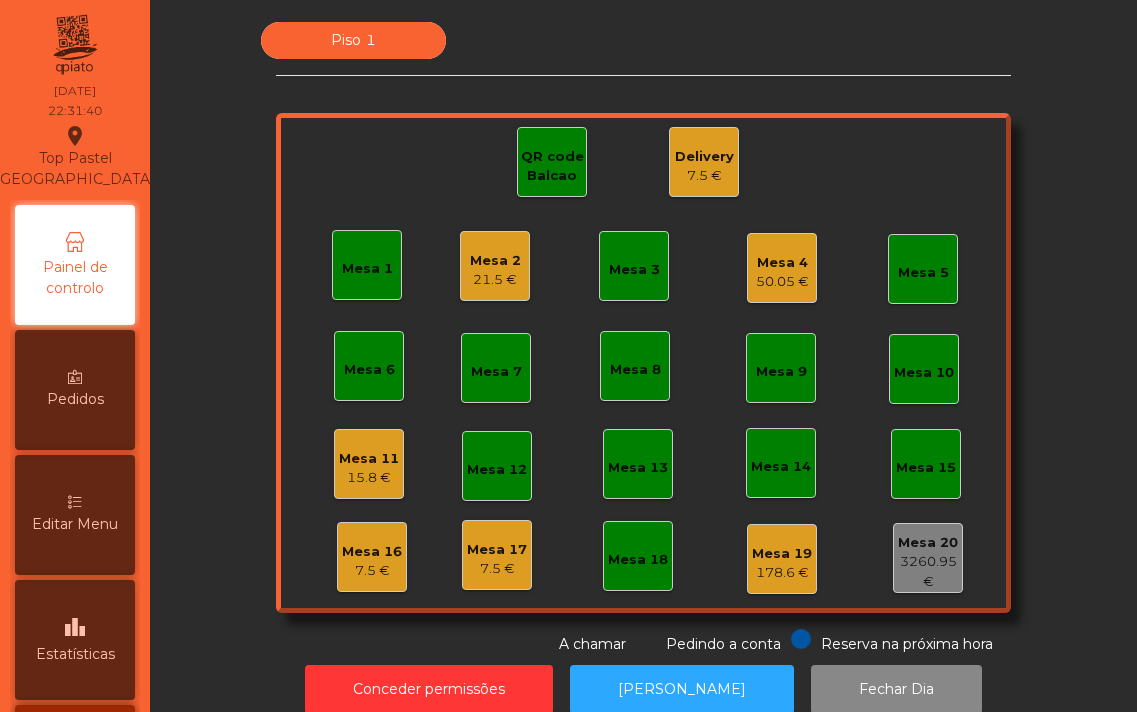 scroll, scrollTop: 0, scrollLeft: 0, axis: both 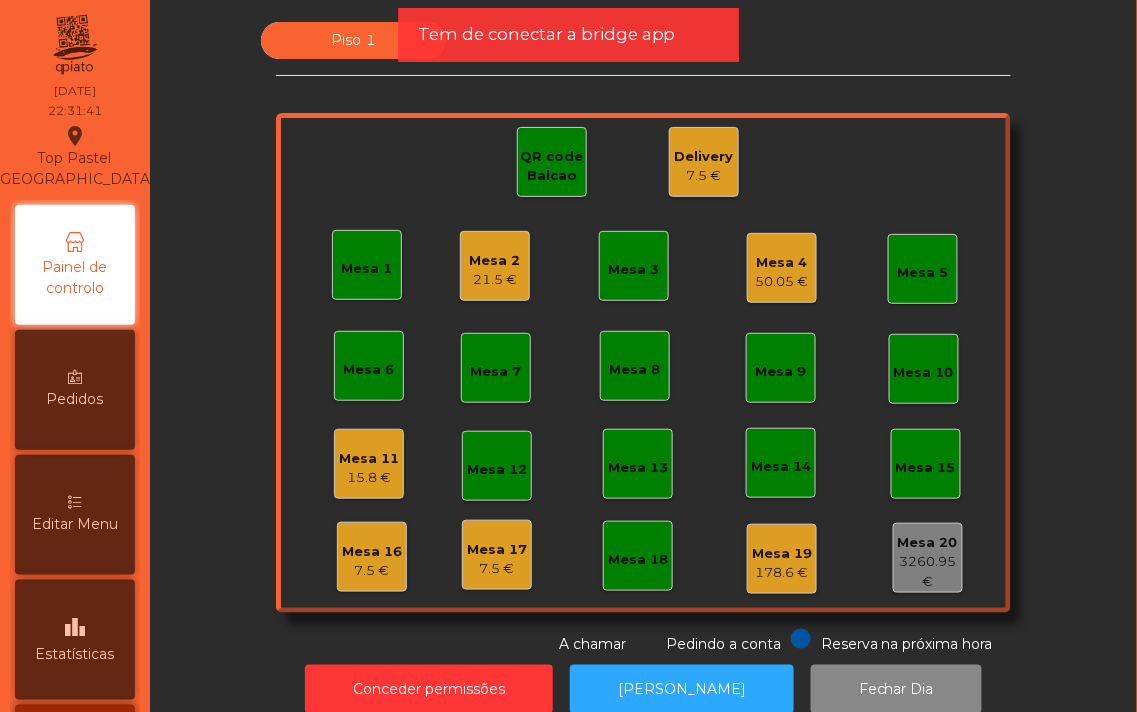 click on "Mesa 4" 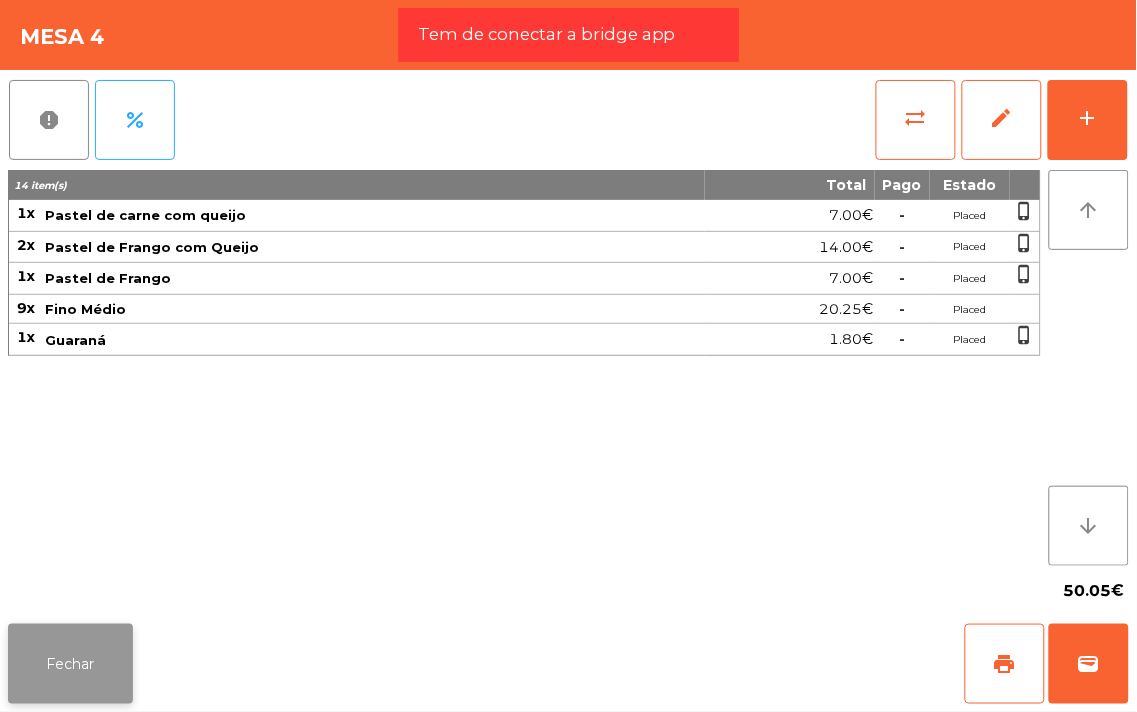 click on "Fechar" 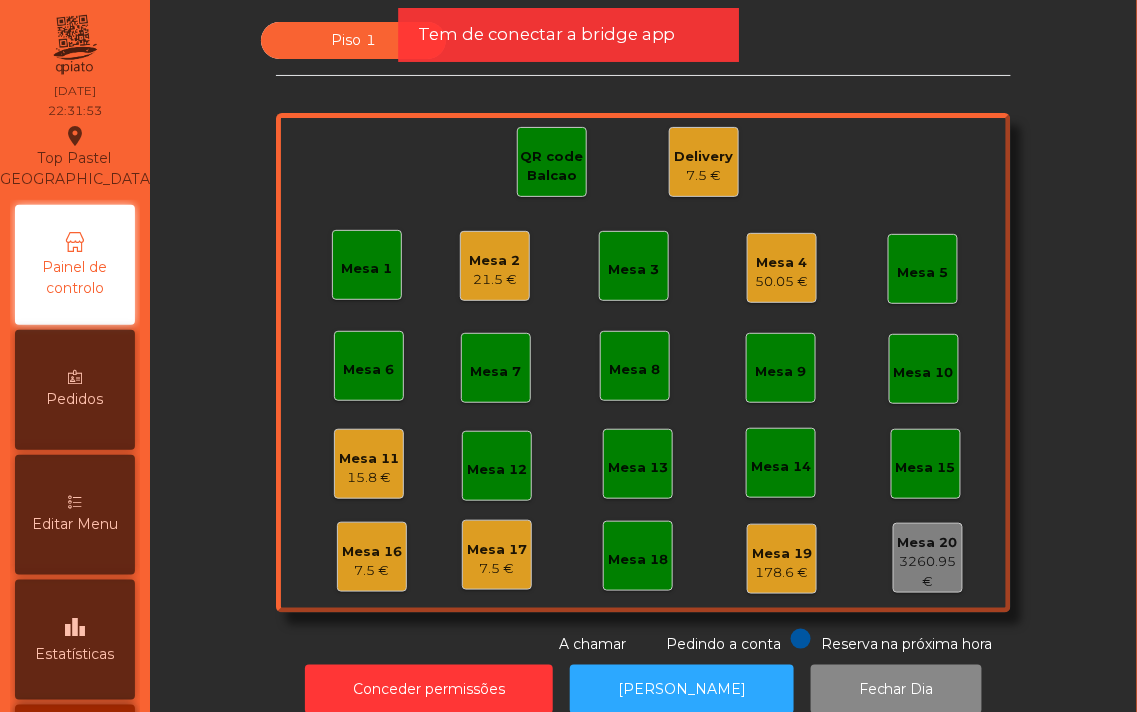 click on "Mesa 4" 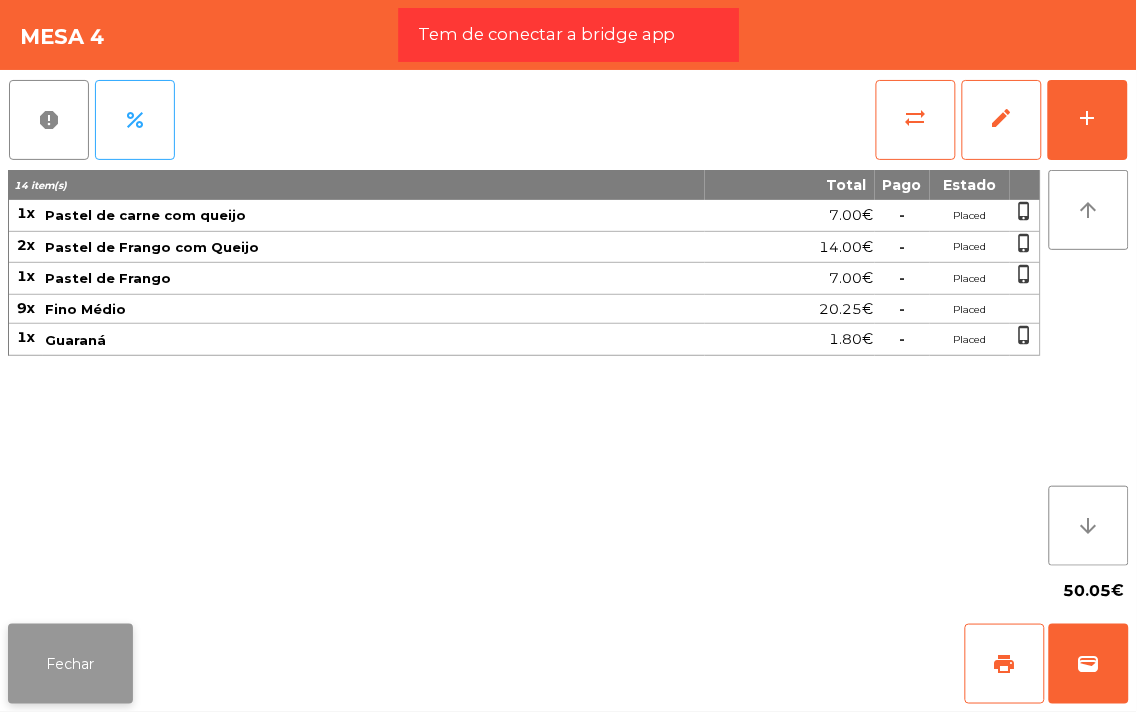 click on "Fechar" 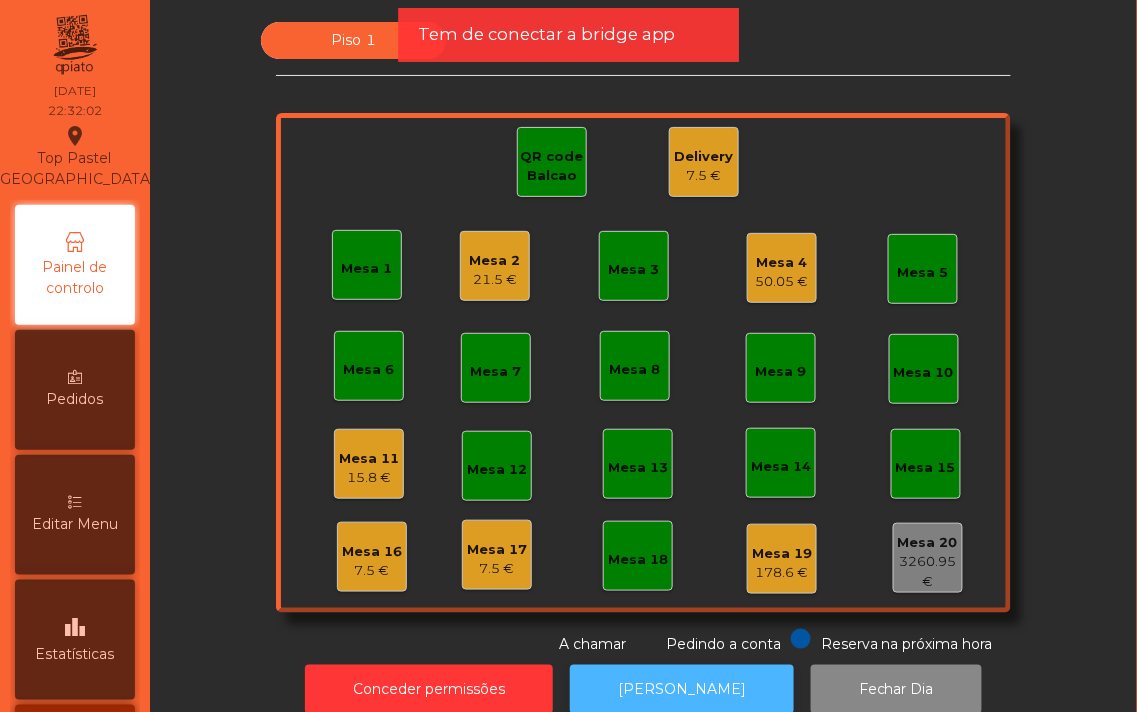 click on "[PERSON_NAME]" 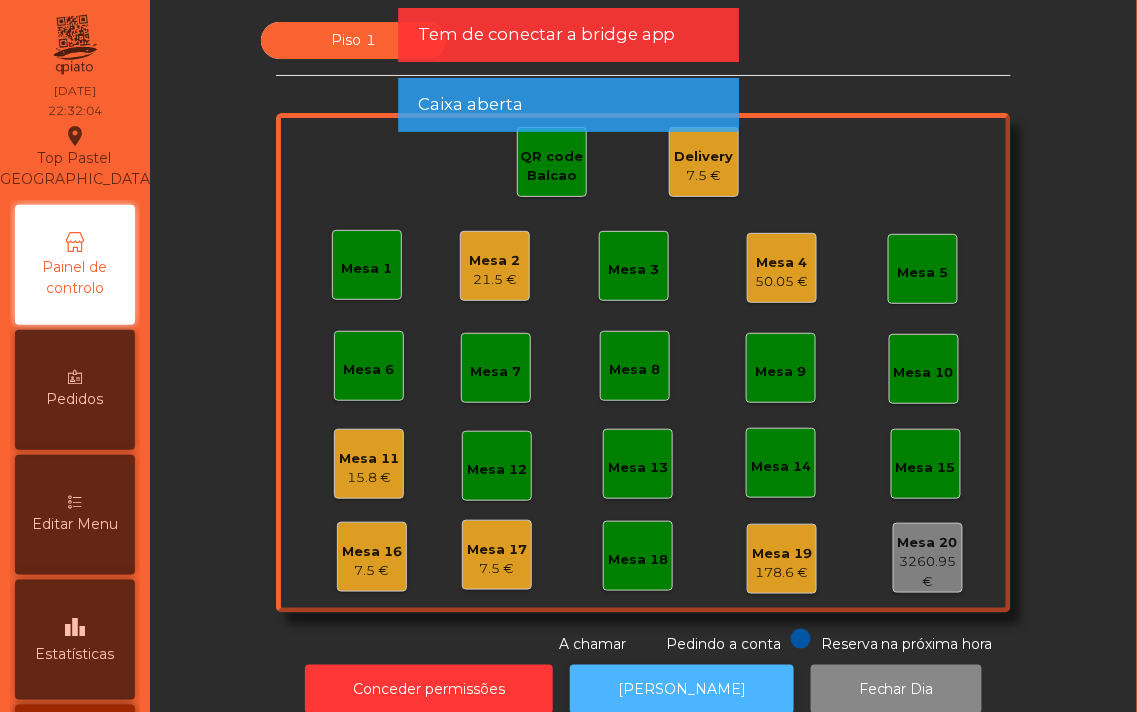 click on "[PERSON_NAME]" 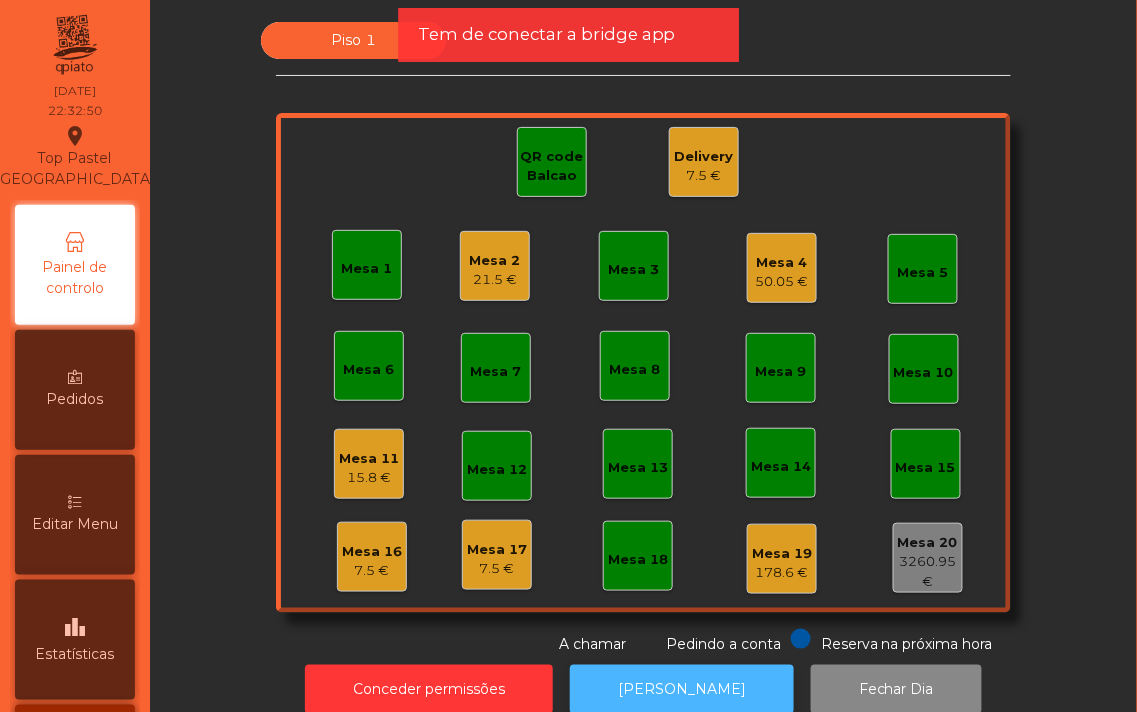 click on "[PERSON_NAME]" 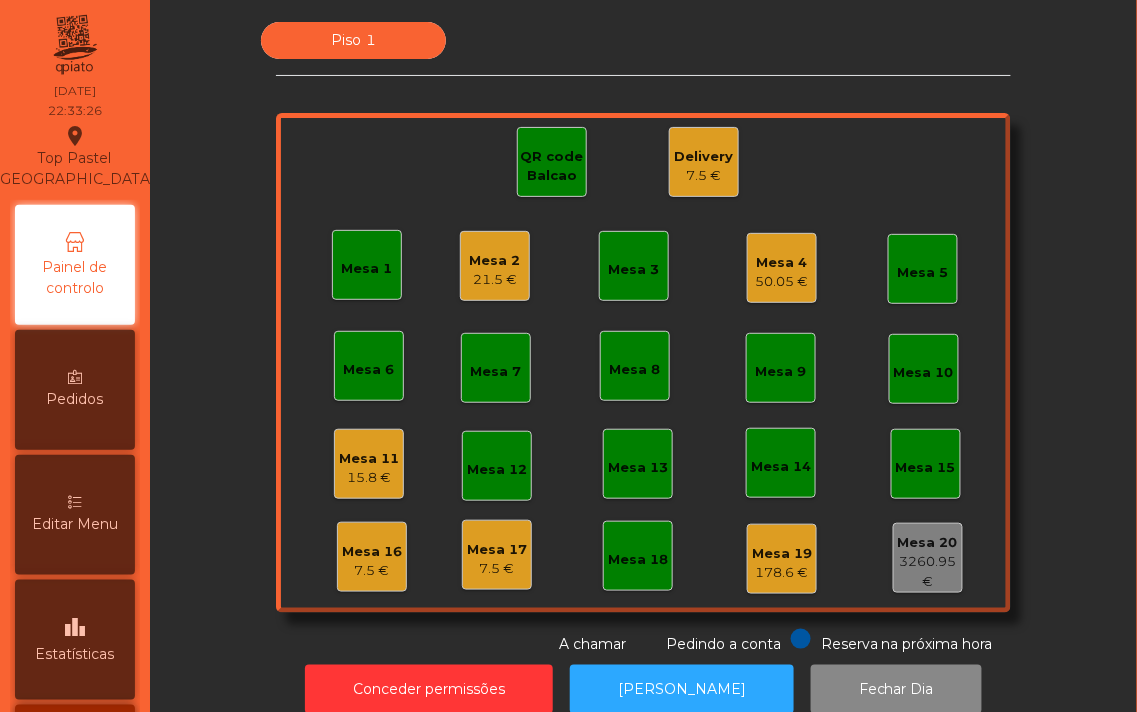 click on "21.5 €" 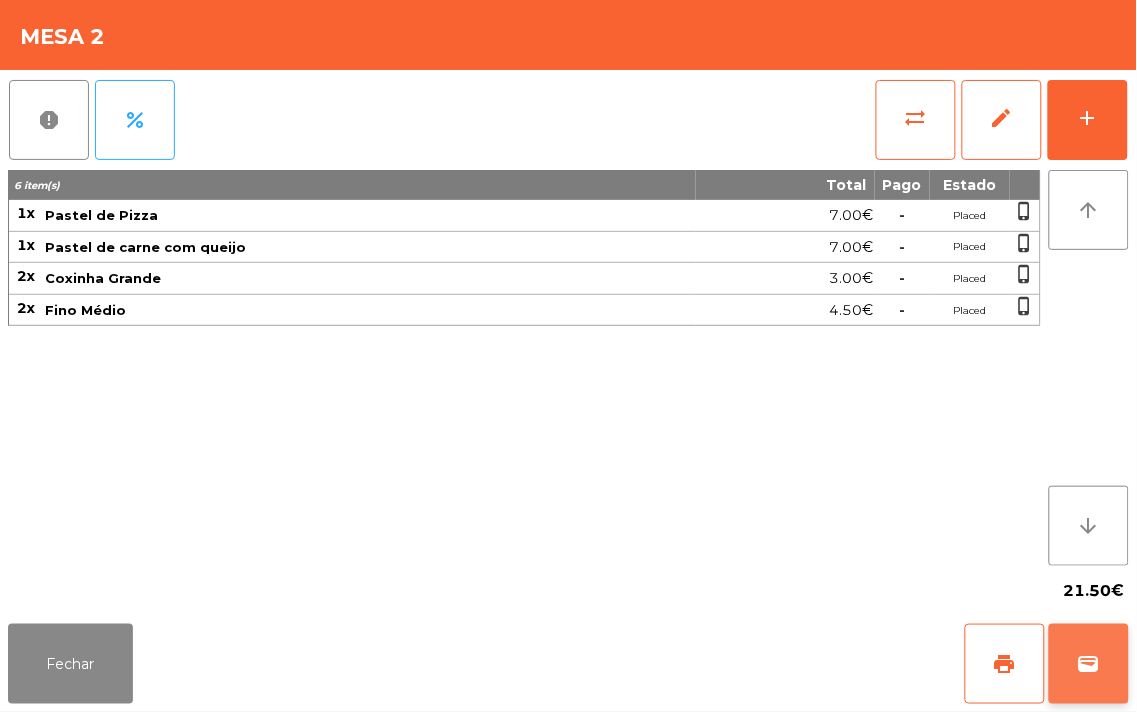 click on "wallet" 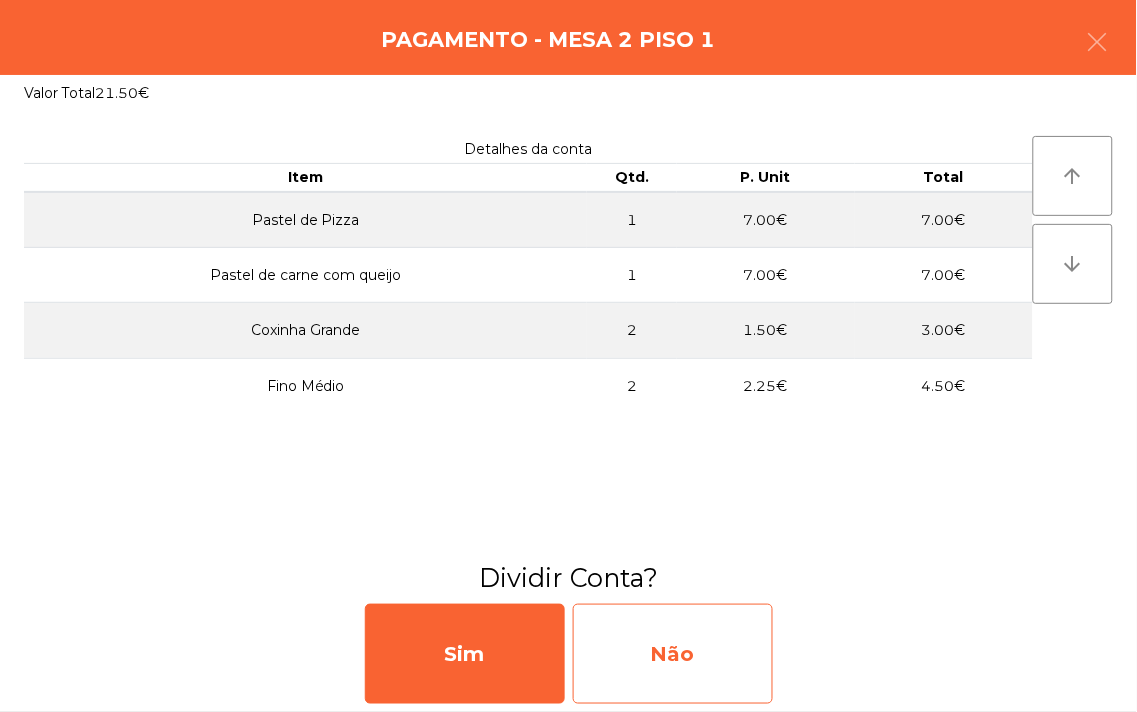 click on "Não" 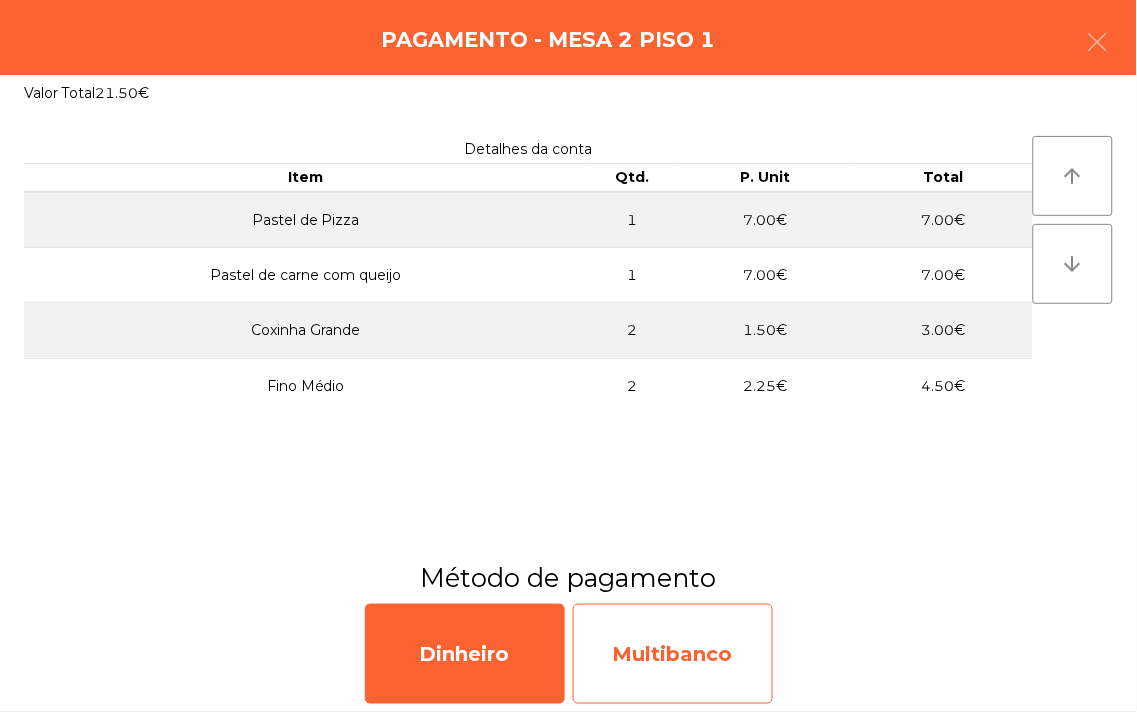 click on "Multibanco" 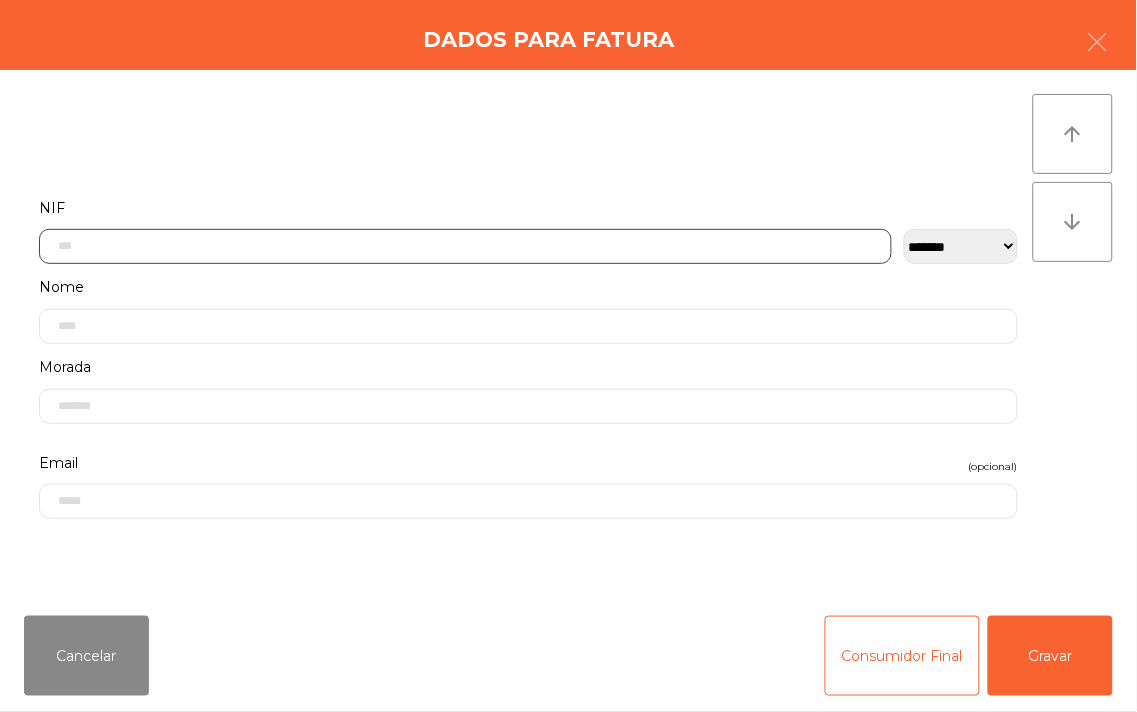 click 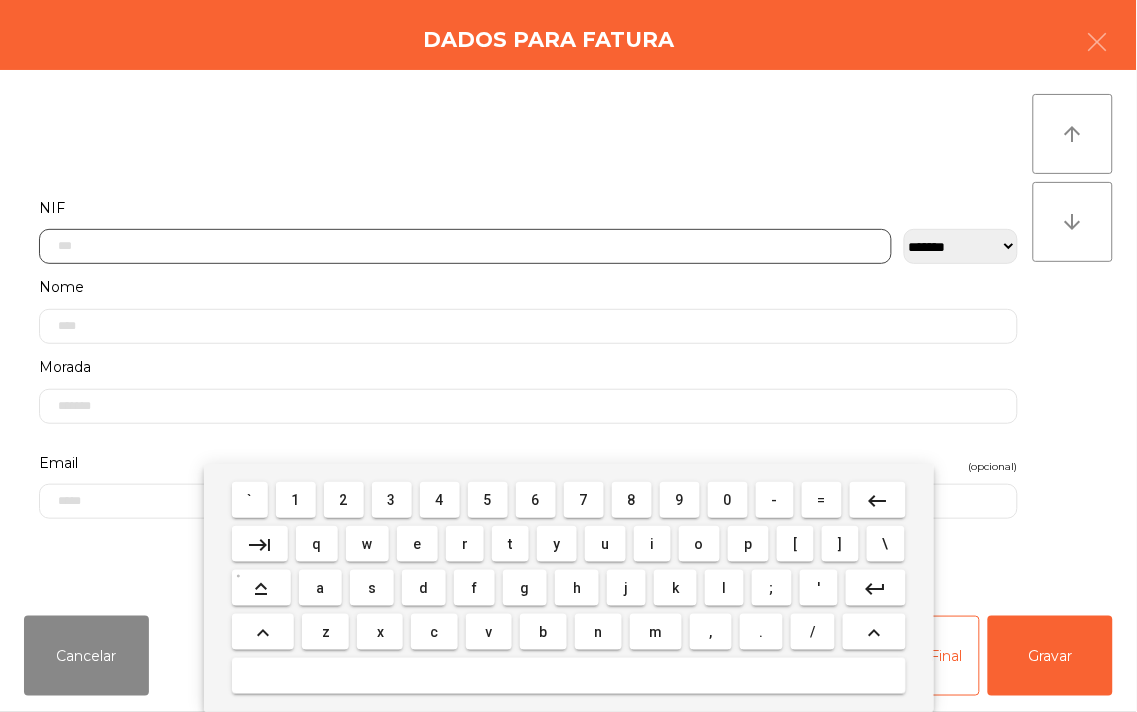 scroll, scrollTop: 98, scrollLeft: 0, axis: vertical 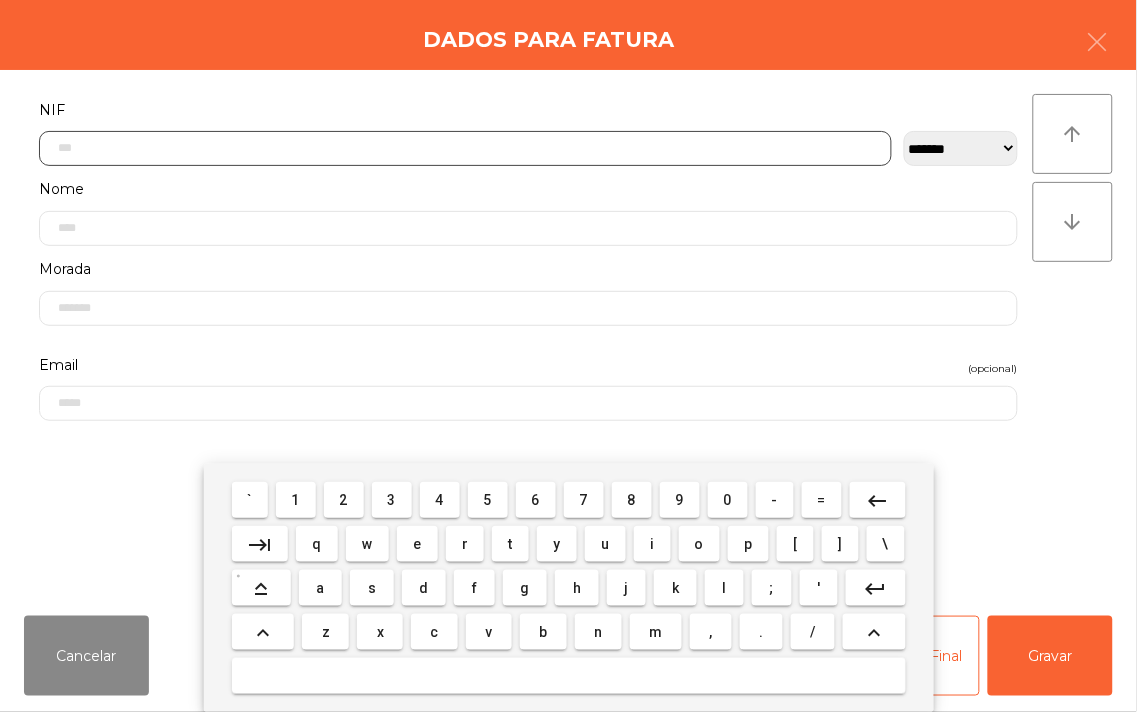 click on "5" at bounding box center (488, 500) 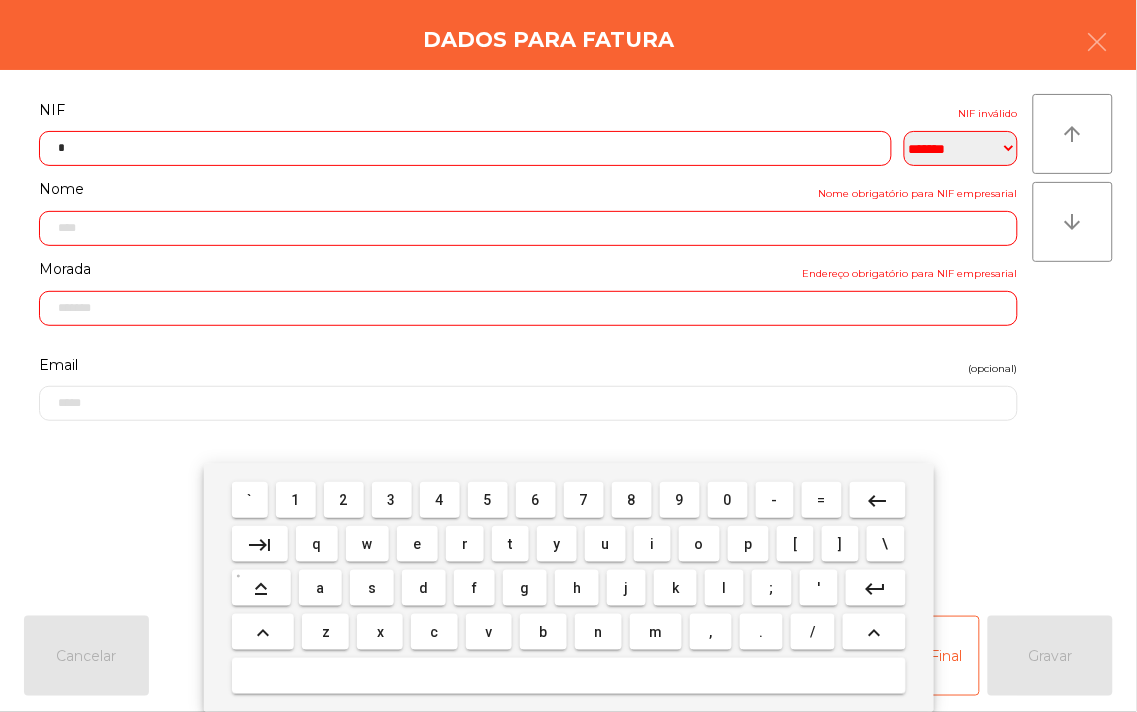 click on "0" at bounding box center [728, 500] 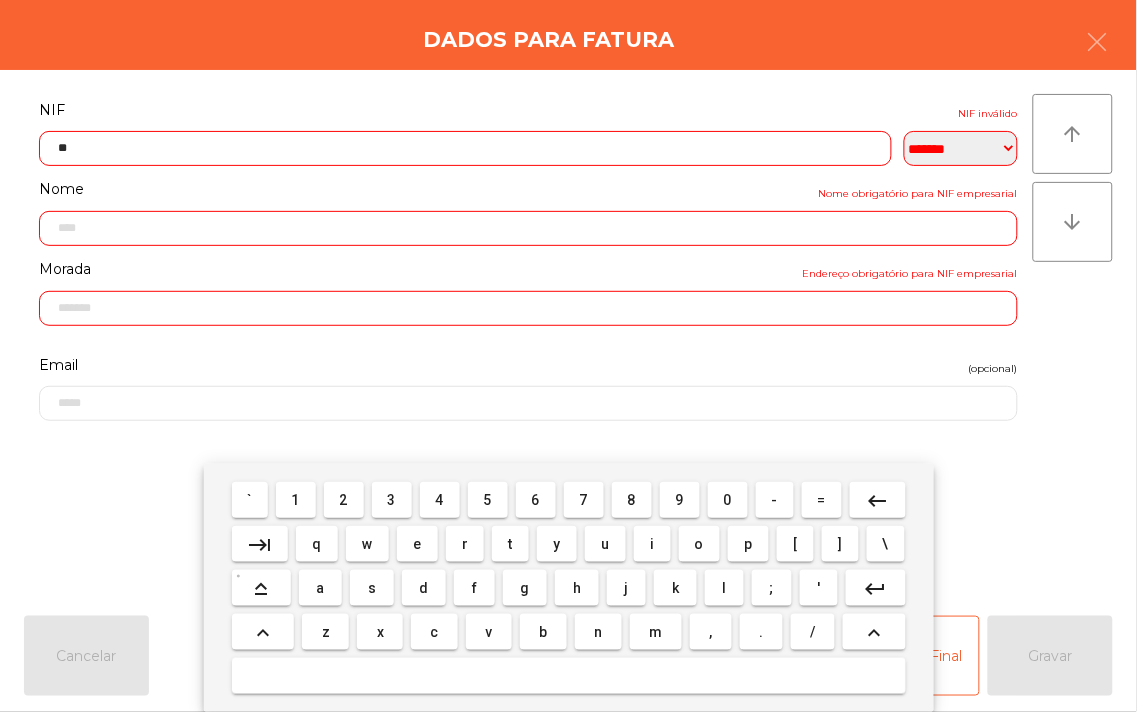 click on "3" at bounding box center [392, 500] 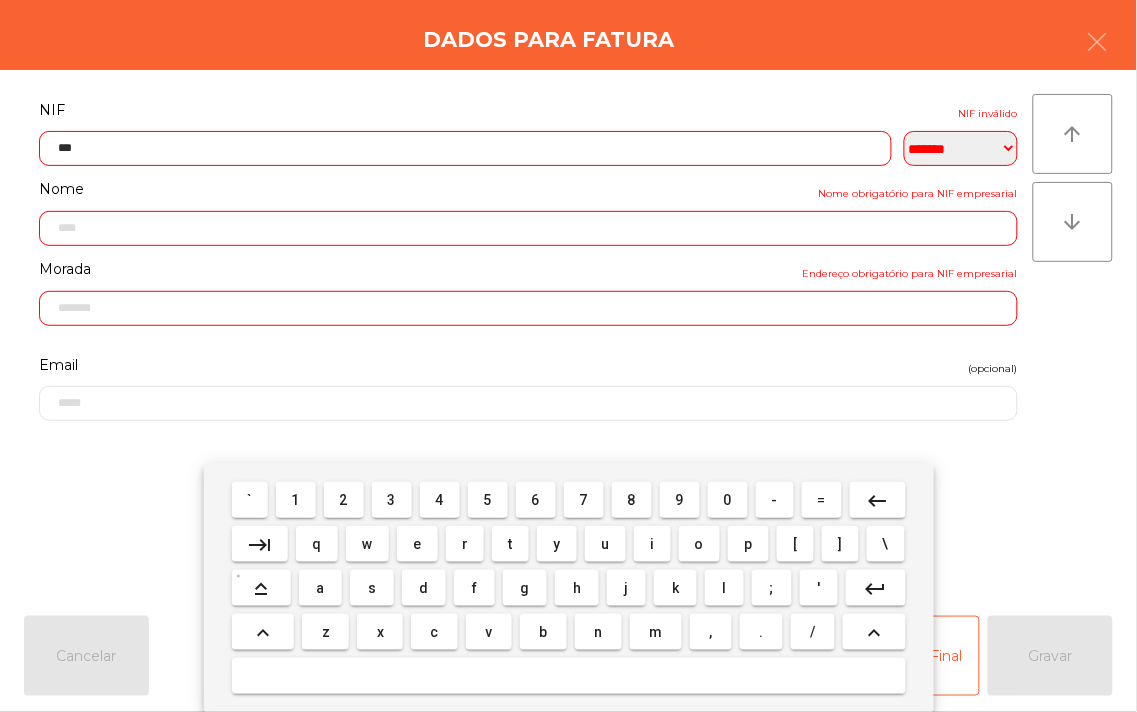 click on "6" at bounding box center [536, 500] 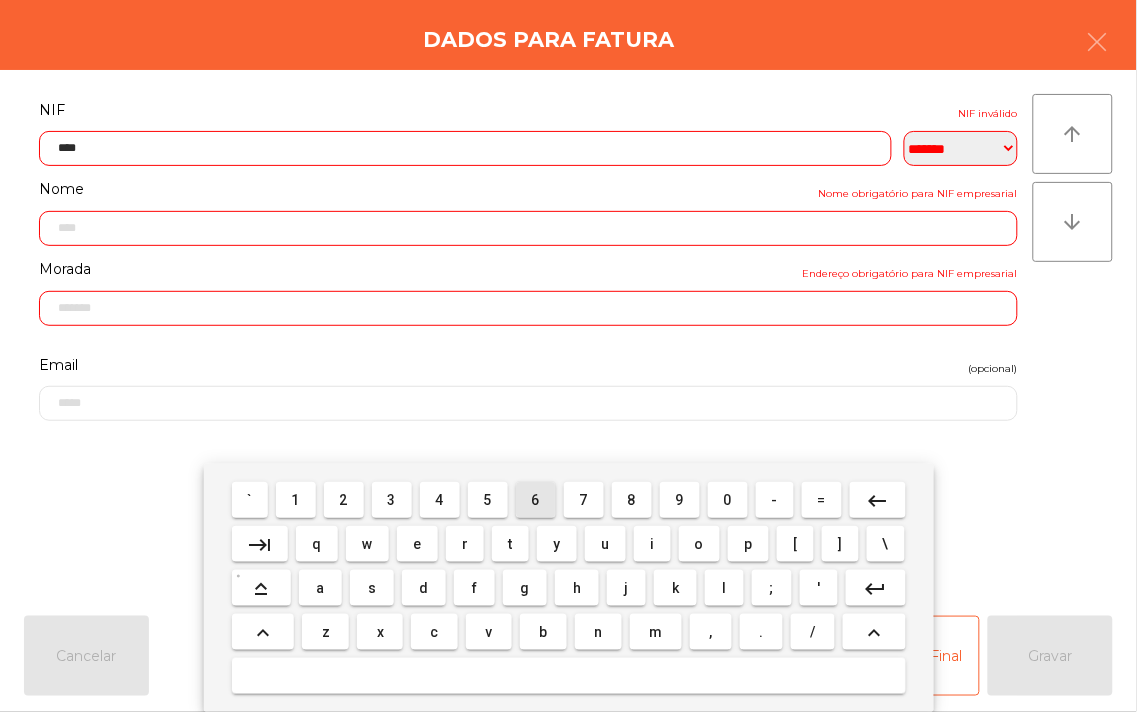 click on "7" at bounding box center [584, 500] 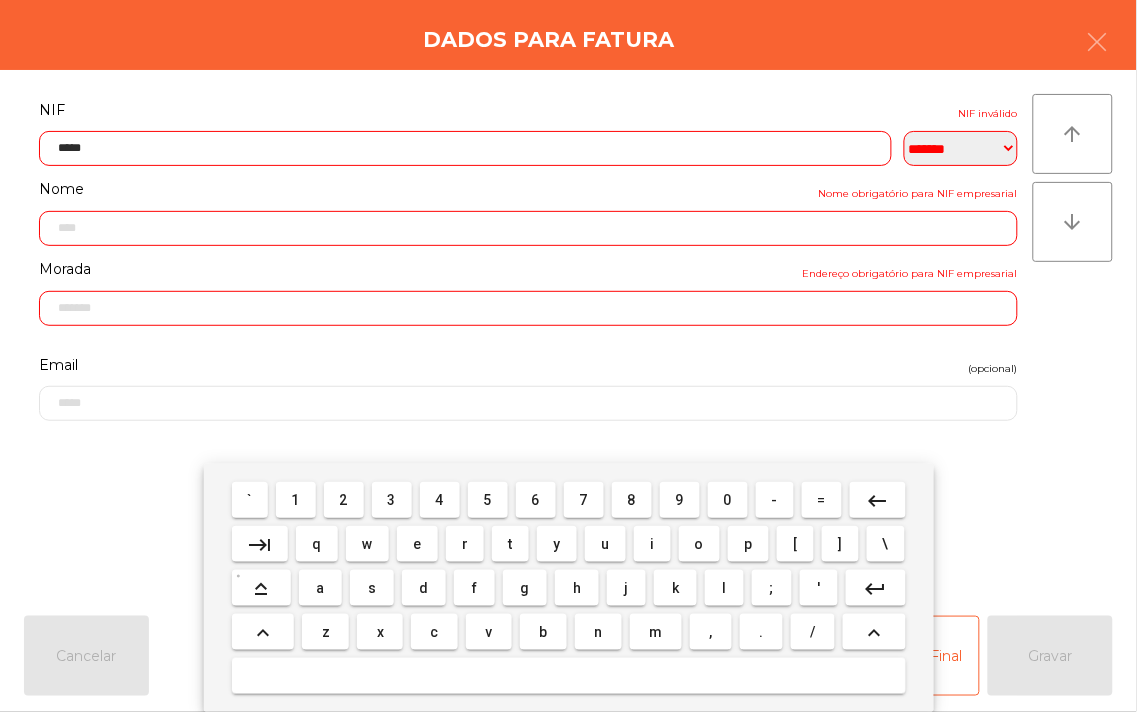 click on "4" at bounding box center [440, 500] 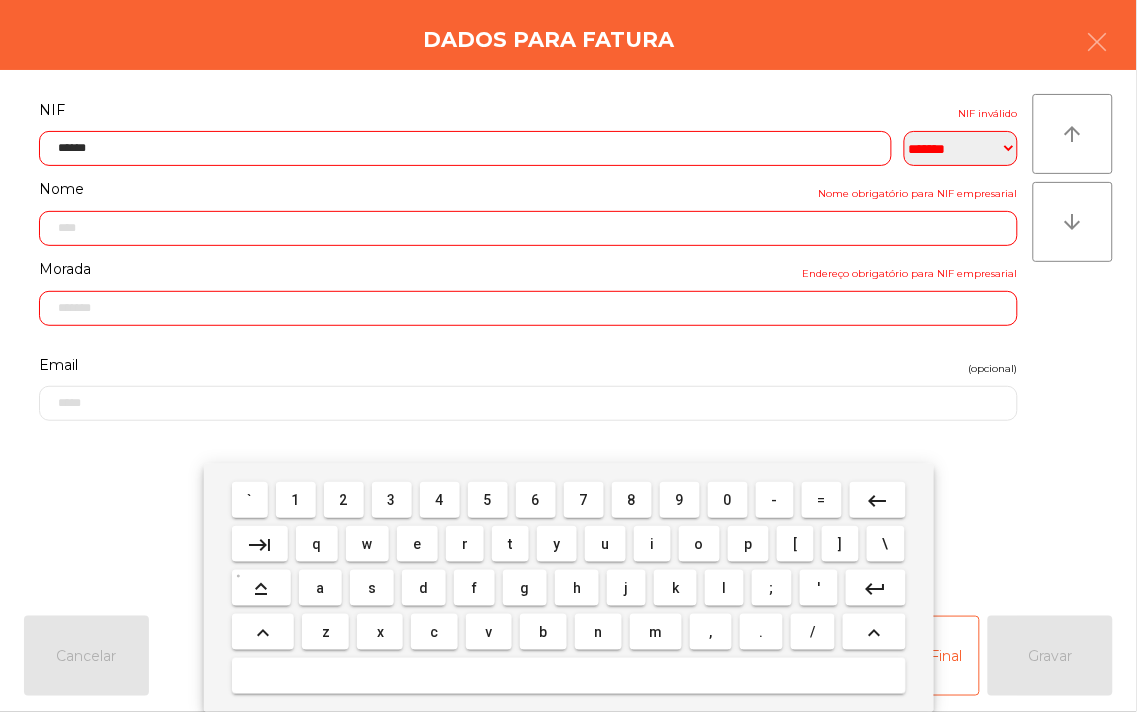 click on "8" at bounding box center [632, 500] 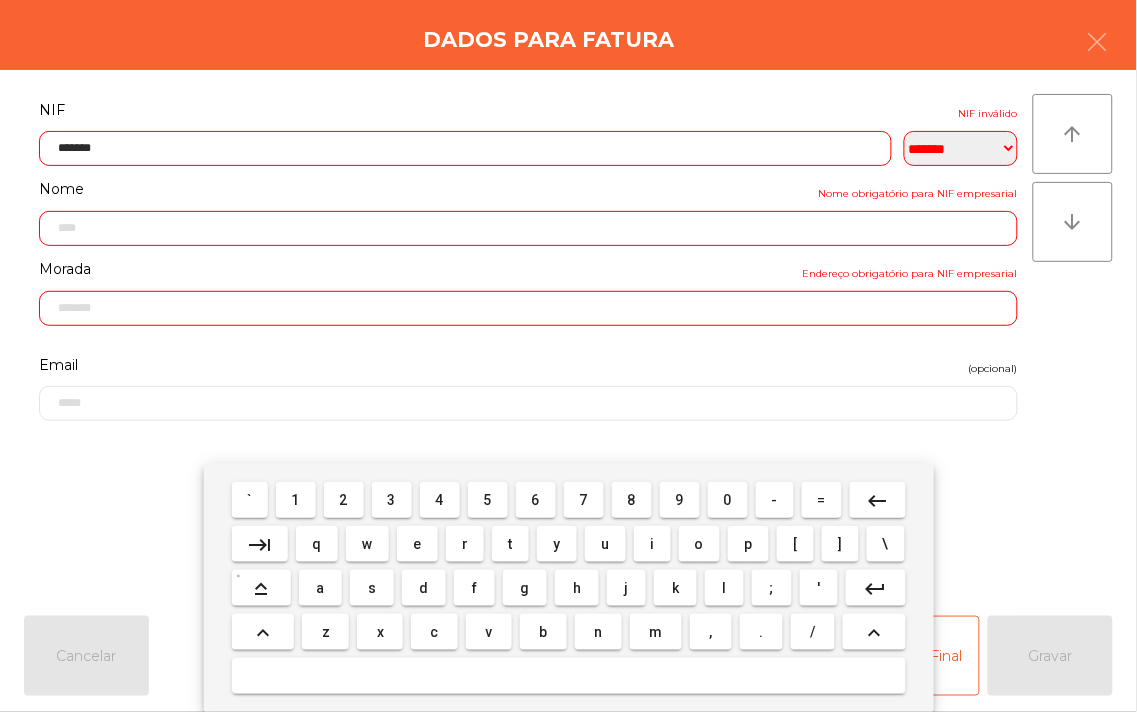 click on "7" at bounding box center [584, 500] 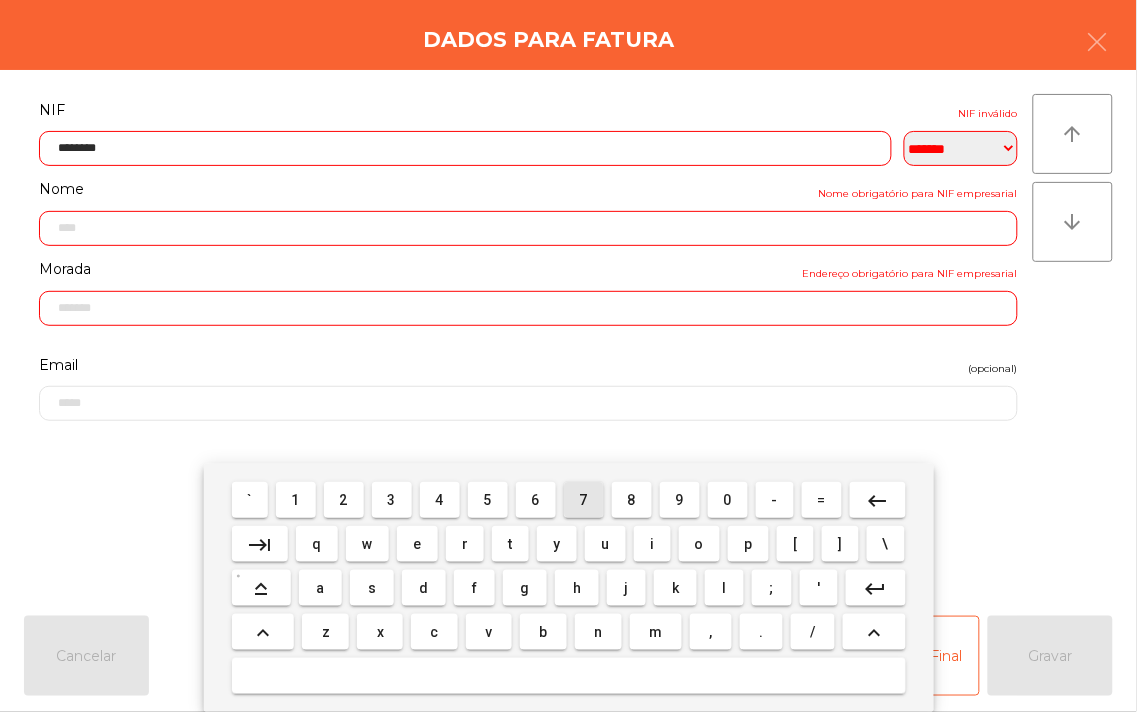 click on "0" at bounding box center [728, 500] 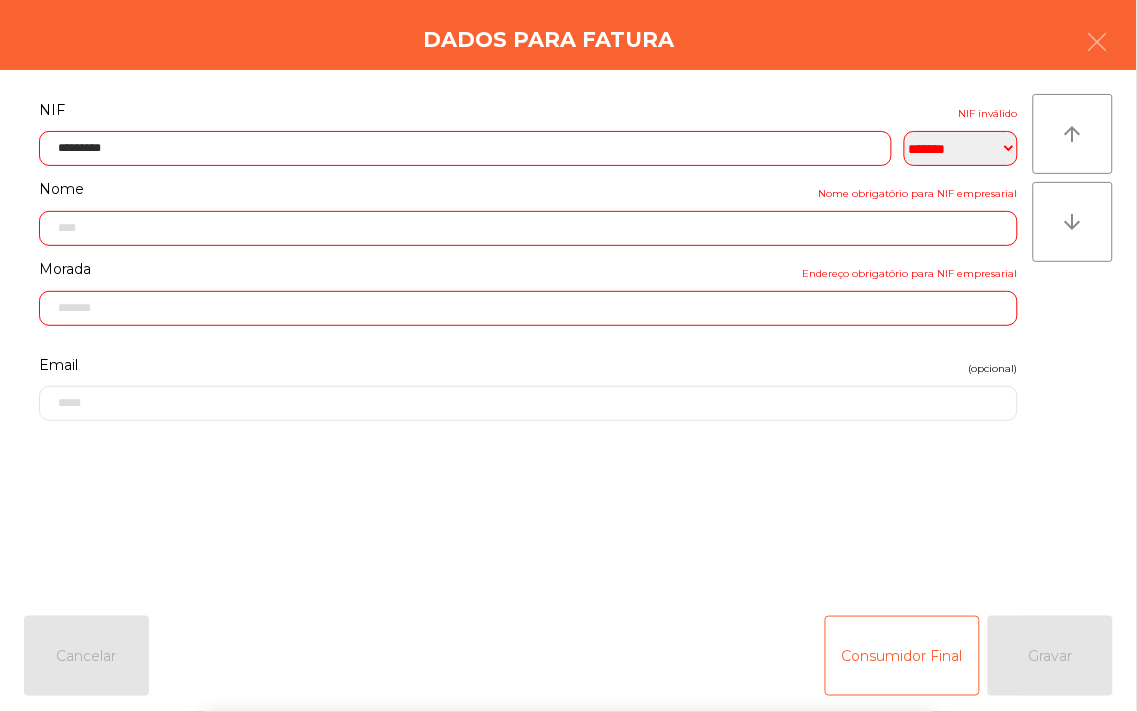 click on "` 1 2 3 4 5 6 7 8 9 0 - = keyboard_backspace keyboard_tab q w e r t y u i o p [ ] \ keyboard_capslock a s d f g h j k l ; ' keyboard_return keyboard_arrow_up z x c v b n m , . / keyboard_arrow_up" at bounding box center (568, 588) 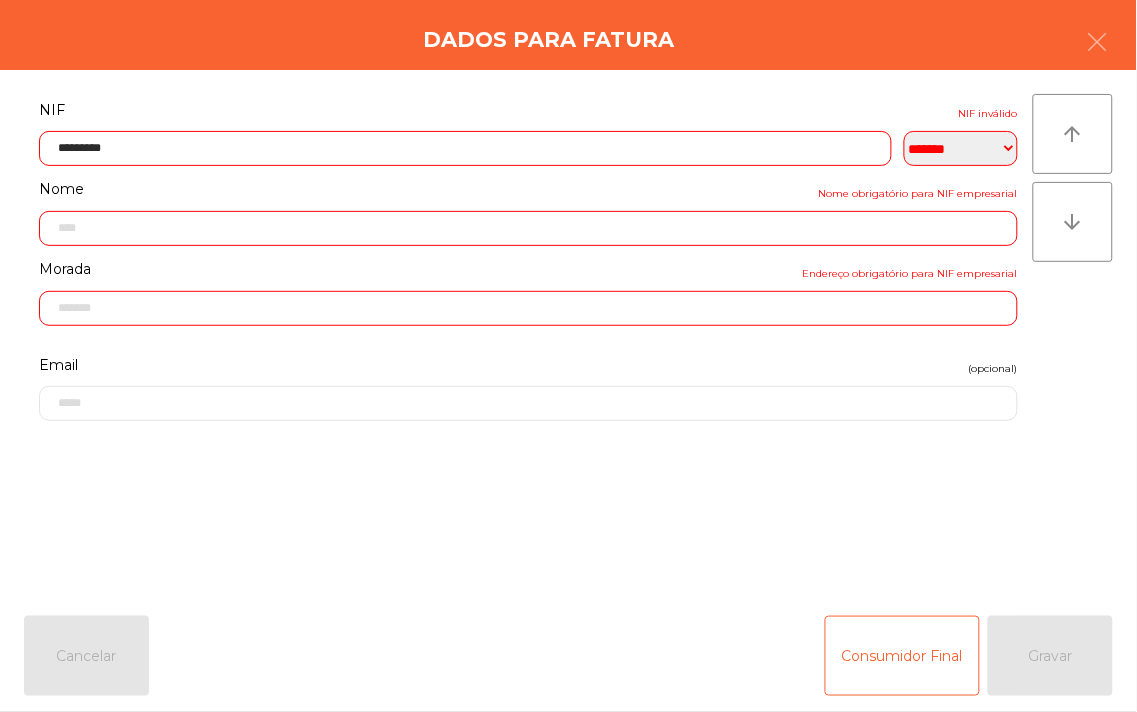click on "**********" 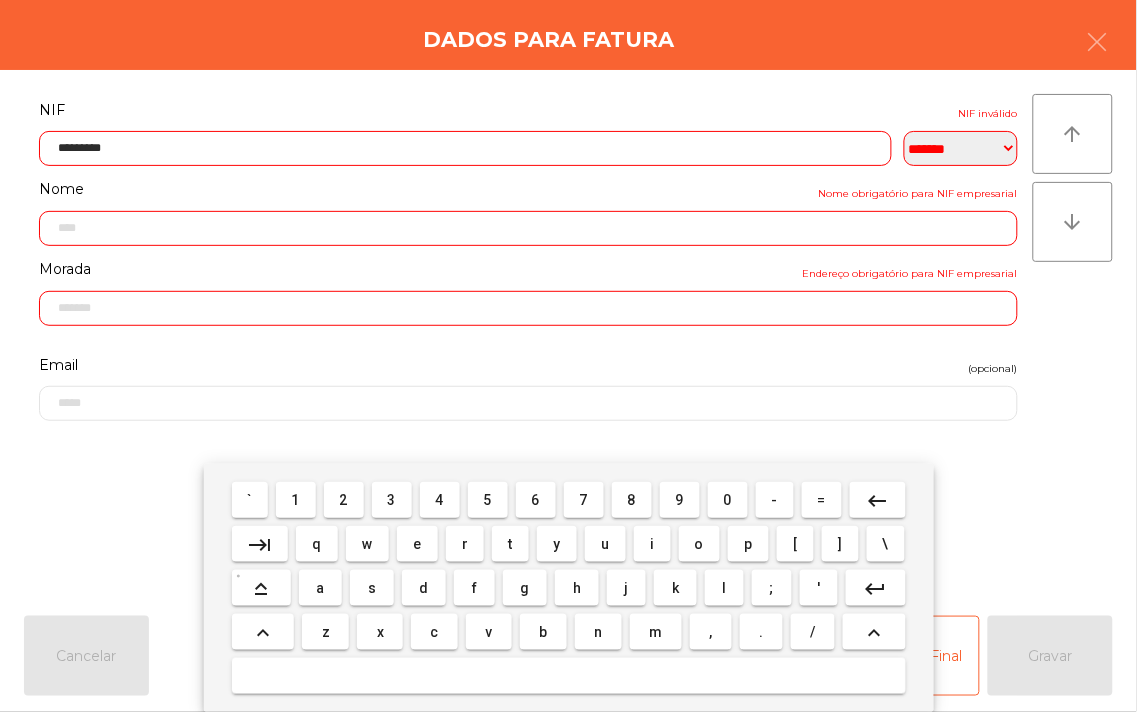 click on "1" at bounding box center [296, 500] 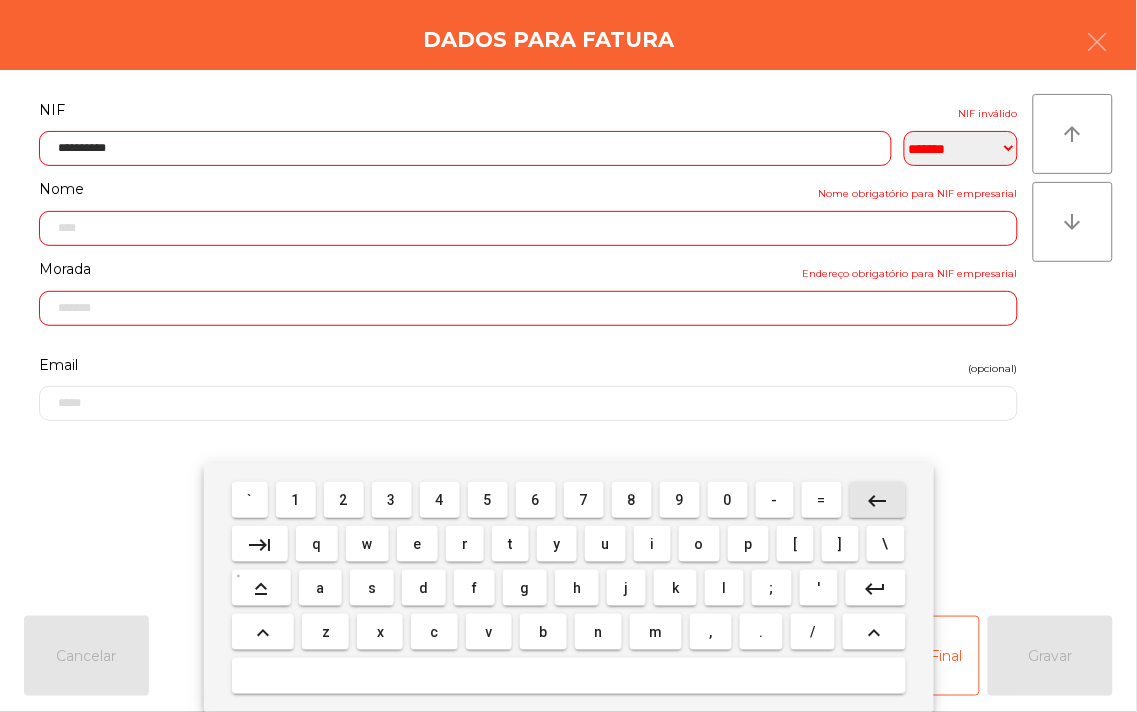 click on "keyboard_backspace" at bounding box center (878, 500) 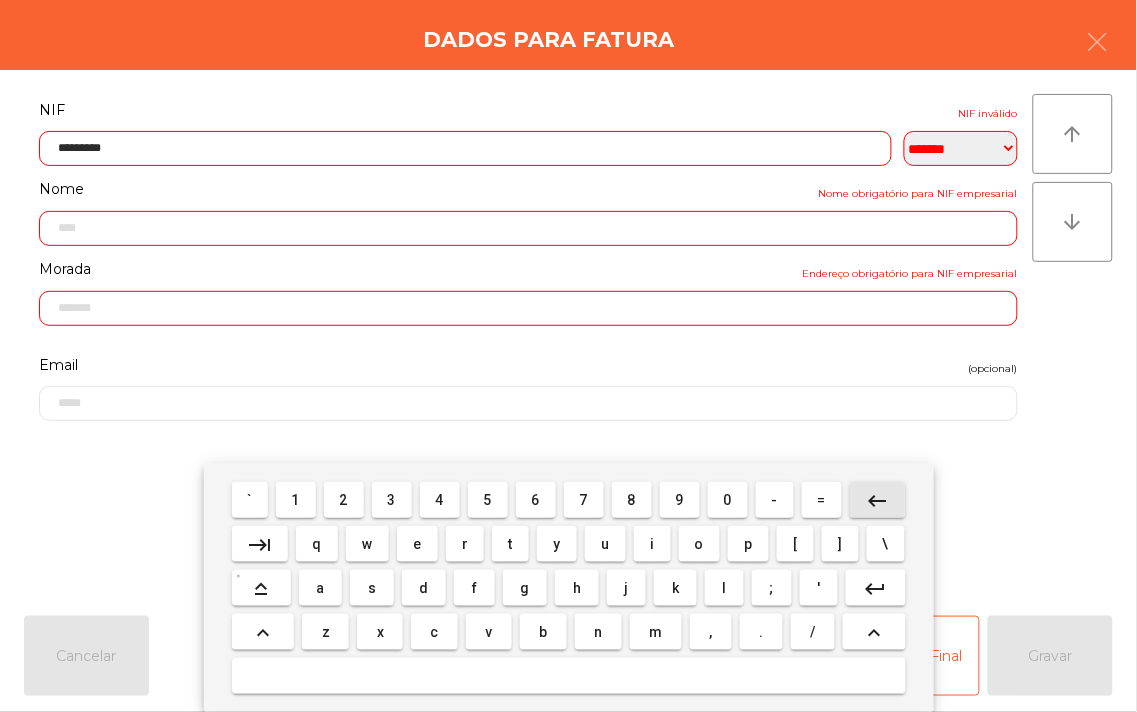 click on "keyboard_backspace" at bounding box center (878, 500) 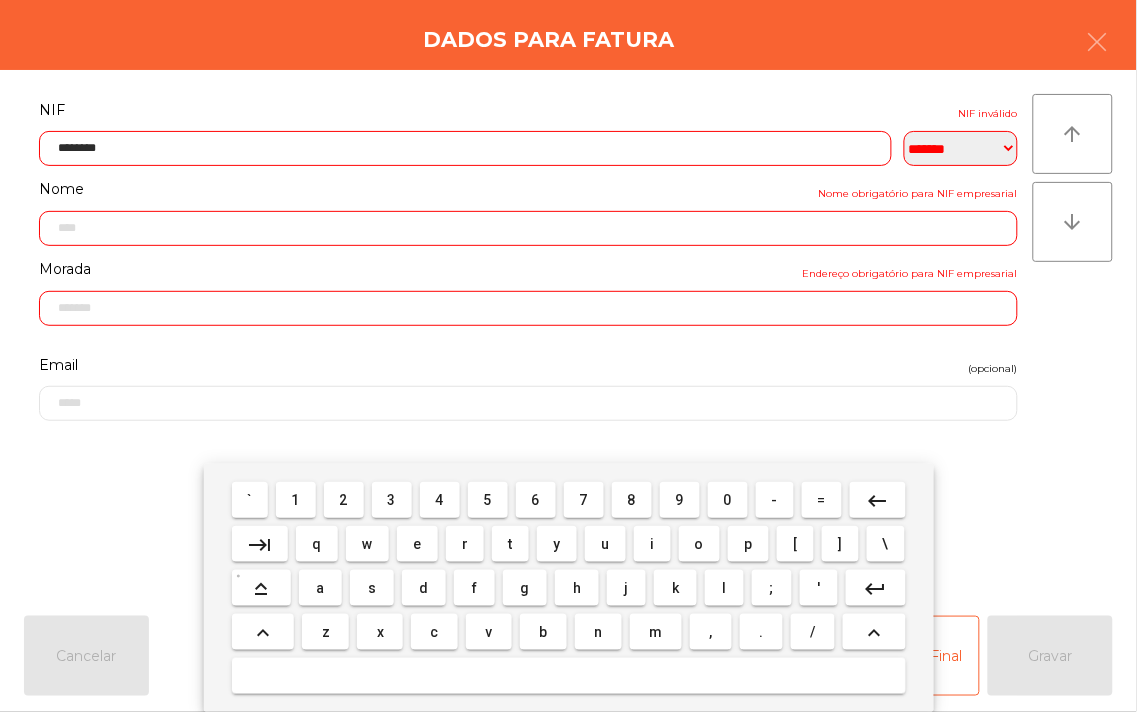 click on "1" at bounding box center (296, 500) 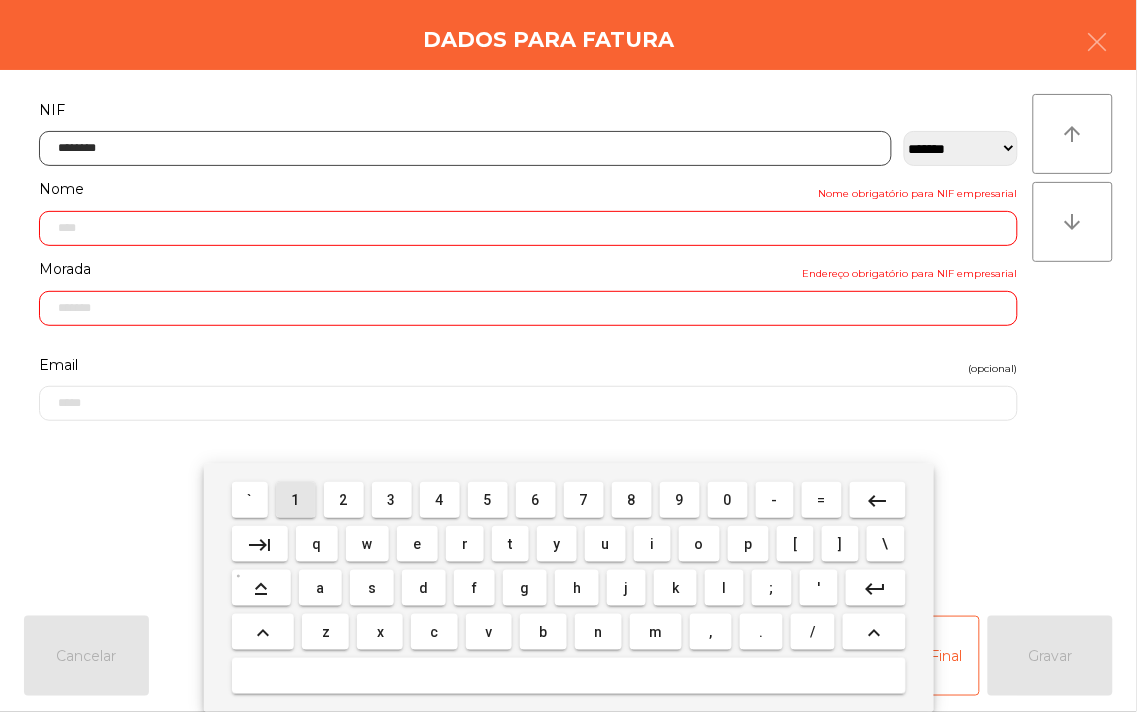 type on "*********" 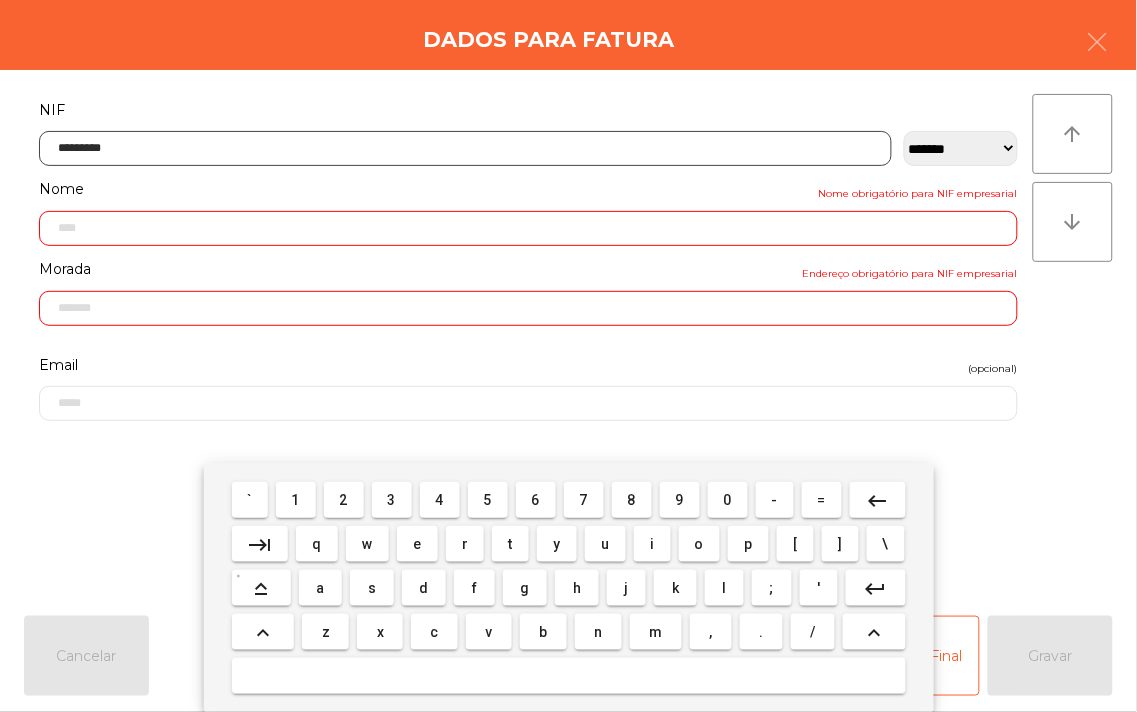 type on "**********" 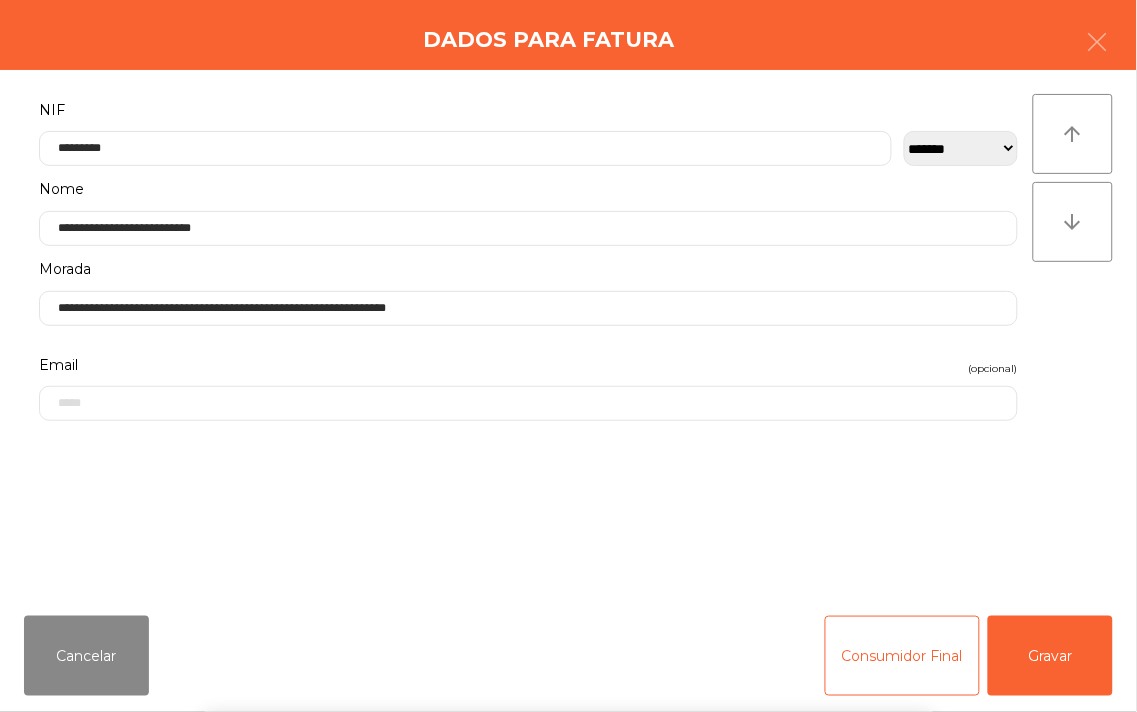 click on "` 1 2 3 4 5 6 7 8 9 0 - = keyboard_backspace keyboard_tab q w e r t y u i o p [ ] \ keyboard_capslock a s d f g h j k l ; ' keyboard_return keyboard_arrow_up z x c v b n m , . / keyboard_arrow_up" at bounding box center (568, 588) 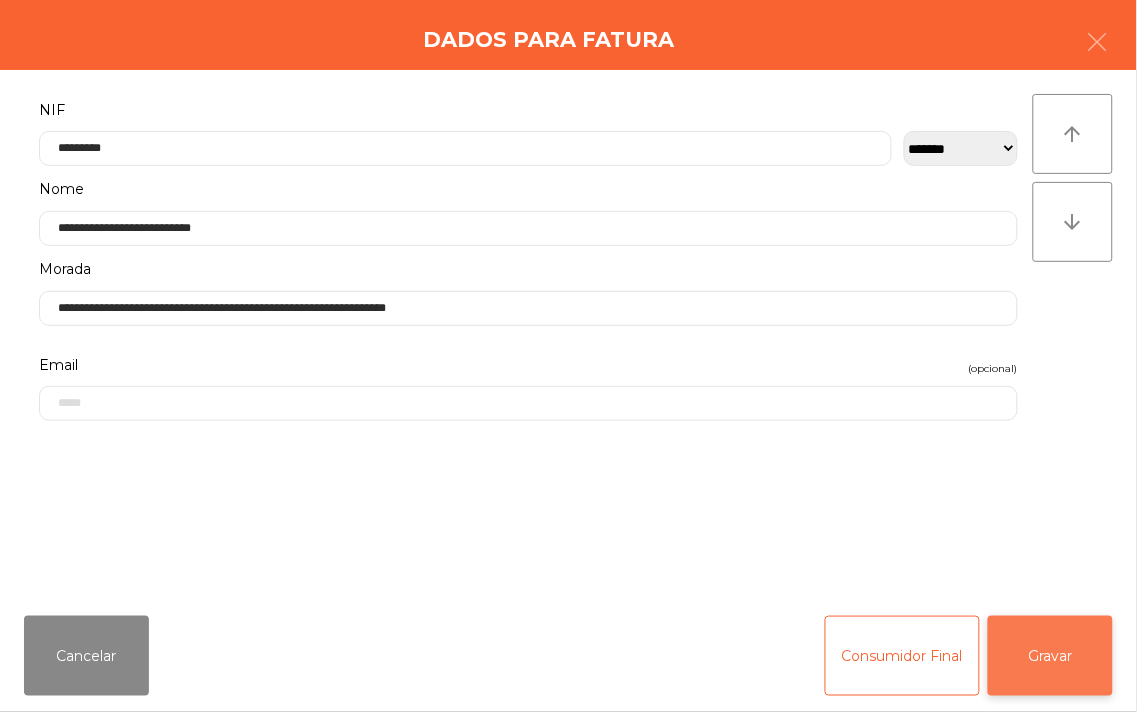 click on "Gravar" 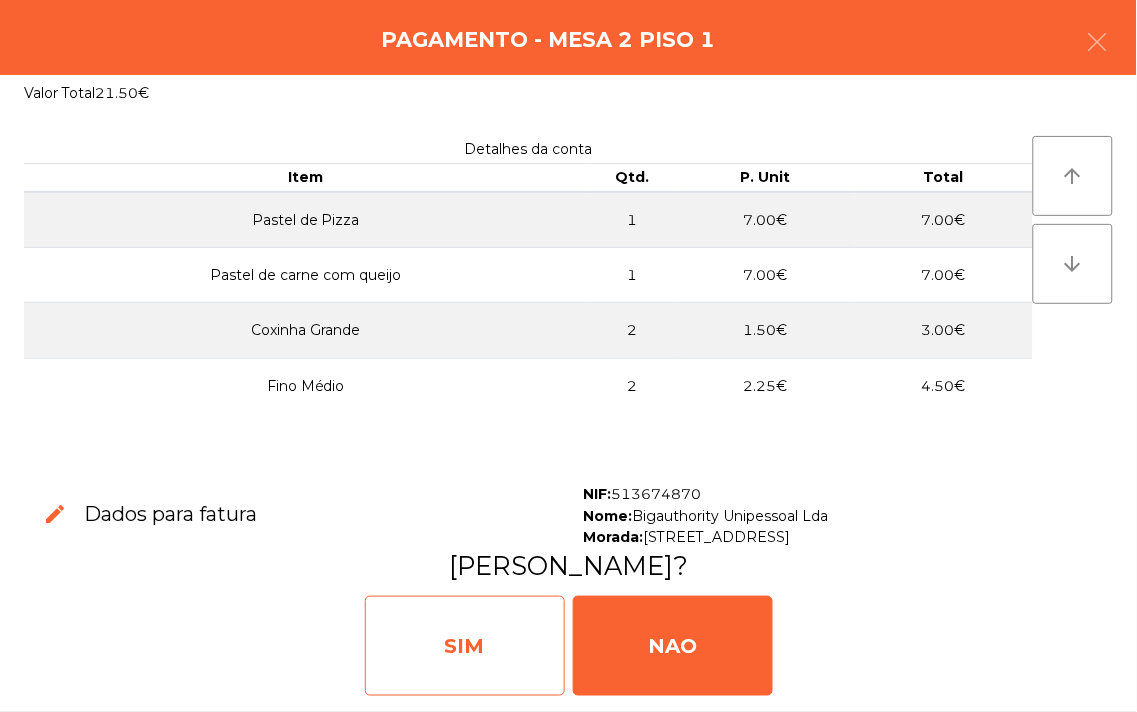 click on "SIM" 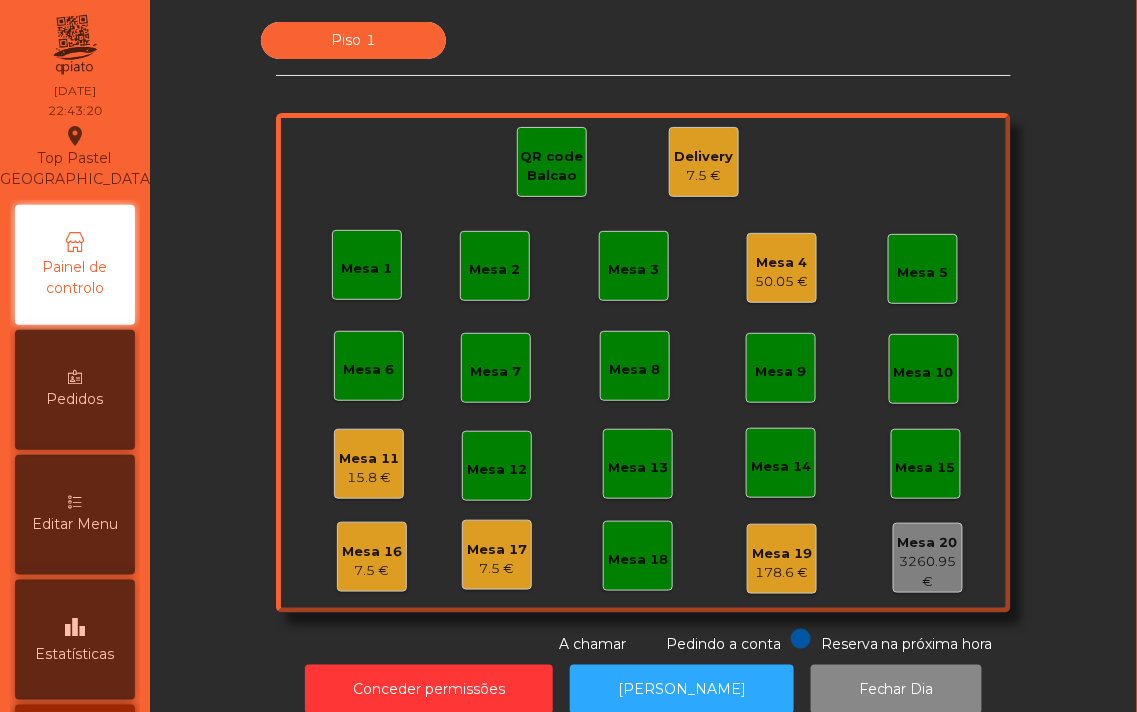 click on "7.5 €" 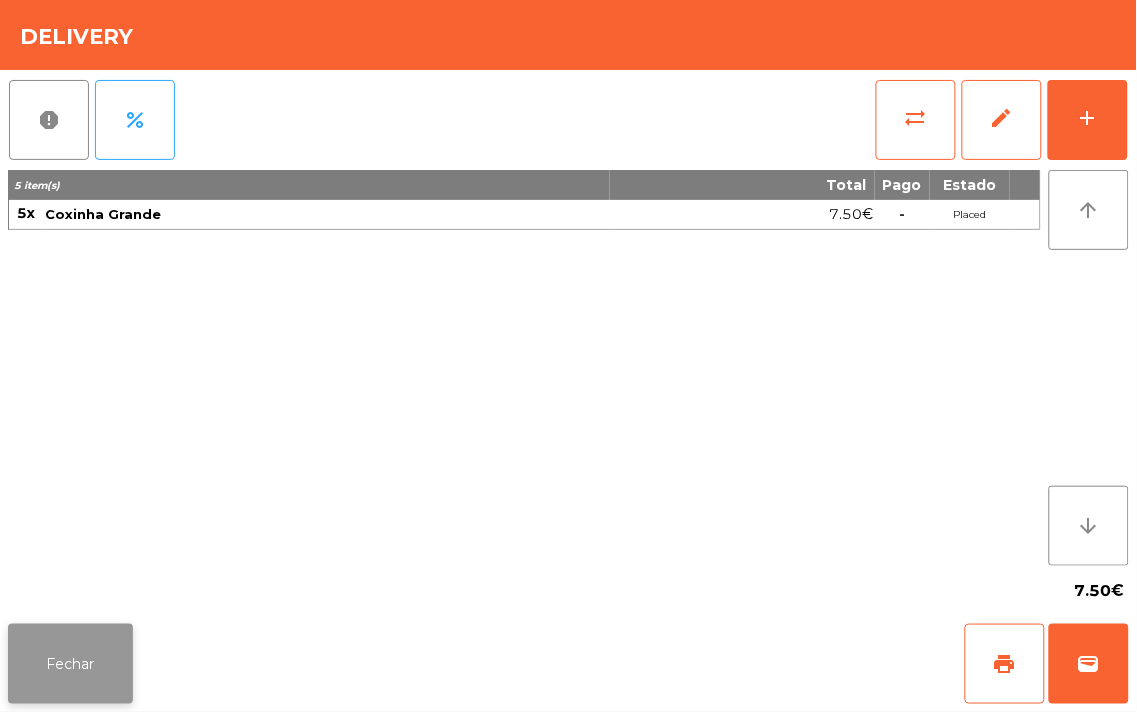 click on "Fechar" 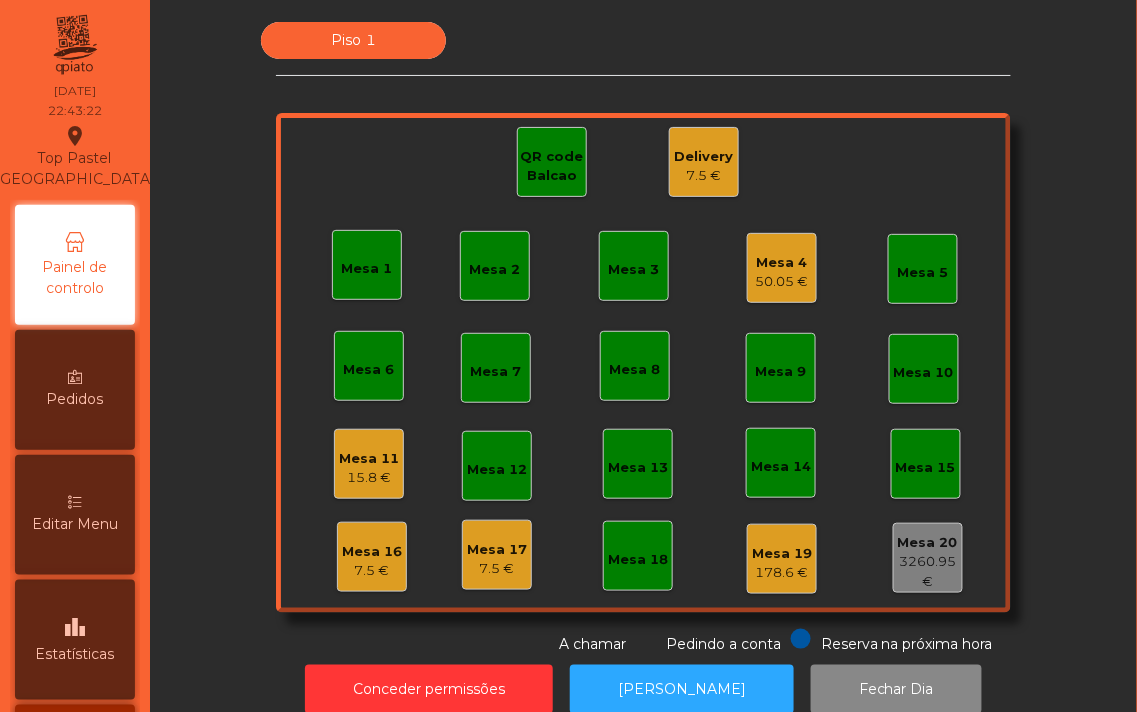 click on "Mesa 1   Mesa 2   Mesa 3   Mesa 4   50.05 €   Mesa 5   Mesa 6   Mesa 7   Mesa 8   Mesa 9   Mesa 10   Mesa 11   15.8 €   Mesa 12   Mesa 13   Mesa 14   Mesa 15   Mesa 16   7.5 €   Mesa 17   7.5 €   Mesa 18   Mesa 19   178.6 €   Mesa 20   3260.95 €   QR code Balcao   Delivery   7.5 €" 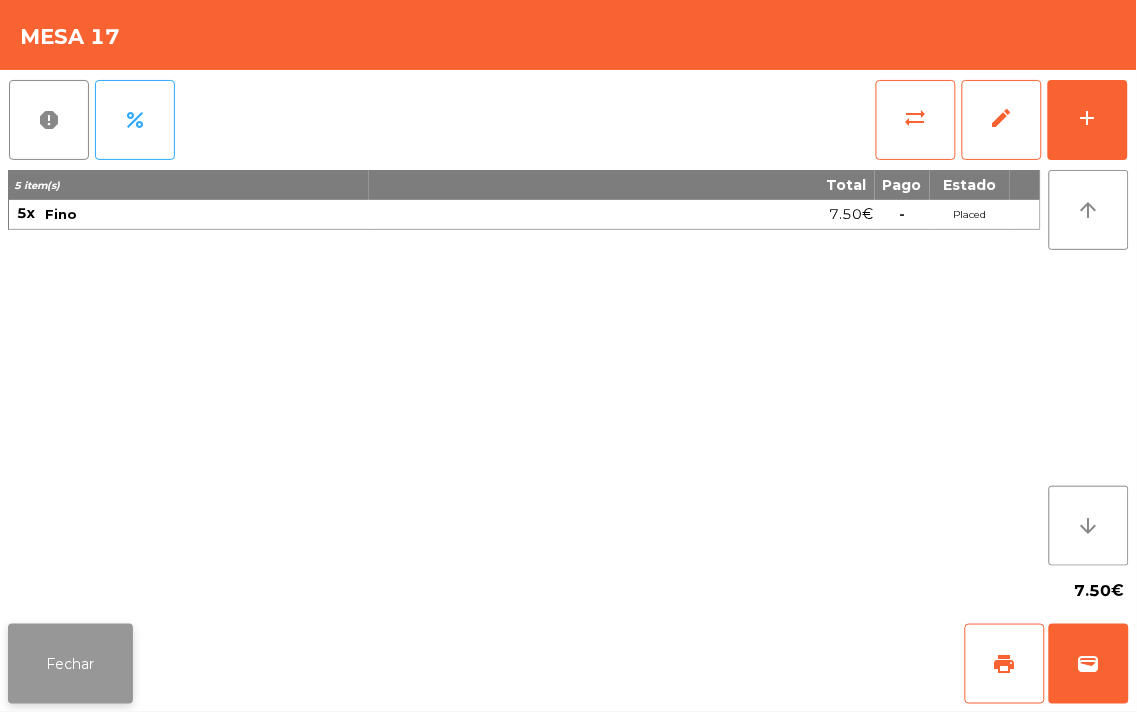 click on "Fechar" 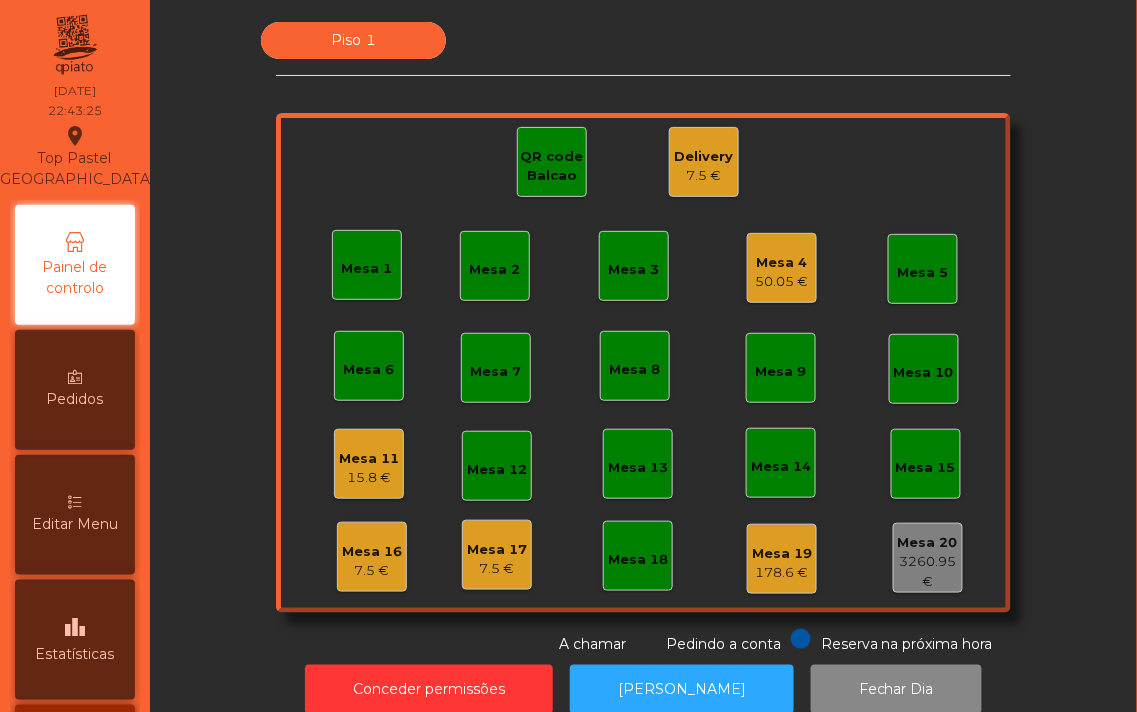 click on "Mesa 17" 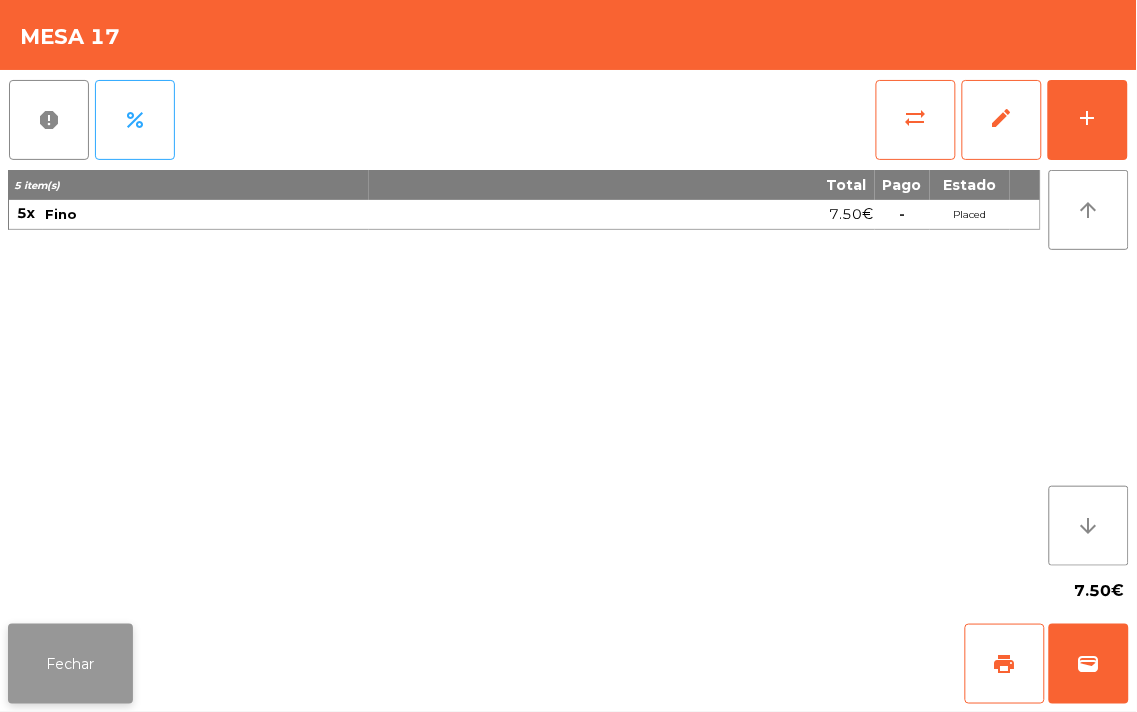 click on "Fechar" 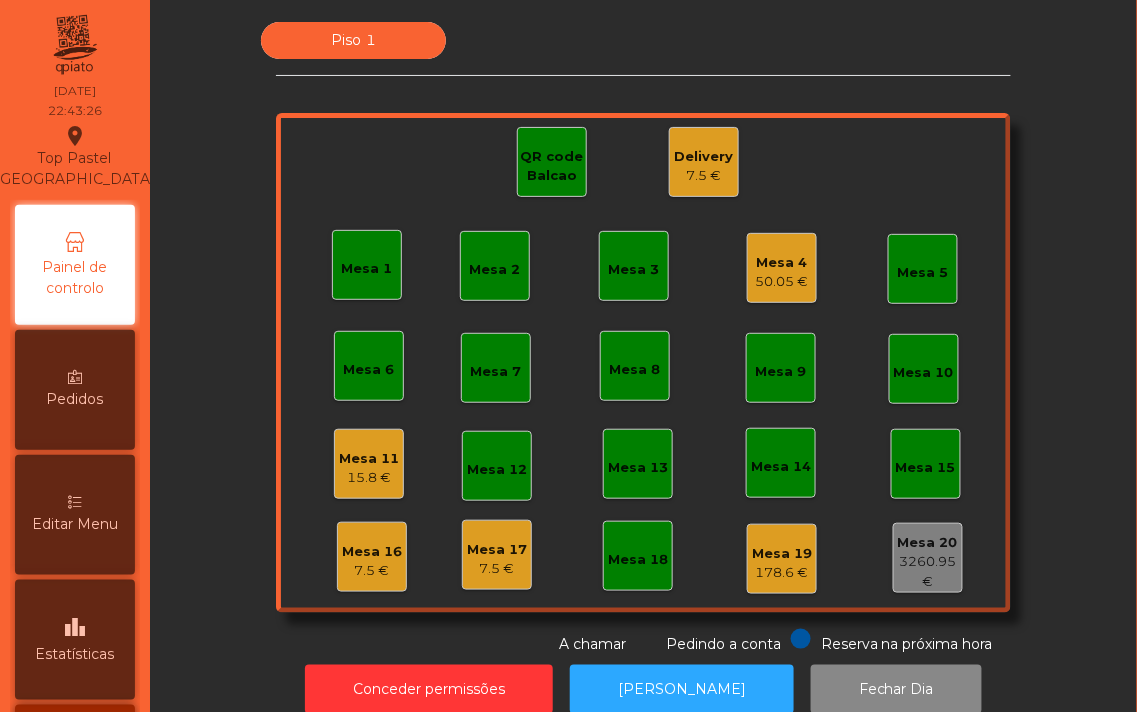 click on "7.5 €" 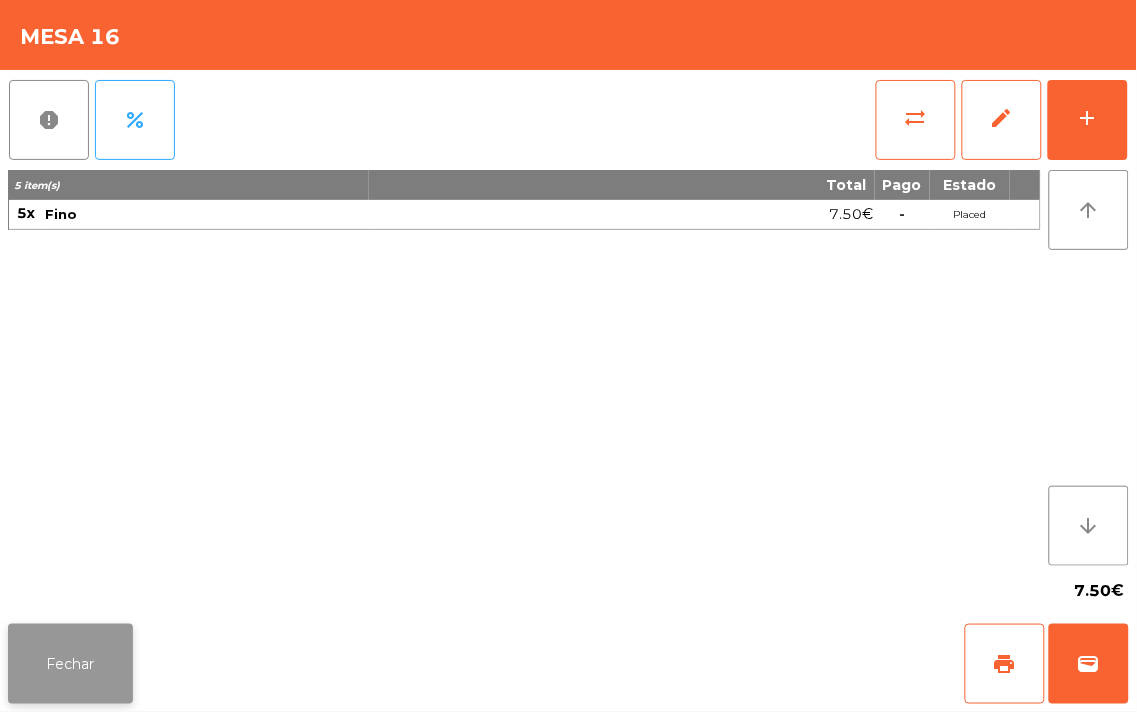 click on "Fechar" 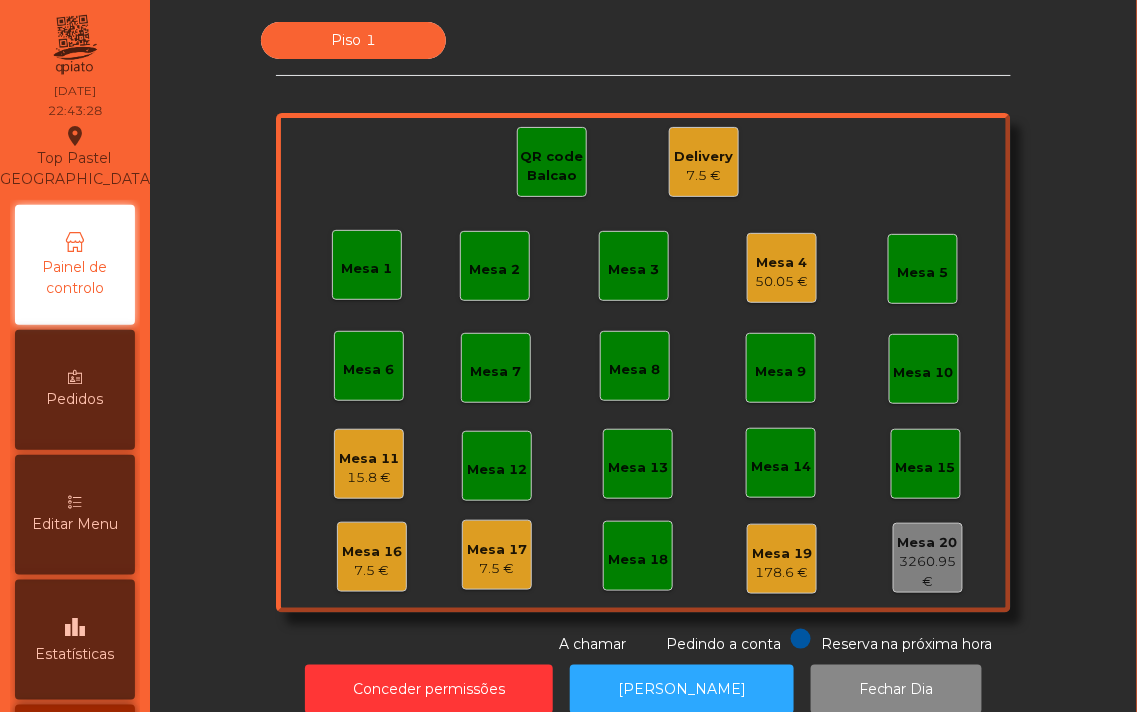 click on "7.5 €" 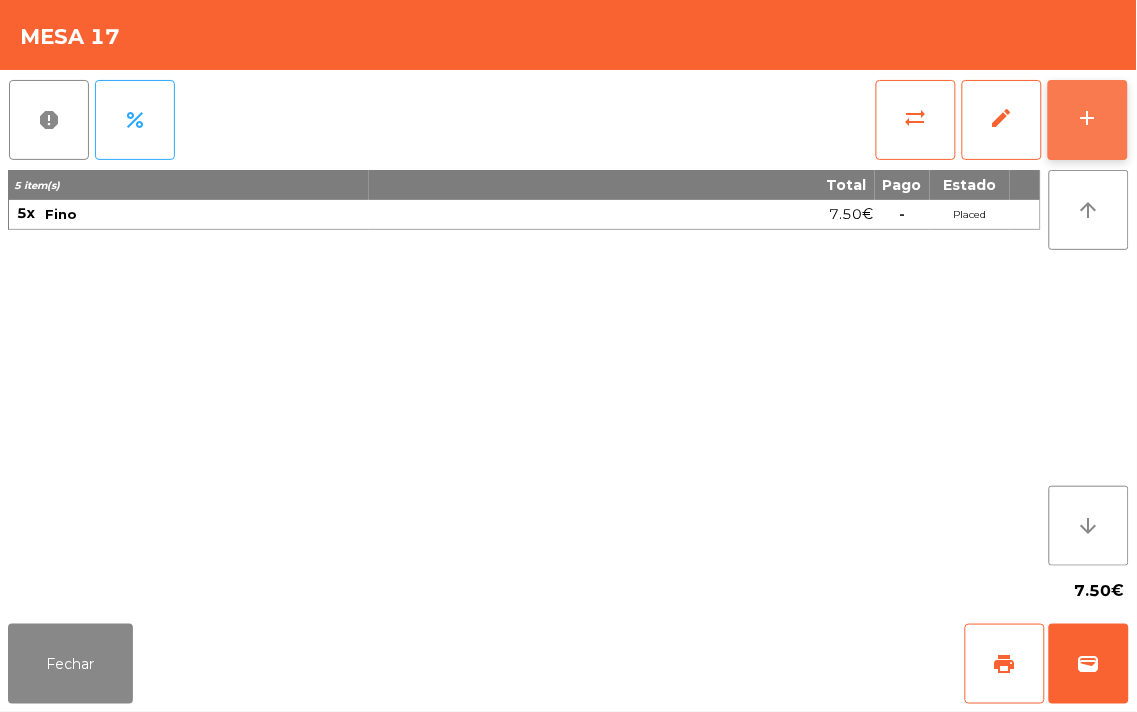 click on "add" 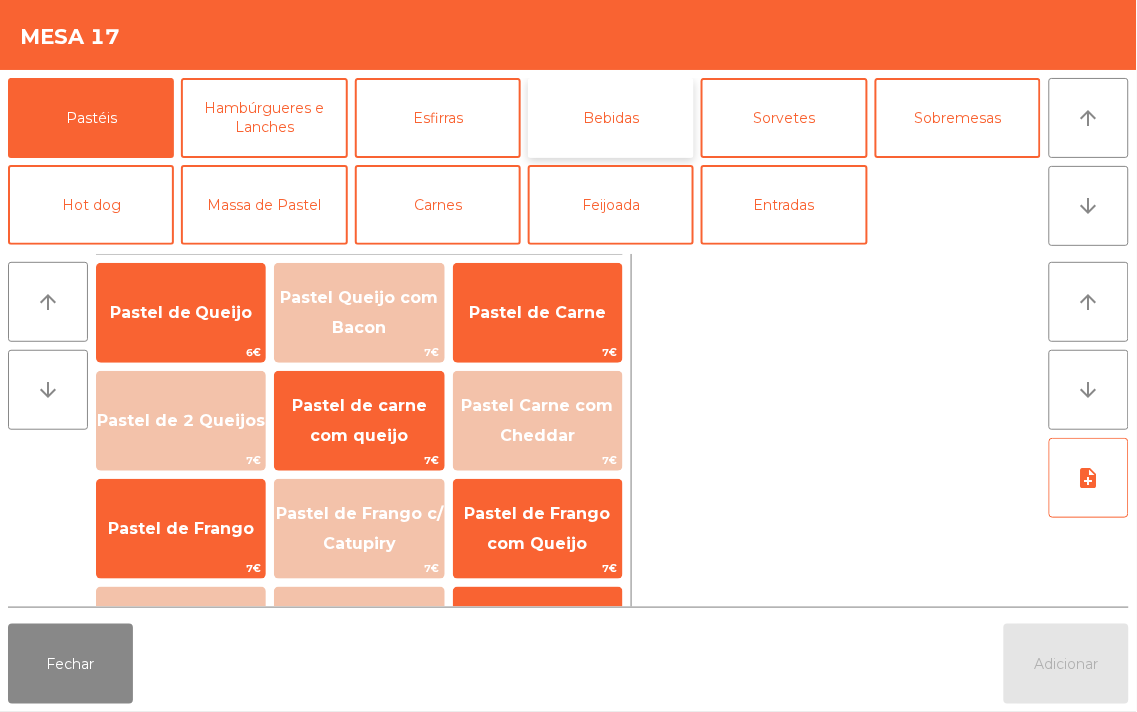 click on "Bebidas" 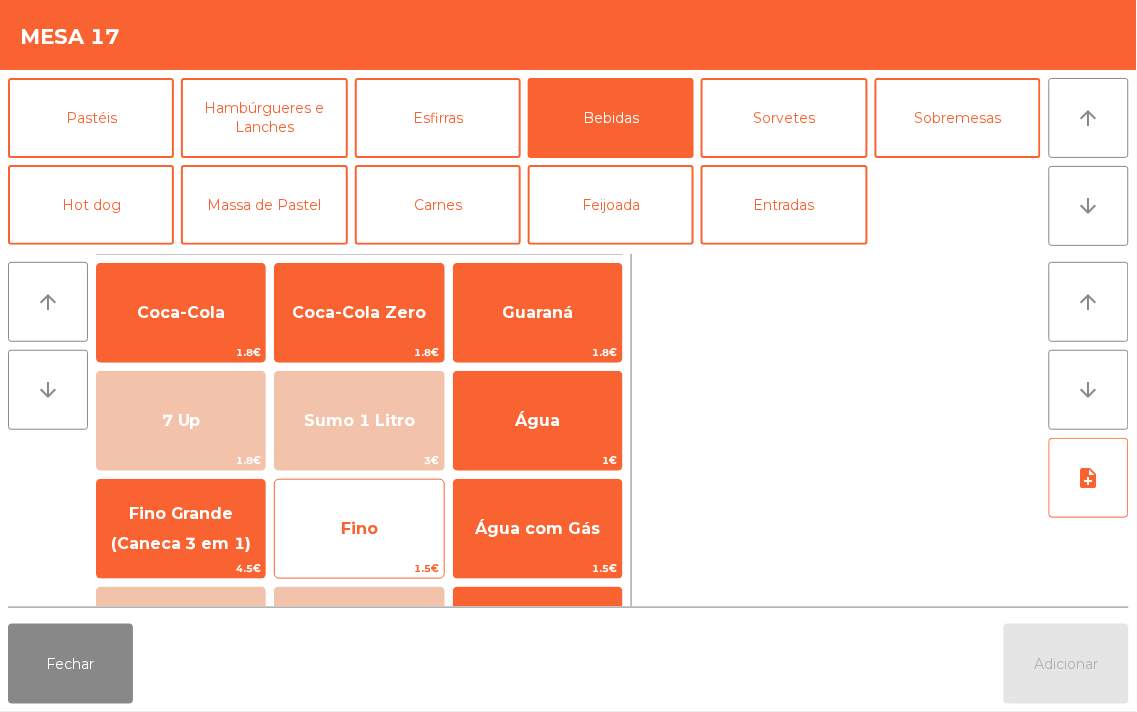 click on "Fino" 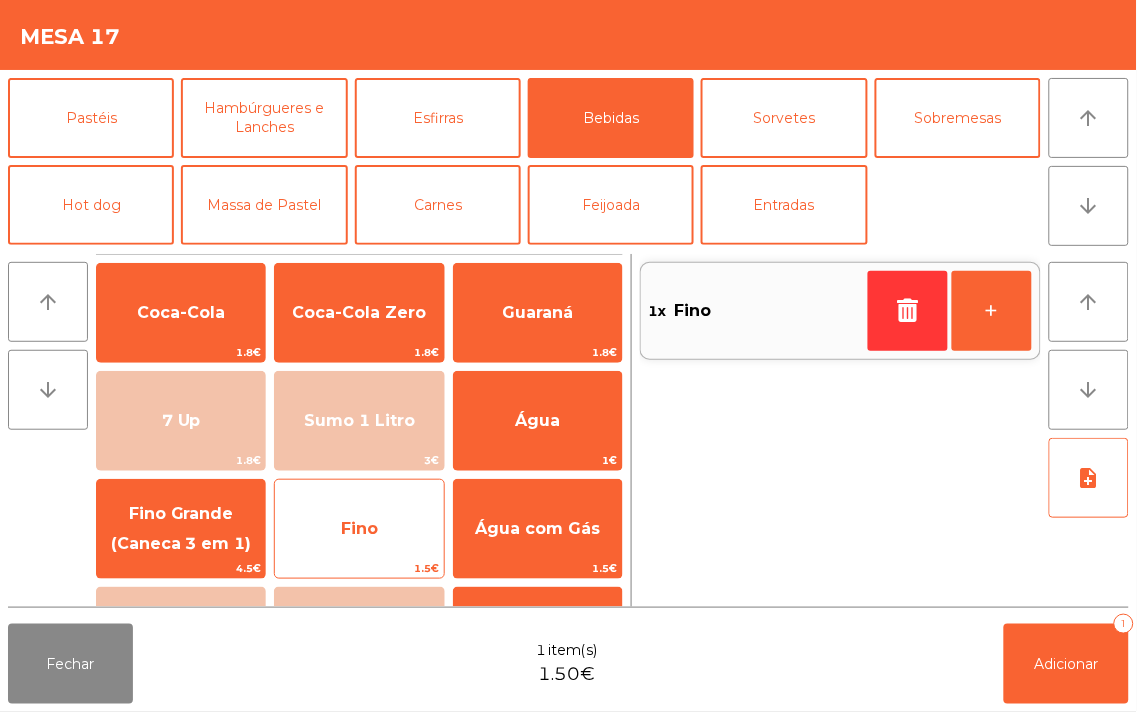 click on "Fino" 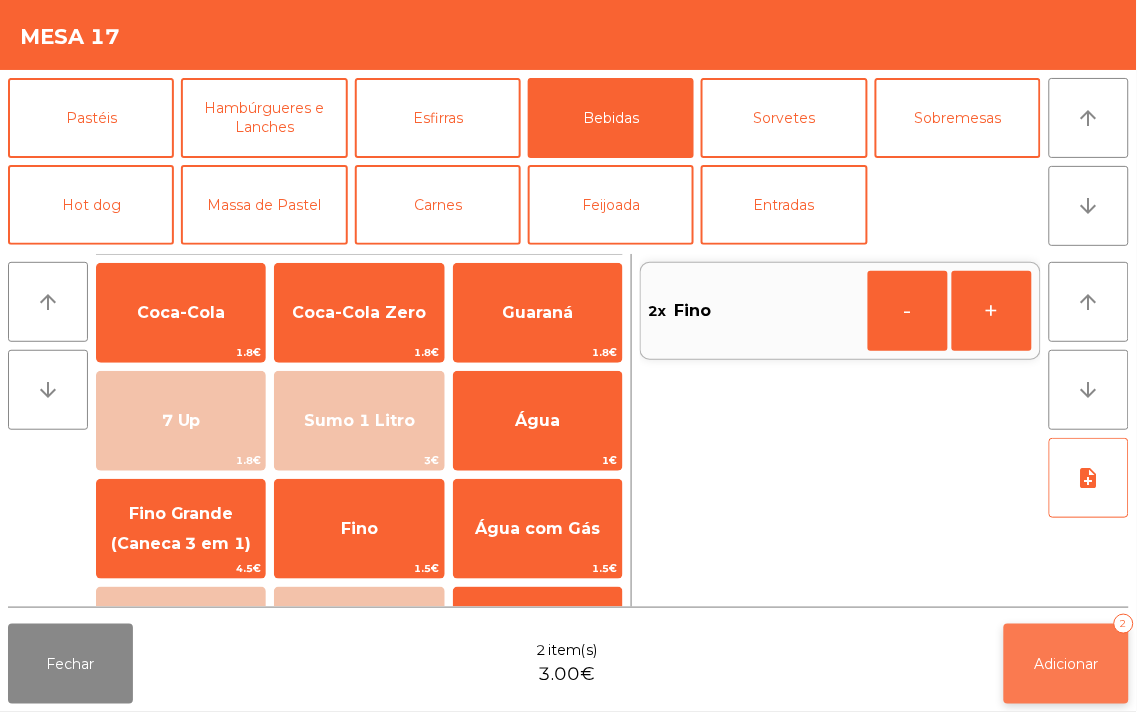 click on "Adicionar   2" 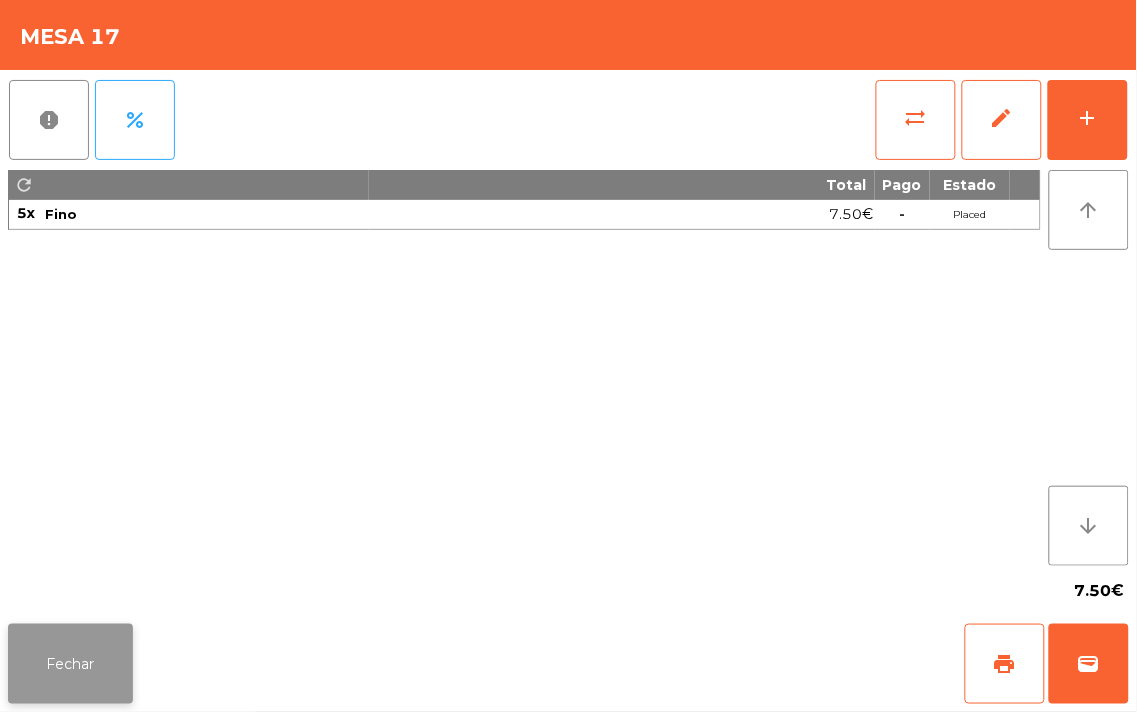 click on "Fechar" 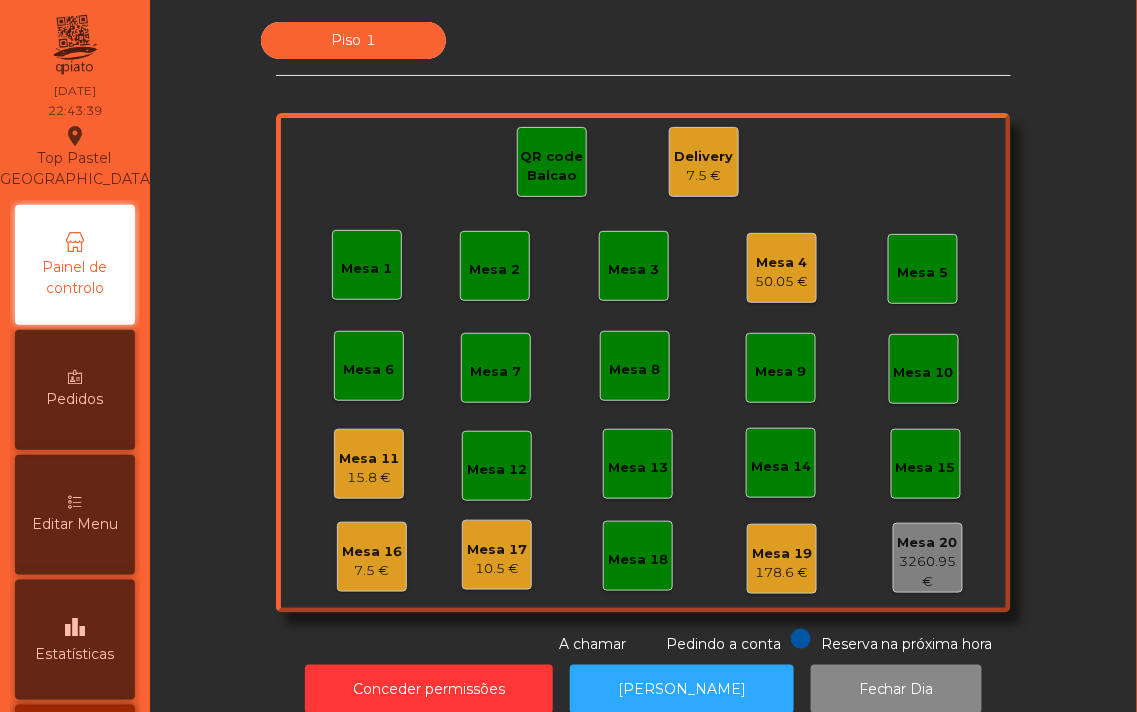 click on "Mesa 11" 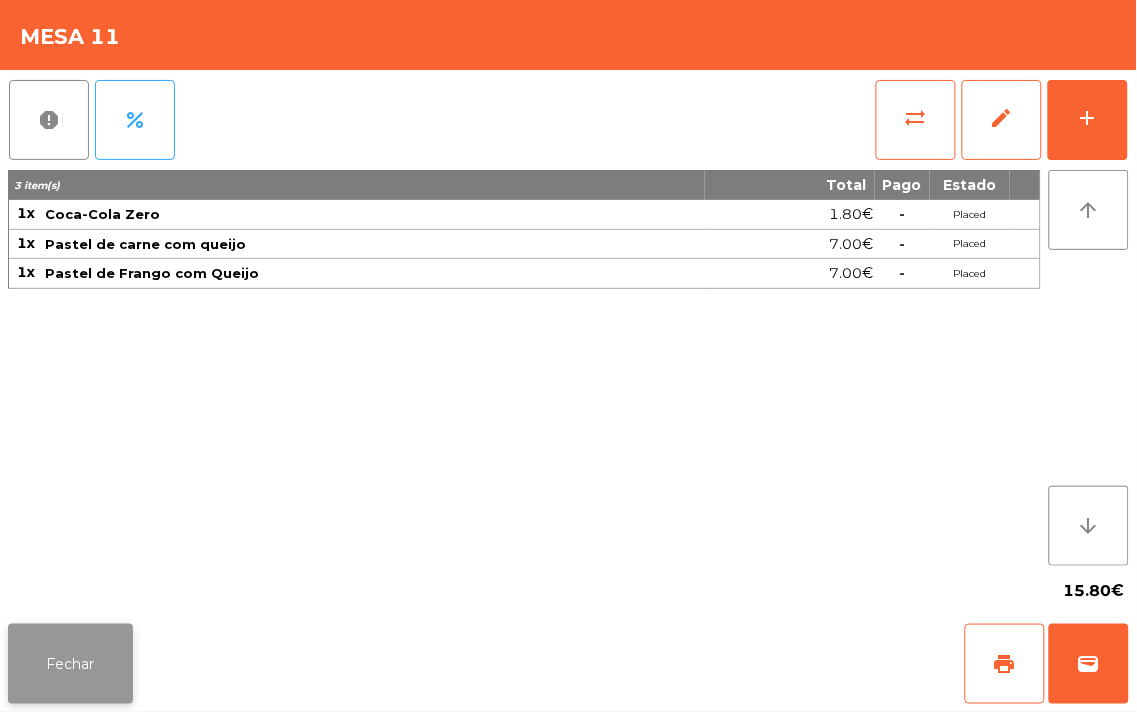 click on "Fechar" 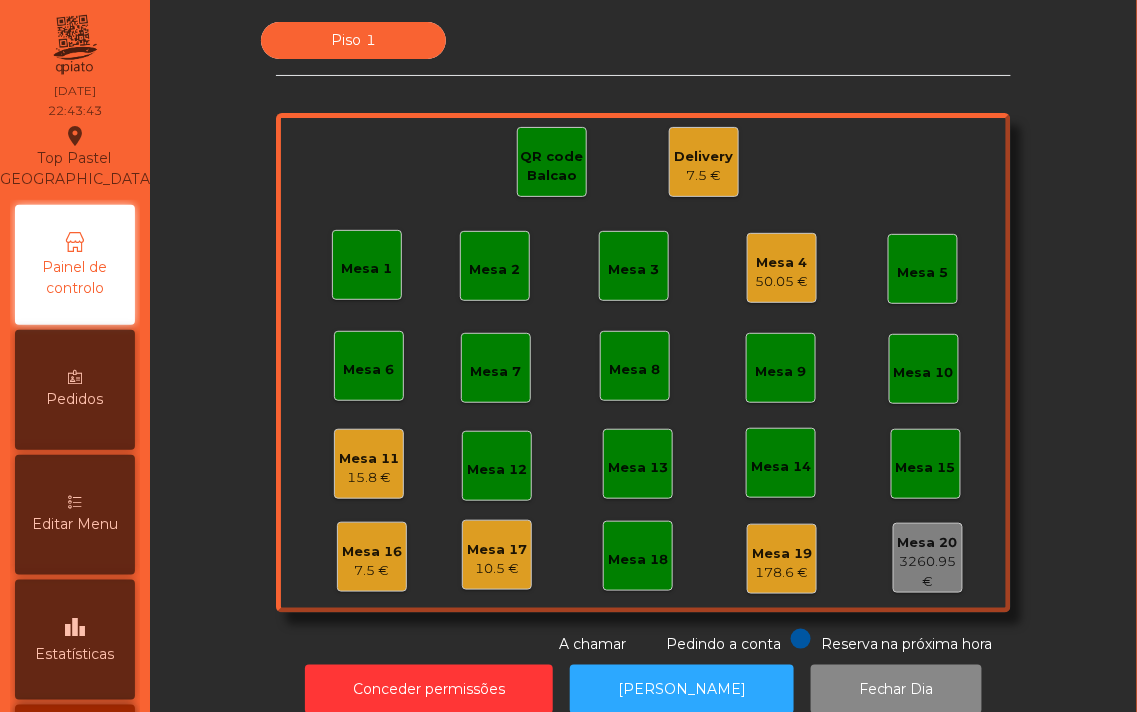 click on "Mesa 1" 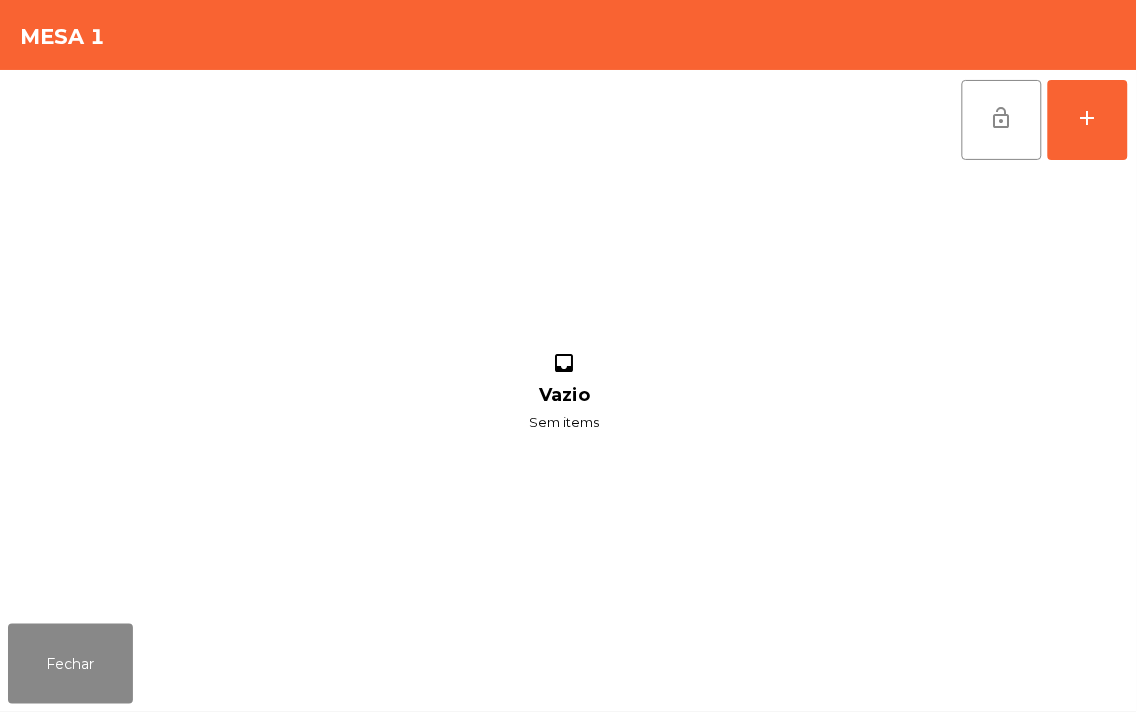 click on "lock_open   add  inbox Vazio Sem items" 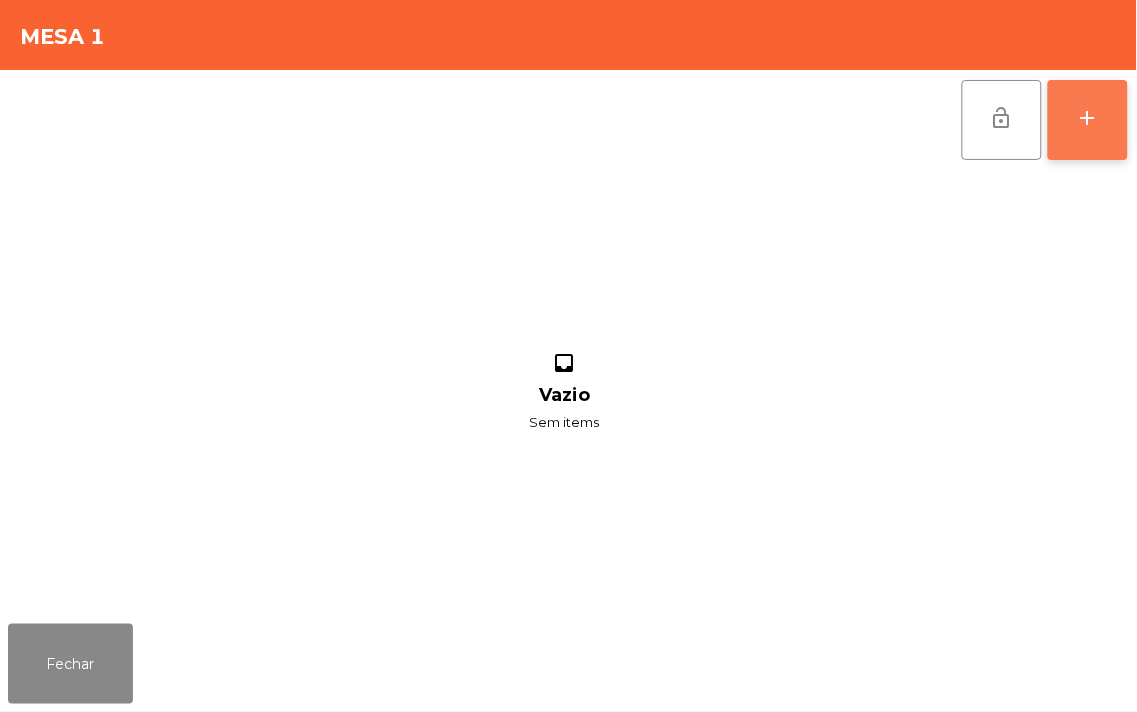 click on "add" 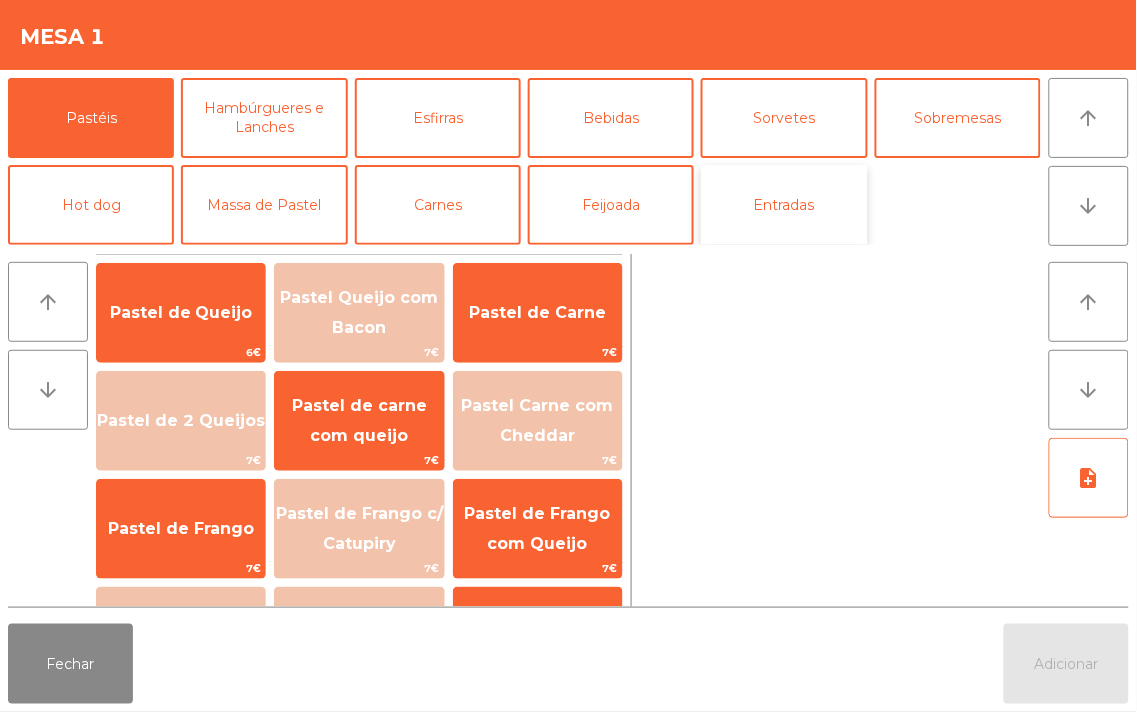 click on "Entradas" 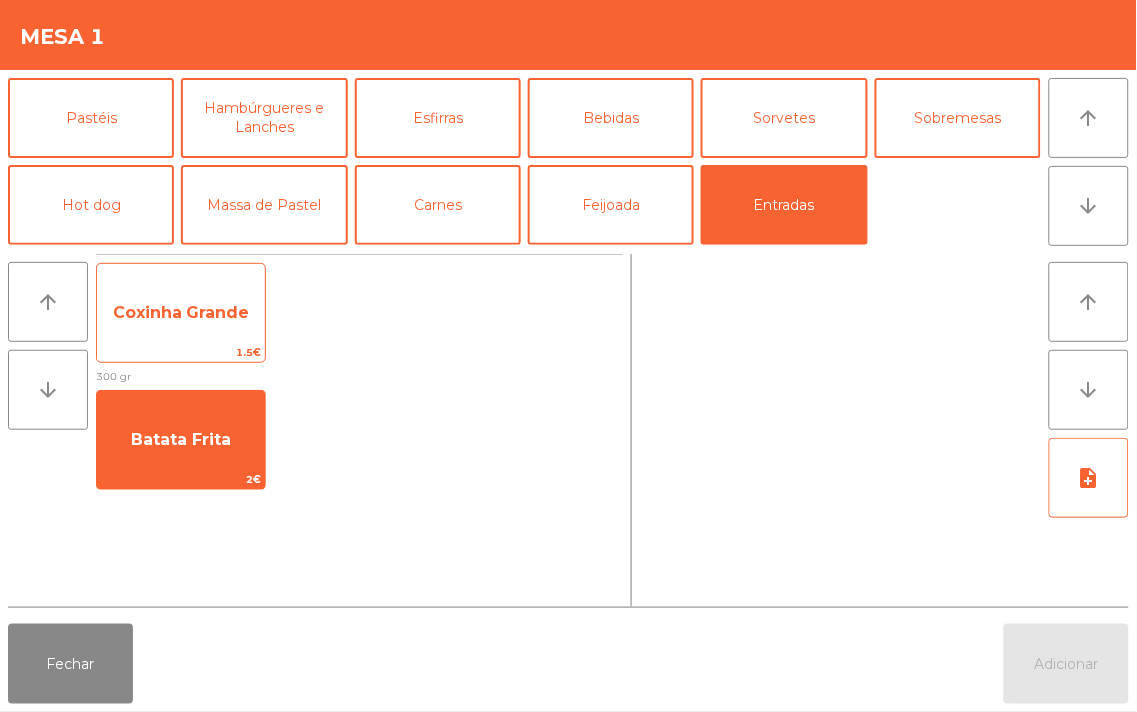 click on "Coxinha Grande" 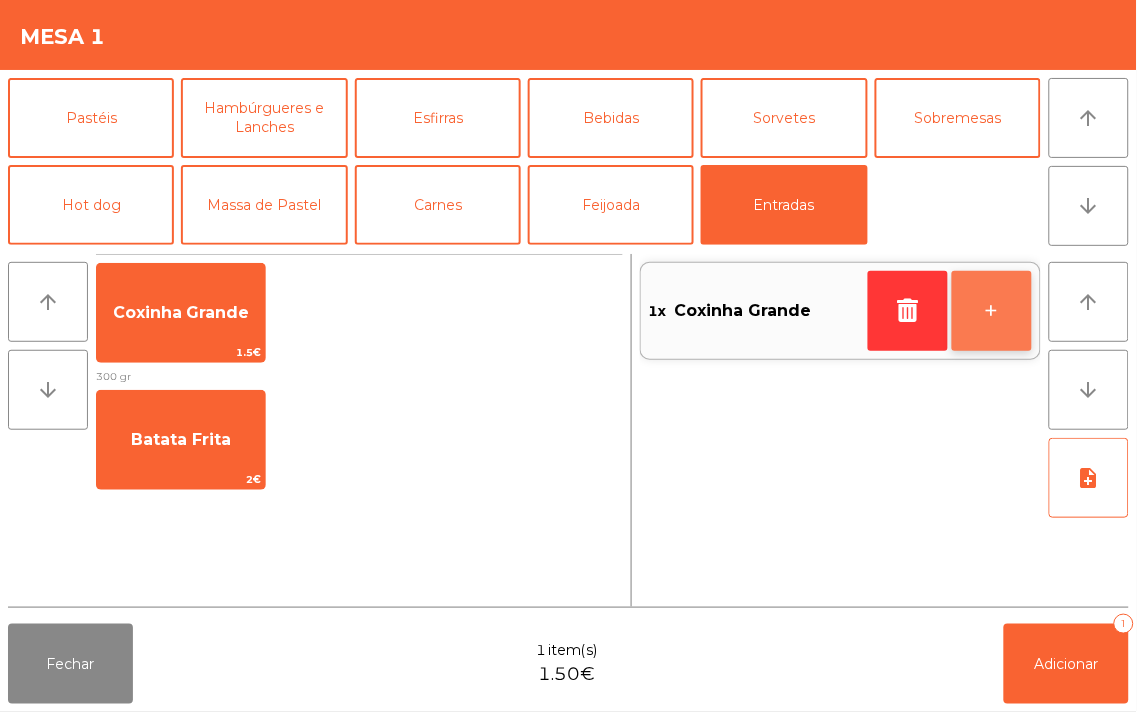click on "+" 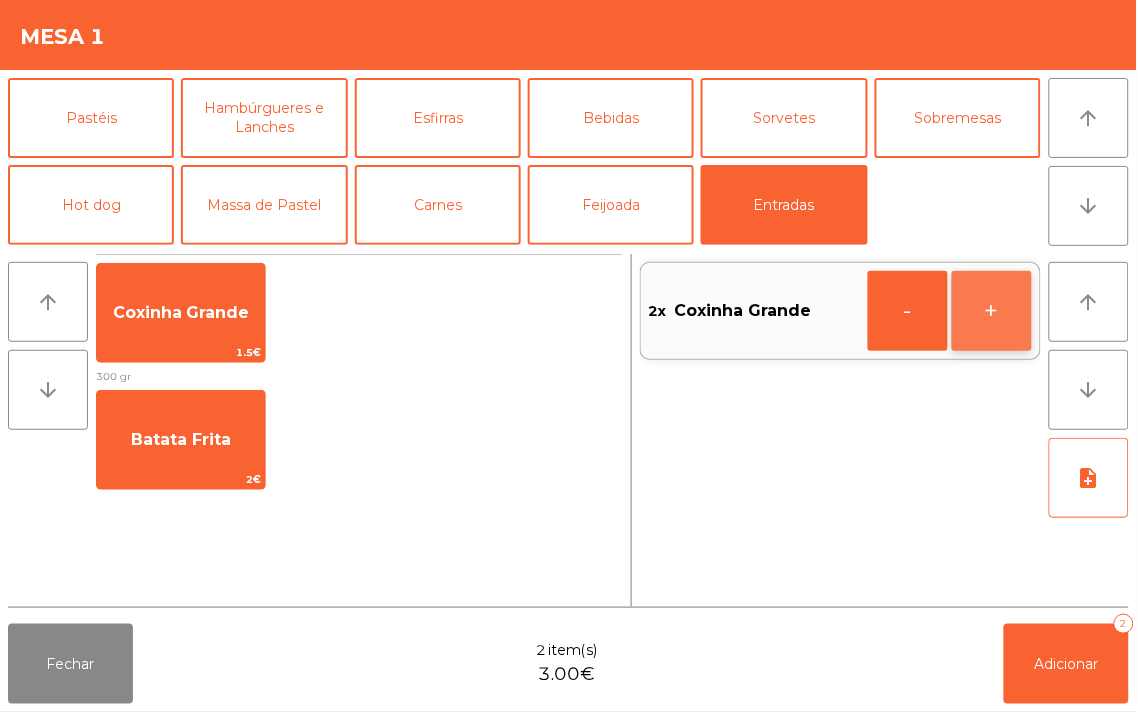 click on "+" 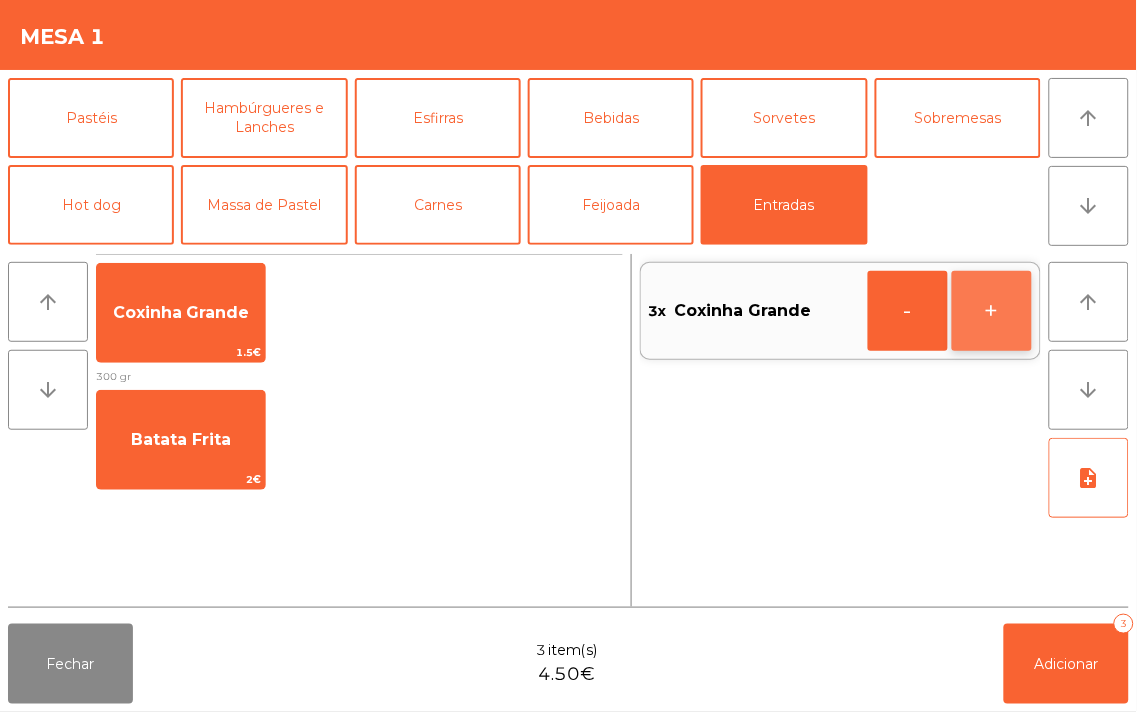 click on "+" 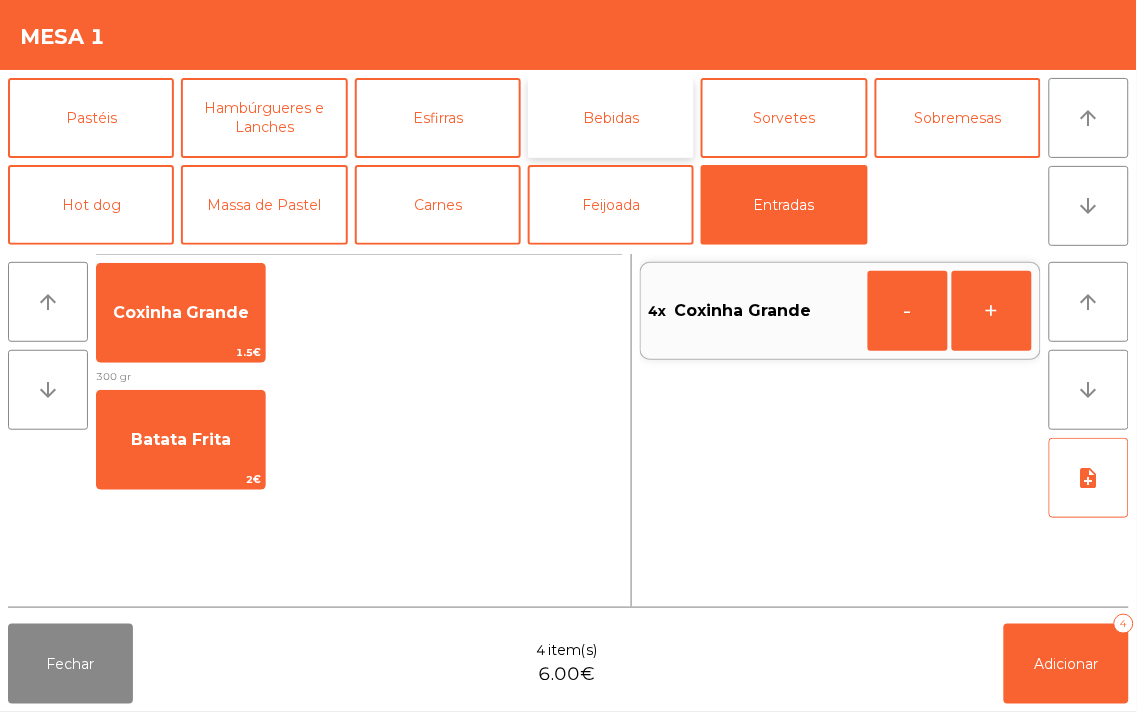 click on "Bebidas" 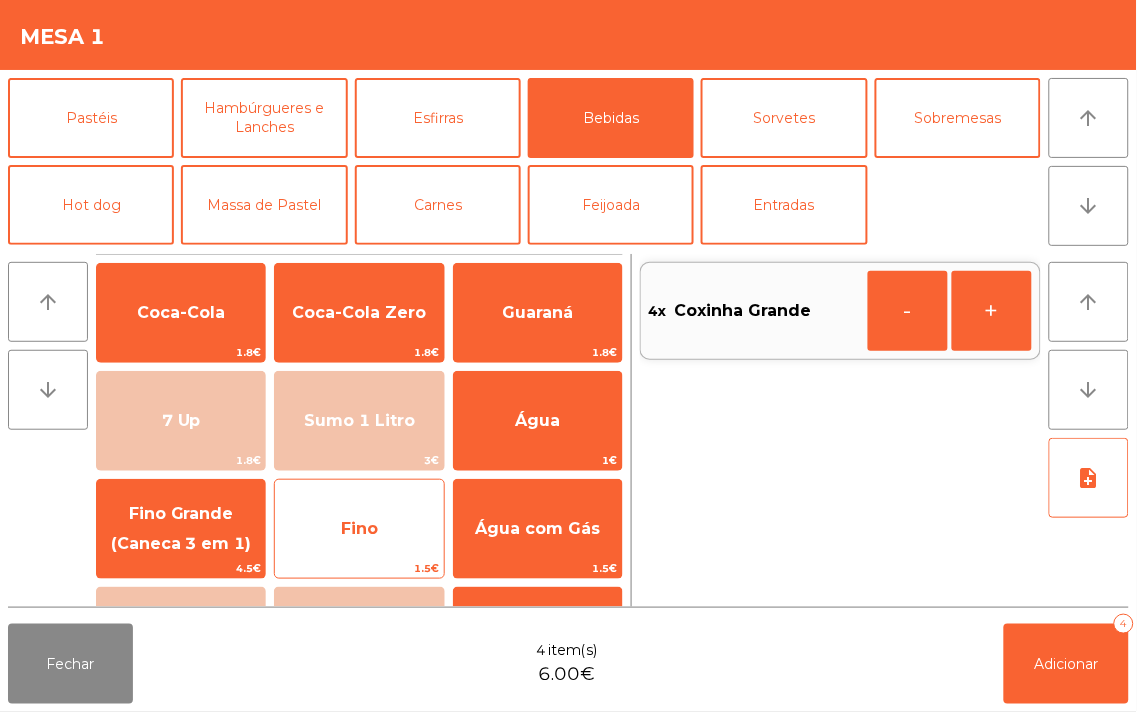click on "Fino" 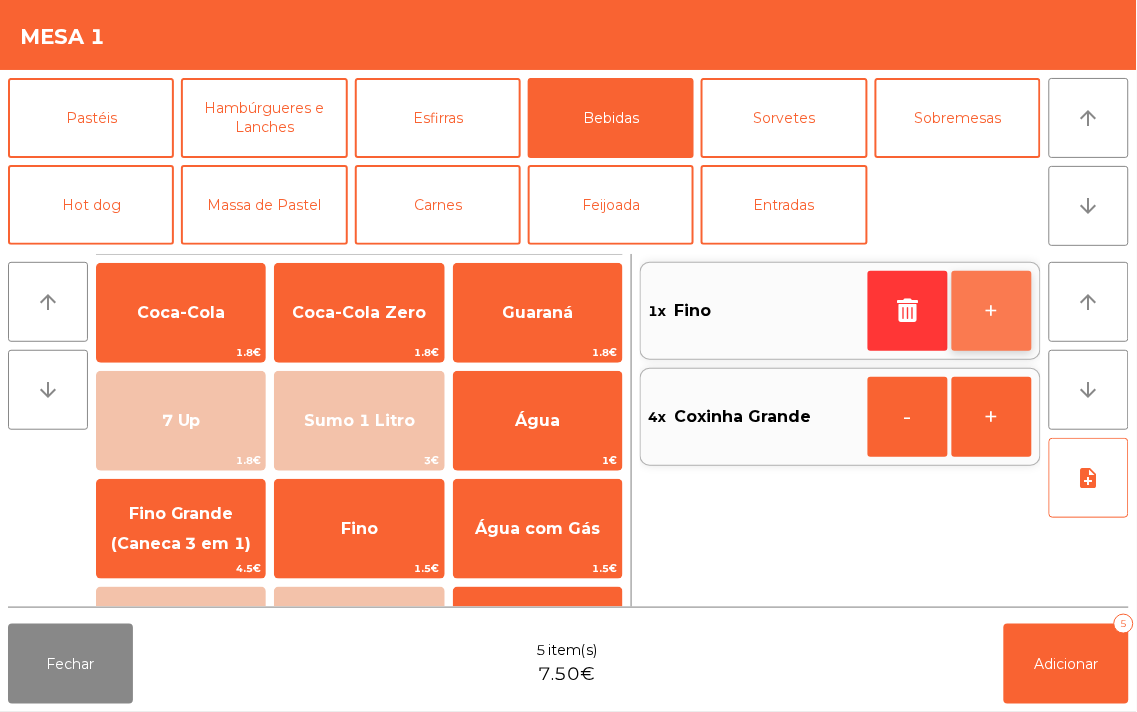 click on "+" 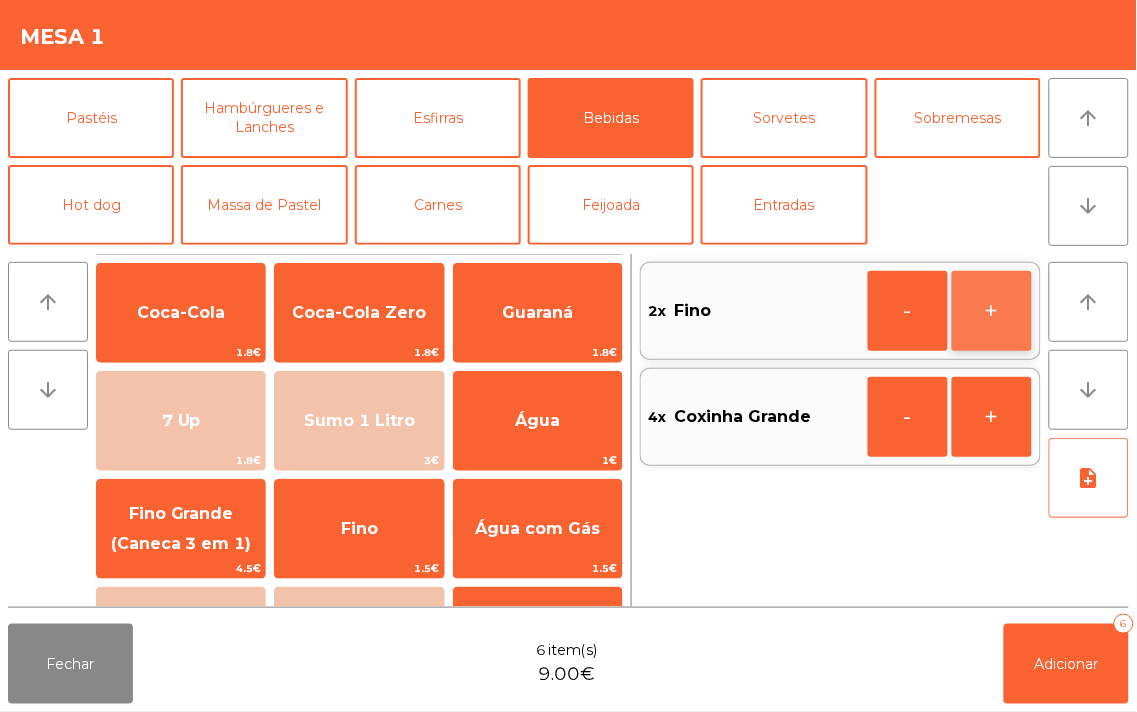 click on "+" 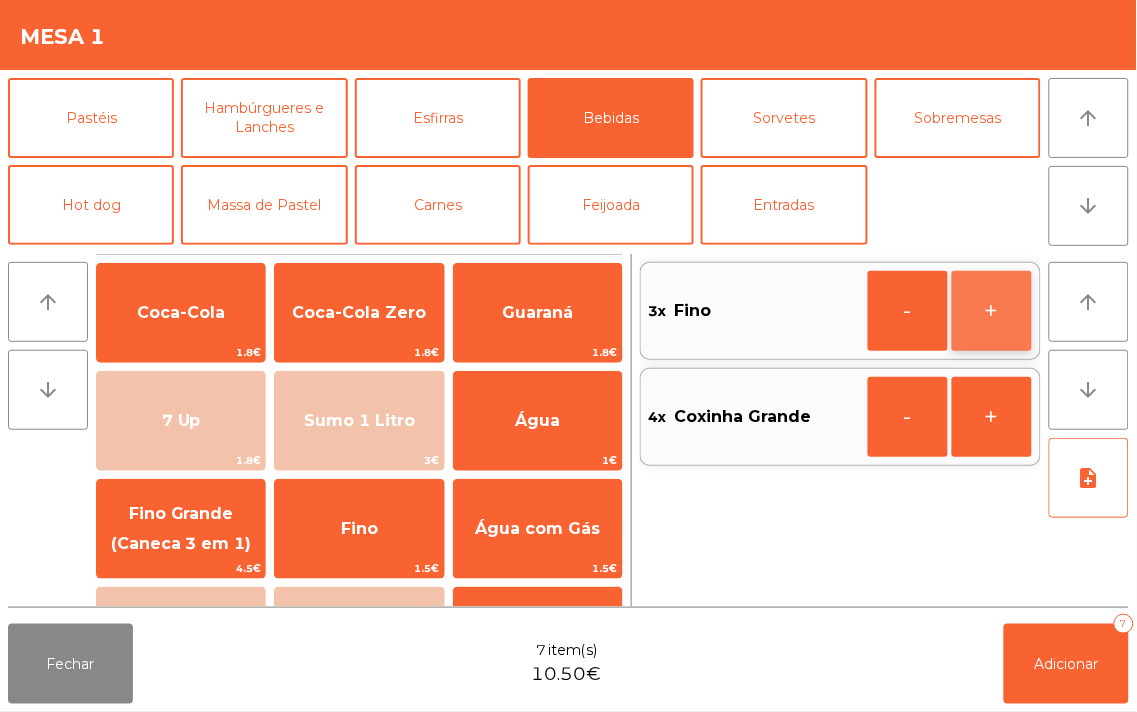 click on "+" 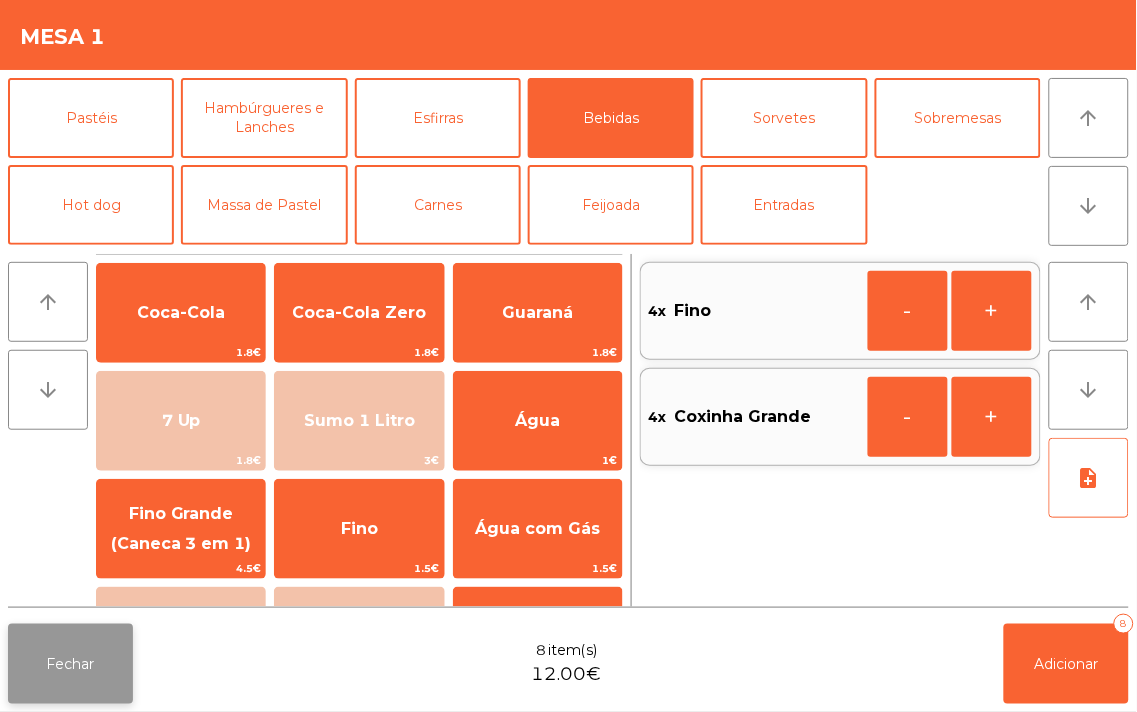click on "Fechar" 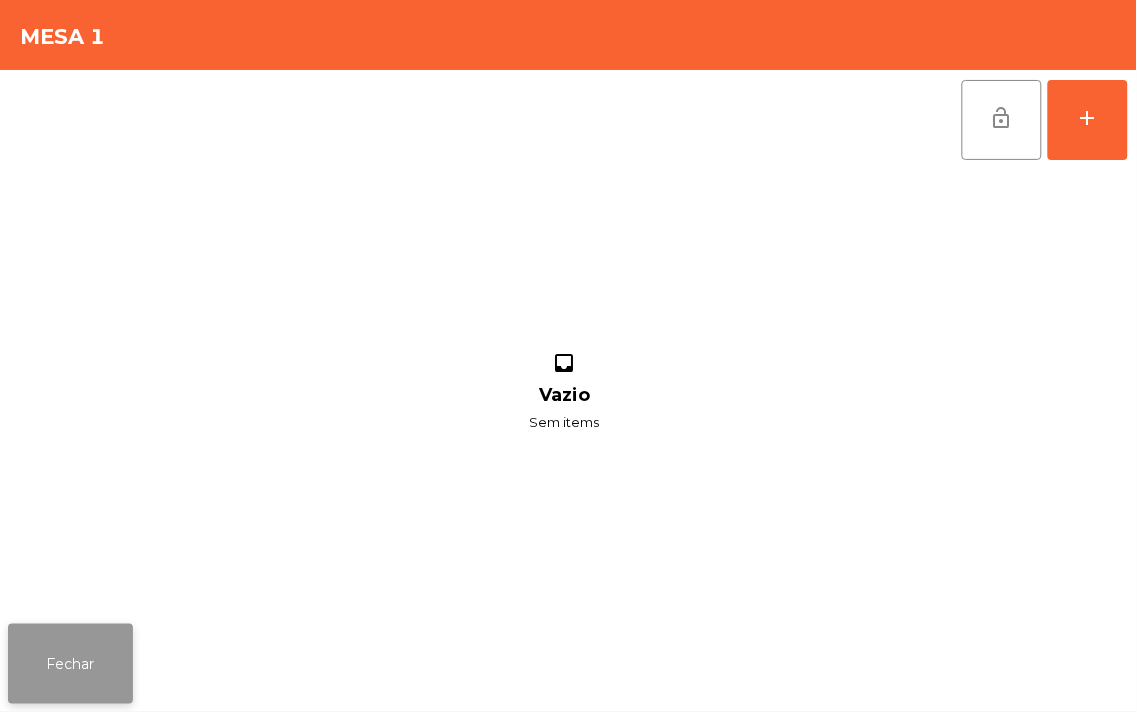 click on "Fechar" 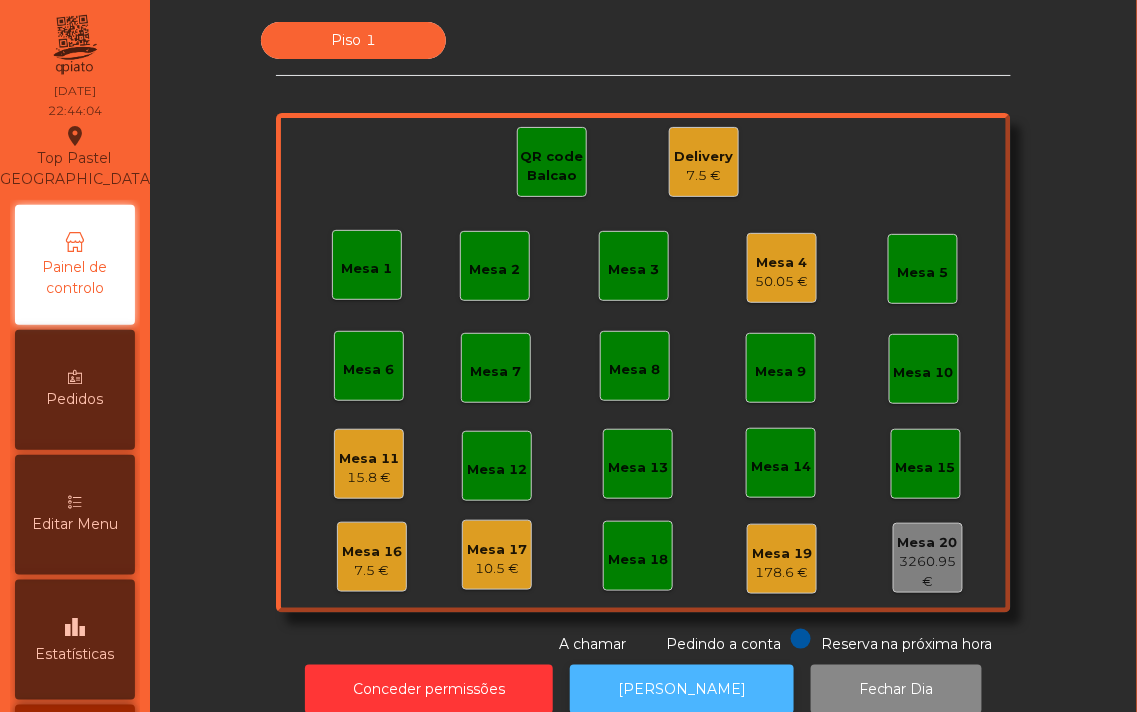 click on "[PERSON_NAME]" 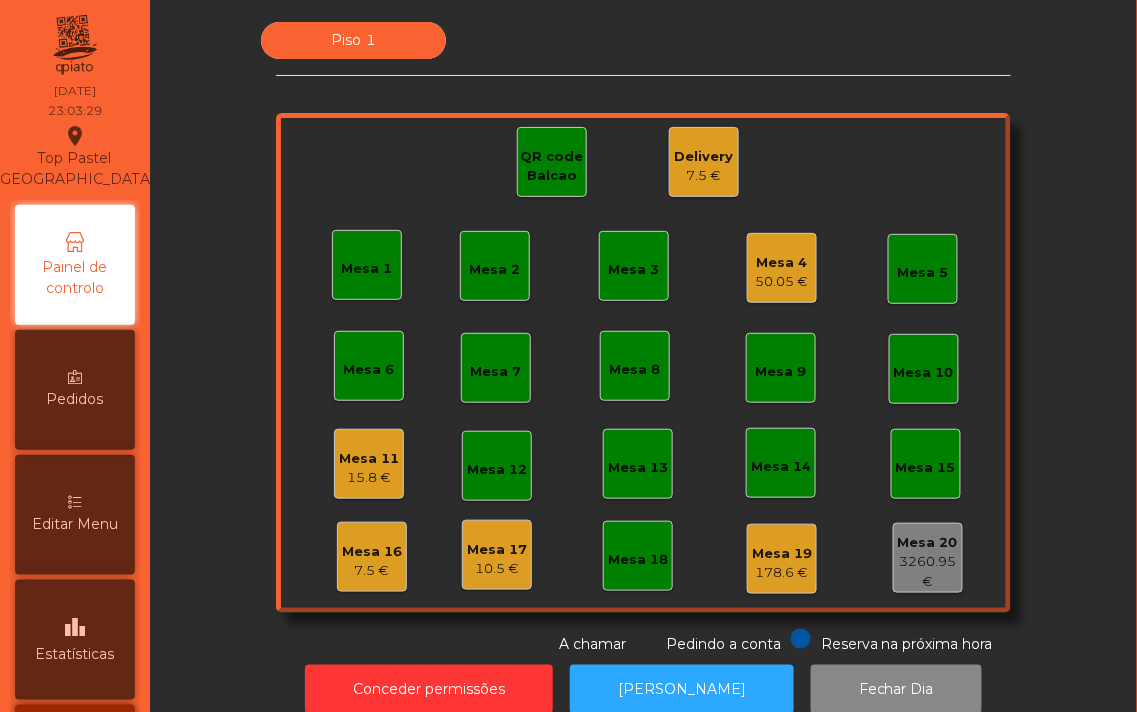 click on "Mesa 4" 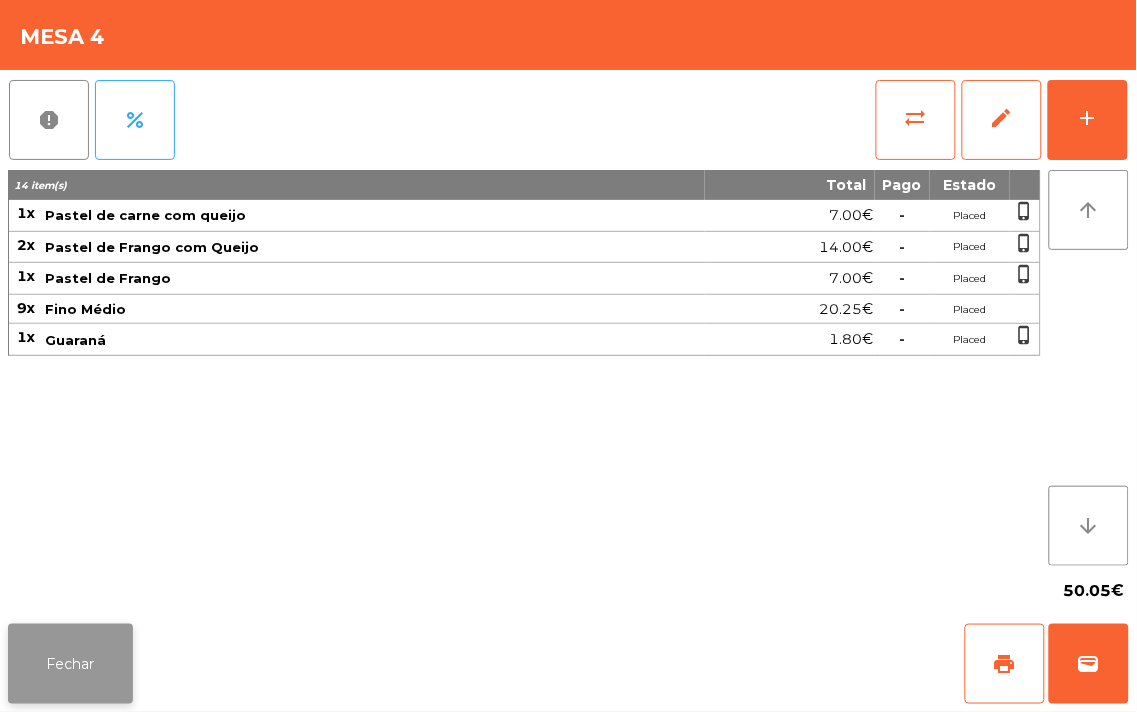 click on "Fechar" 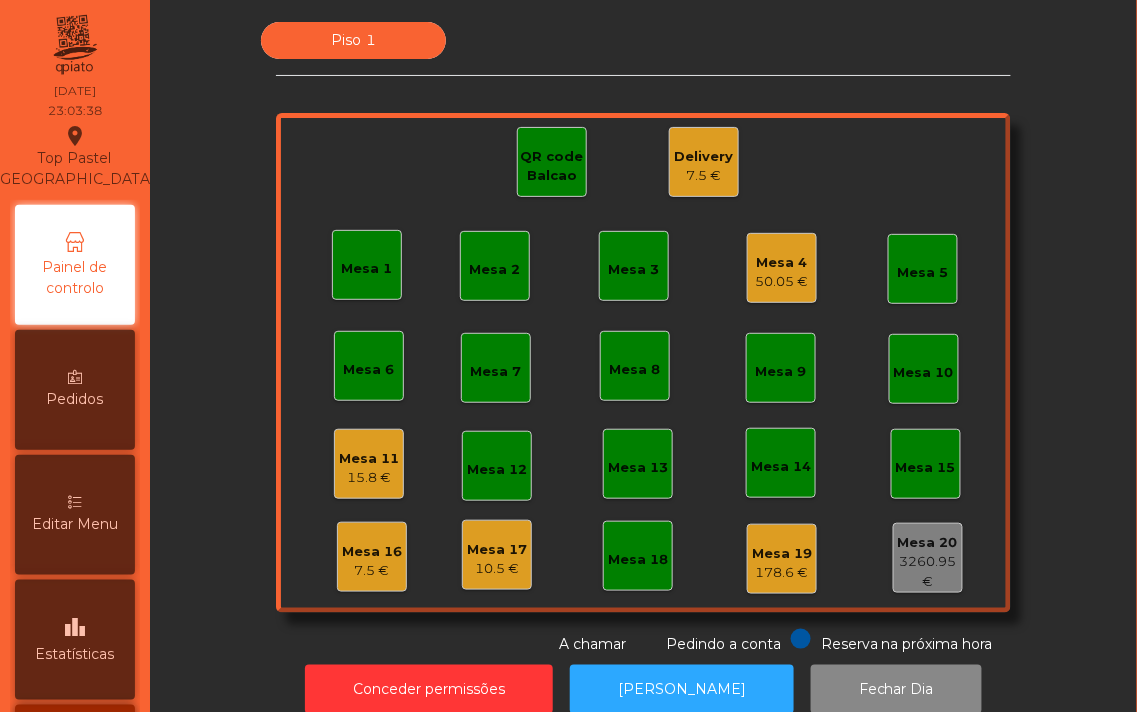 click on "Mesa 11" 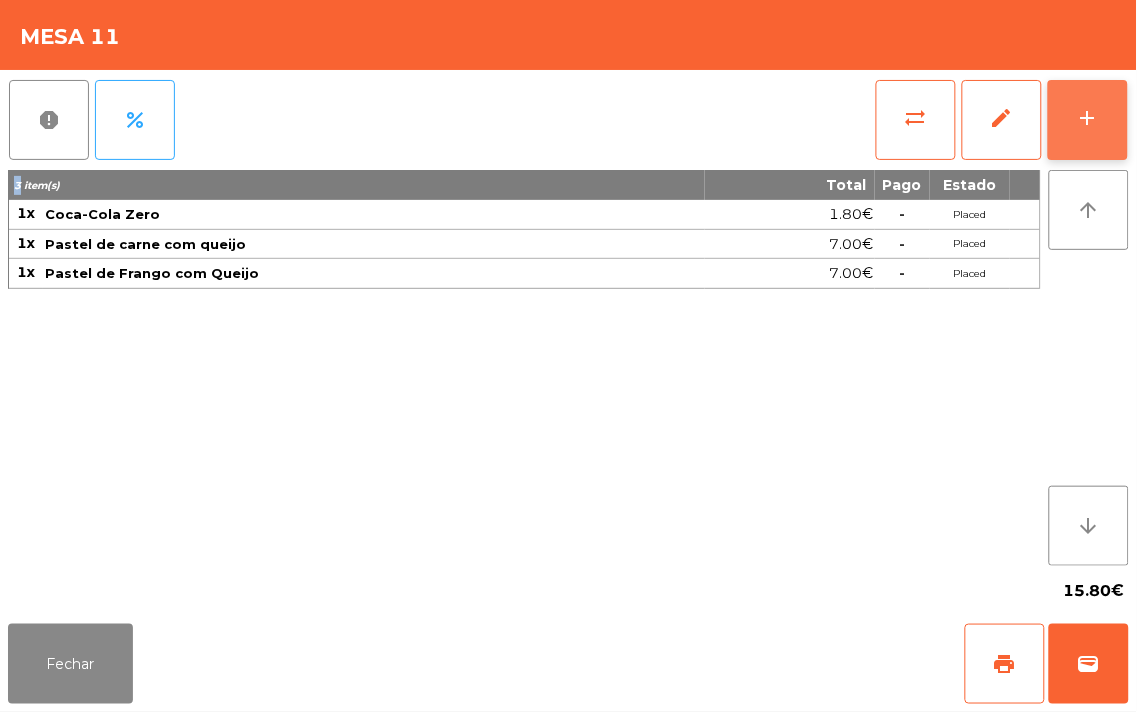 click on "add" 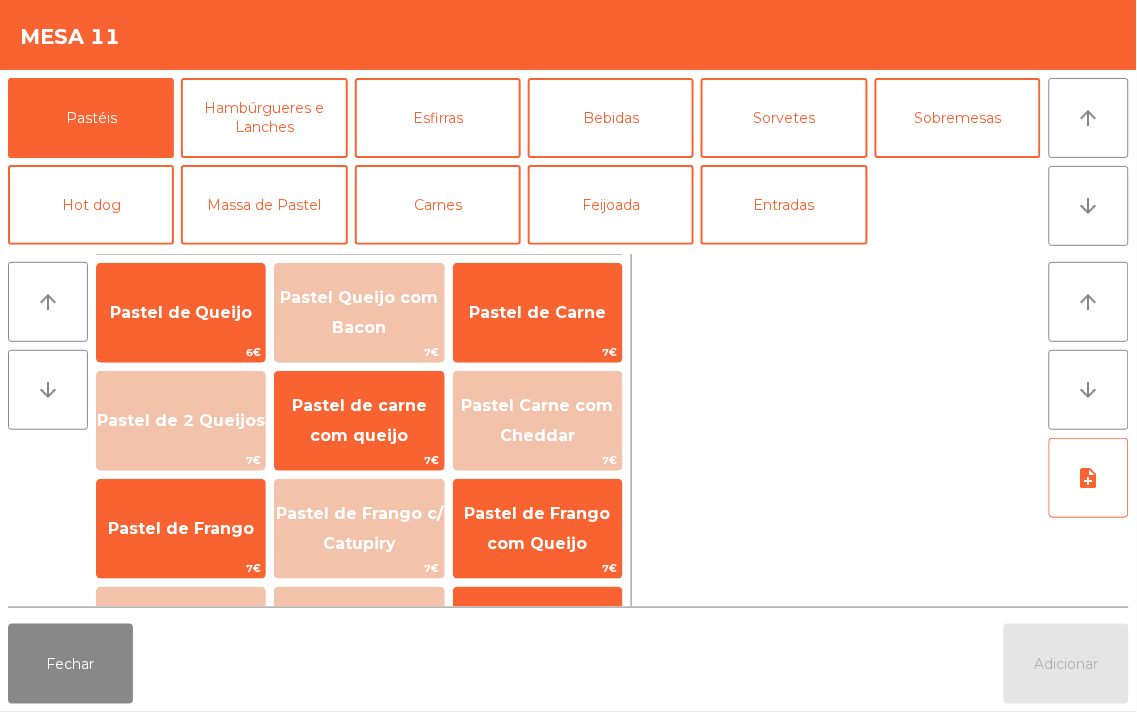 click 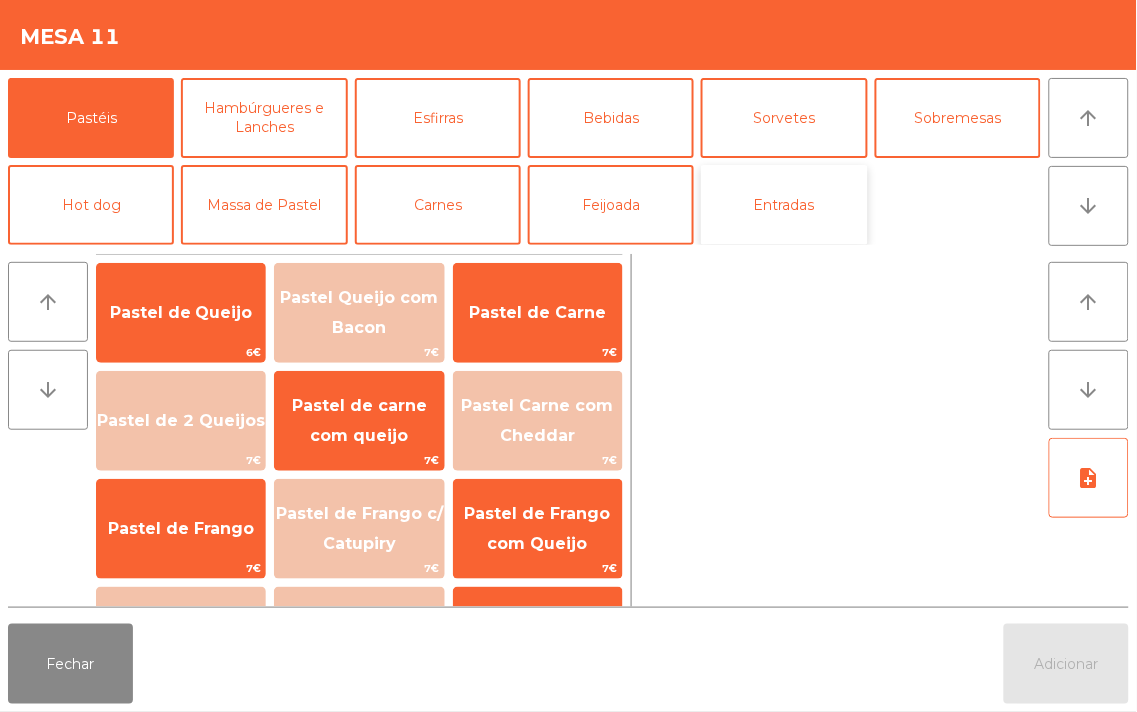 click on "Entradas" 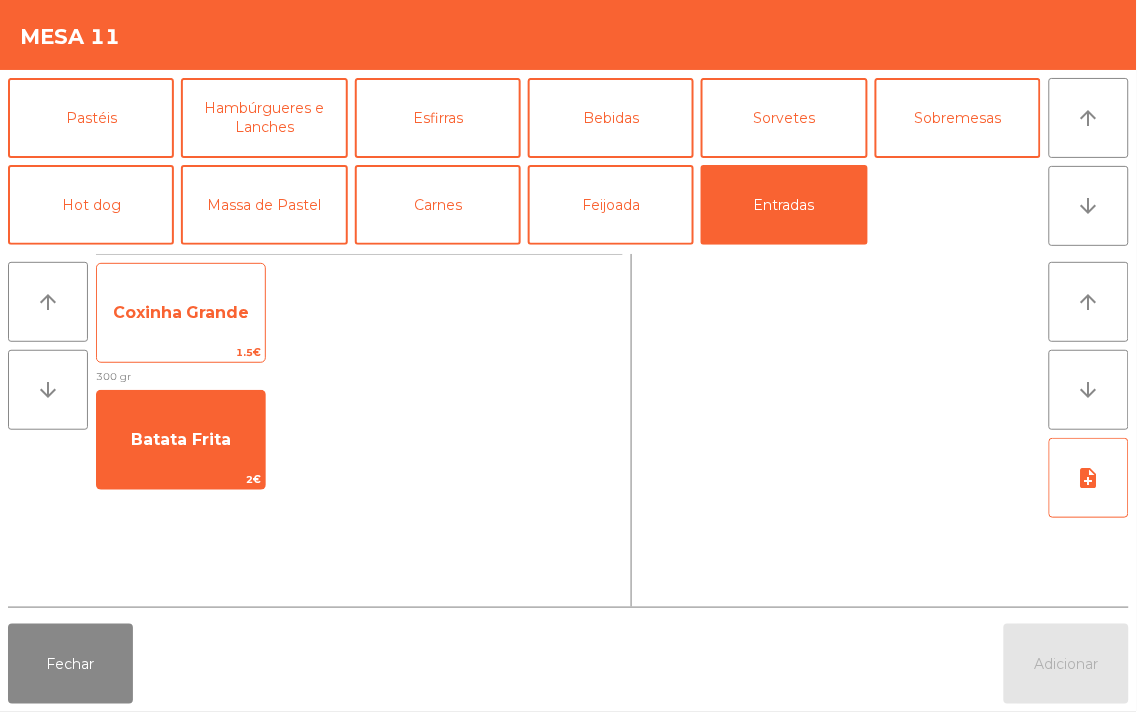 click on "Coxinha Grande" 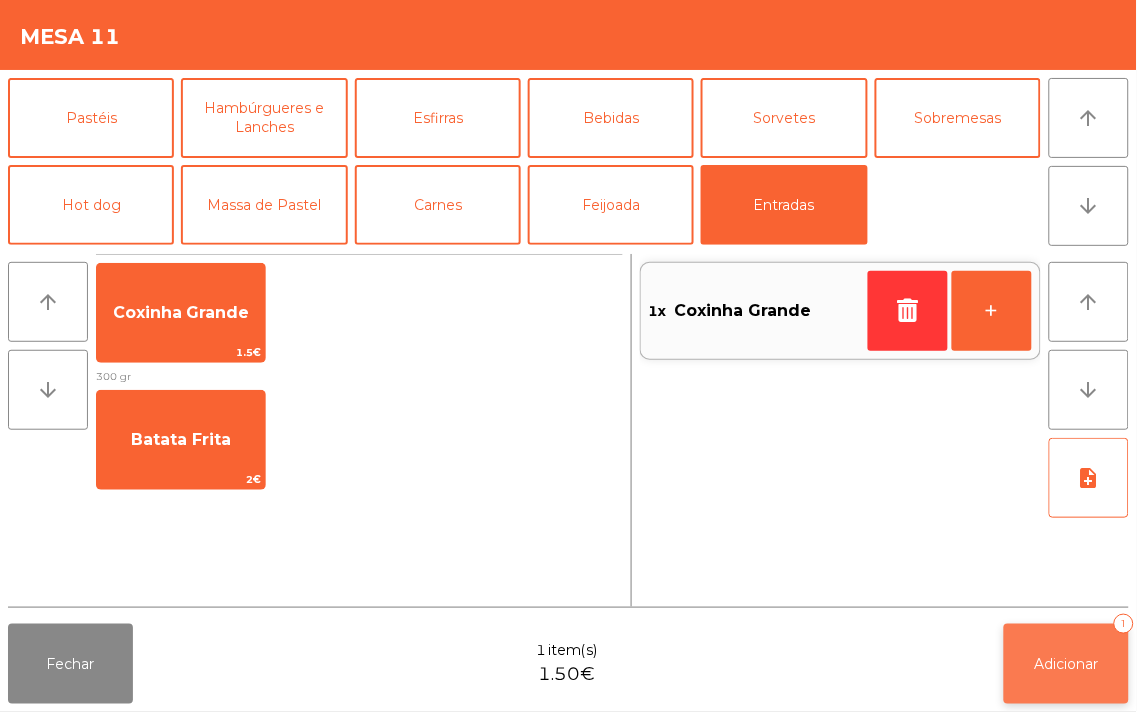 click on "Adicionar   1" 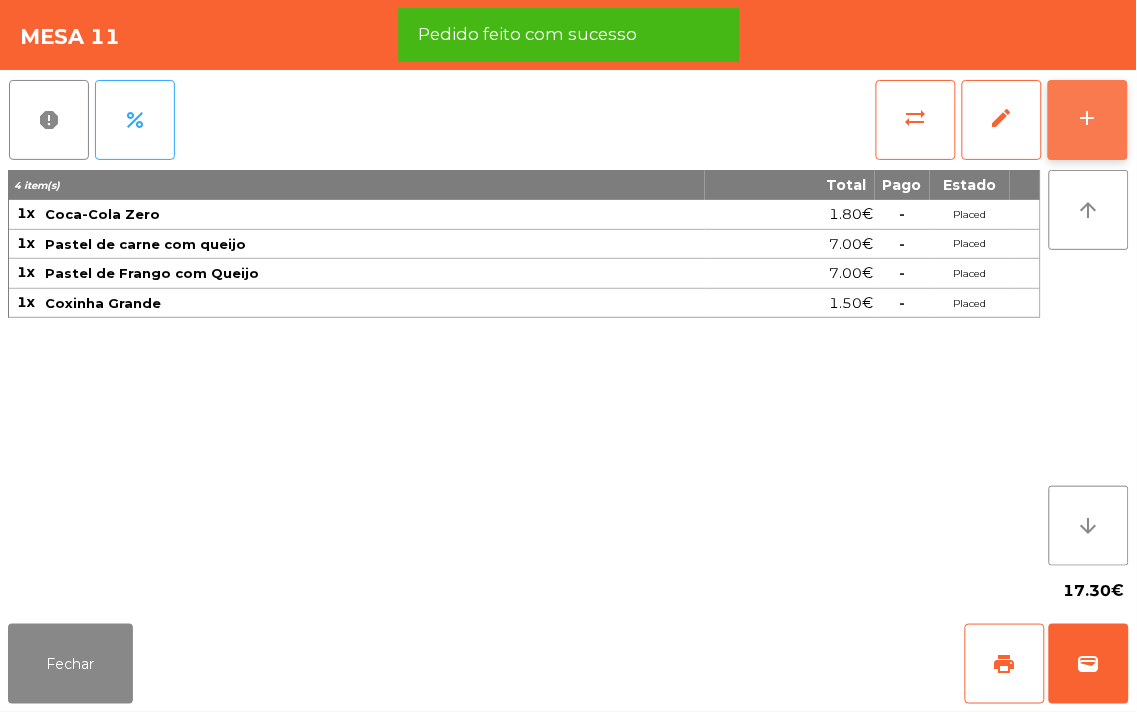 click on "add" 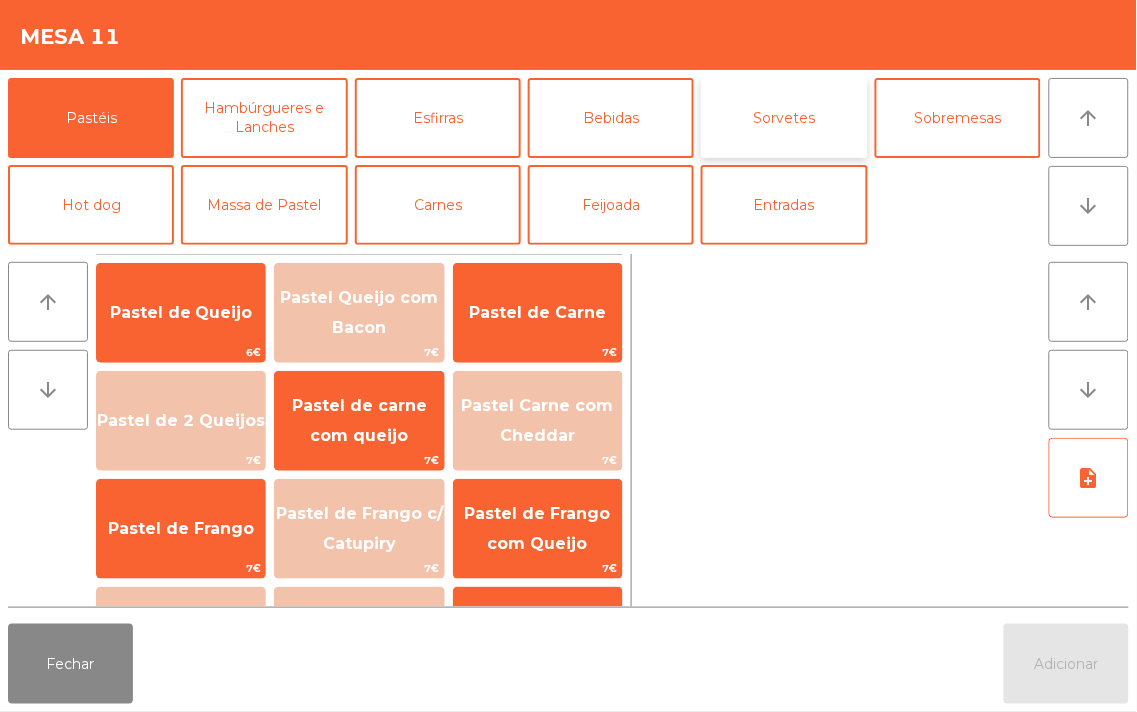 click on "Sorvetes" 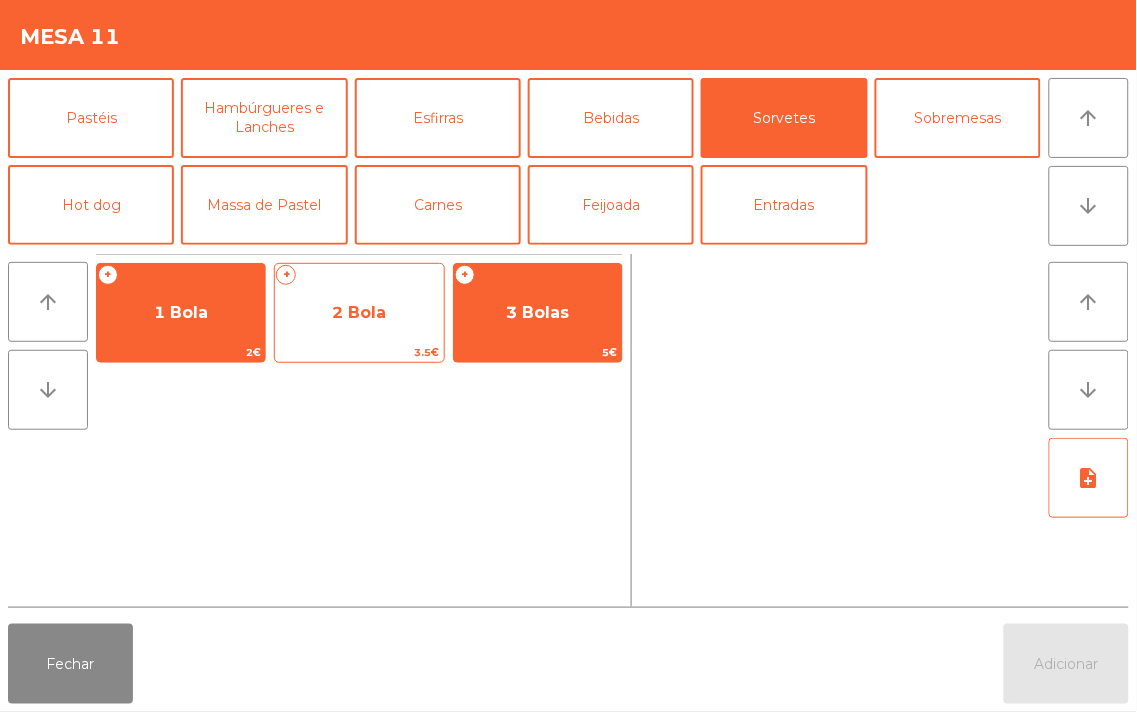 click on "2 Bola" 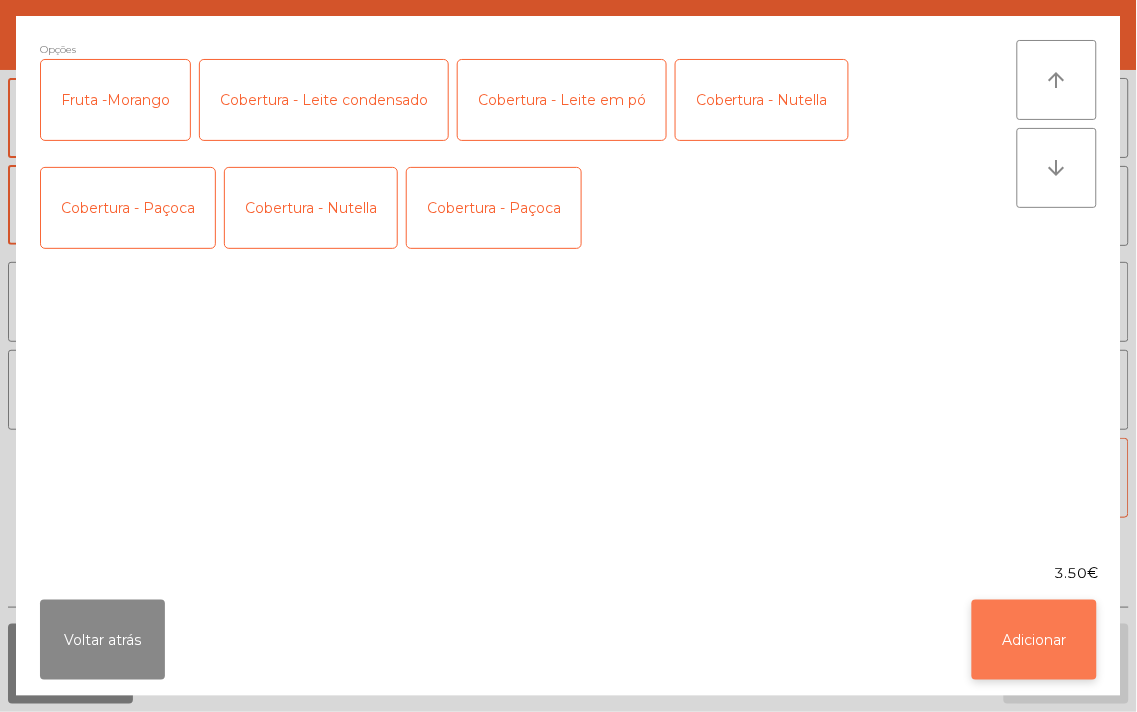 click on "Adicionar" 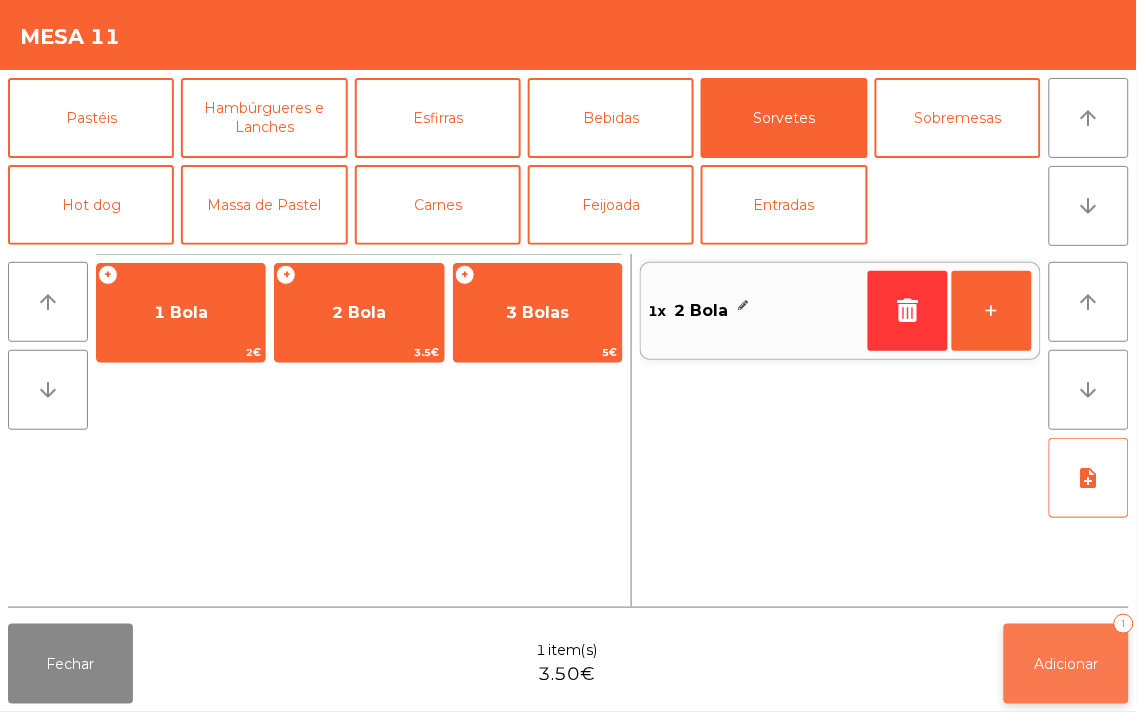 click on "Adicionar" 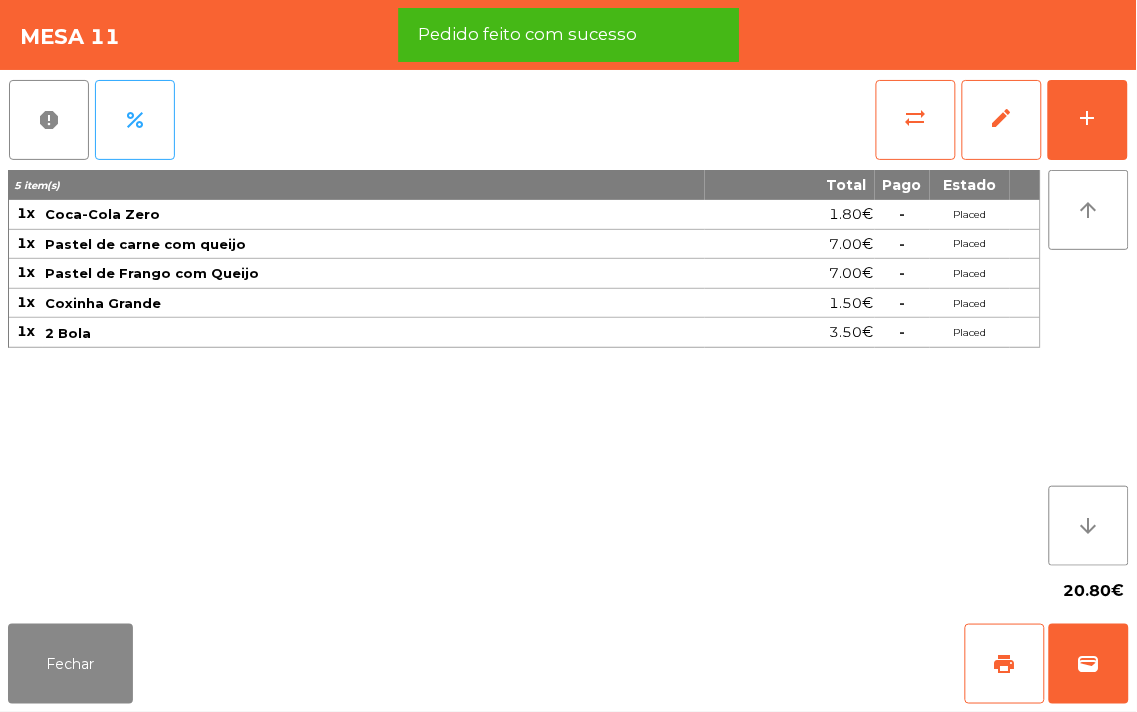 click on "5 item(s) Total Pago Estado 1x Coca-Cola Zero 1.80€  -  Placed 1x Pastel de carne com queijo 7.00€  -  Placed 1x Pastel de Frango com Queijo 7.00€  -  Placed 1x Coxinha Grande 1.50€  -  Placed 1x 2 Bola 3.50€  -  Placed" 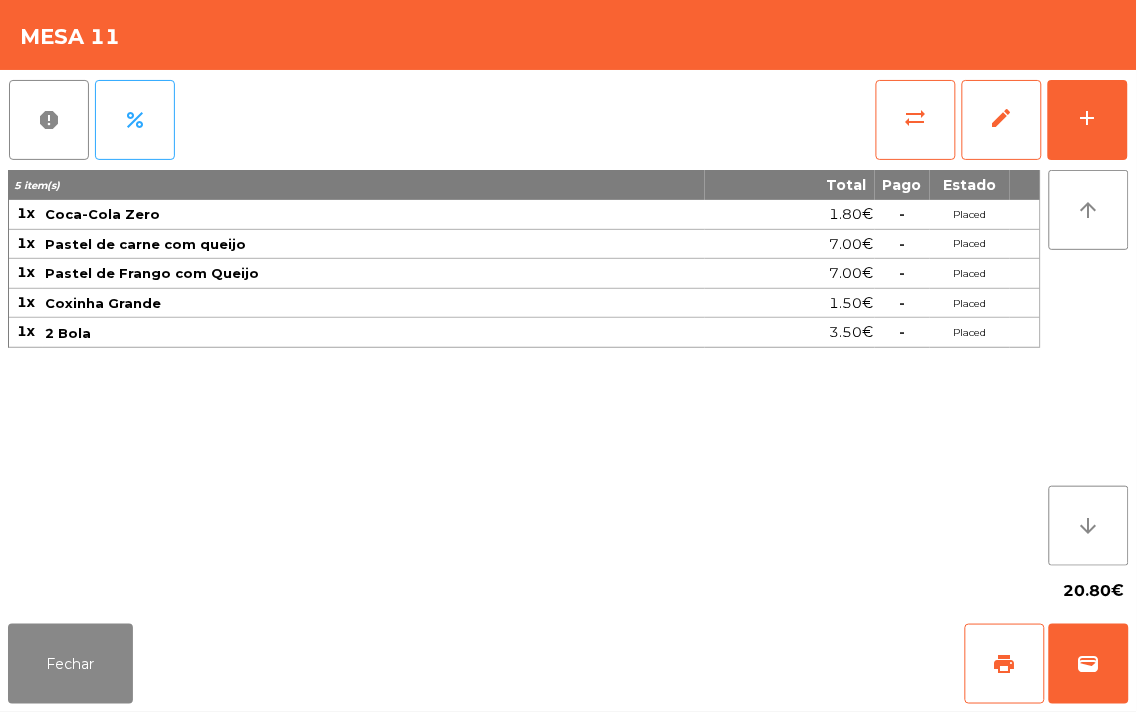 click on "5 item(s) Total Pago Estado 1x Coca-Cola Zero 1.80€  -  Placed 1x Pastel de carne com queijo 7.00€  -  Placed 1x Pastel de Frango com Queijo 7.00€  -  Placed 1x Coxinha Grande 1.50€  -  Placed 1x 2 Bola 3.50€  -  Placed" 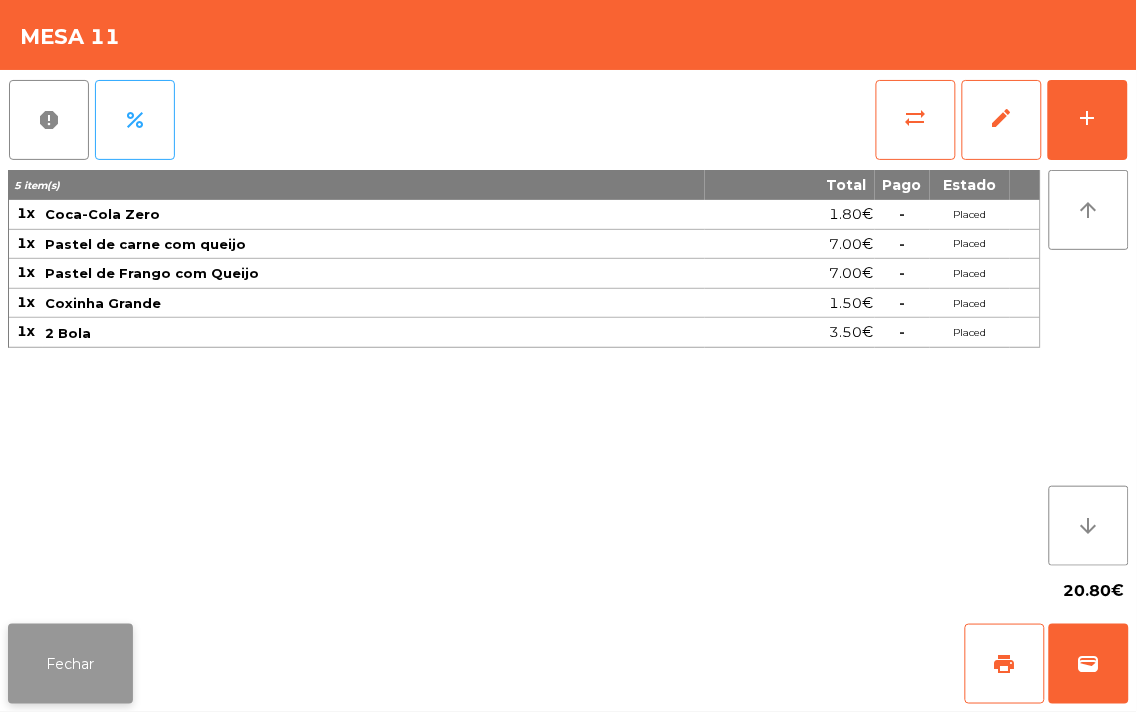 click on "Fechar" 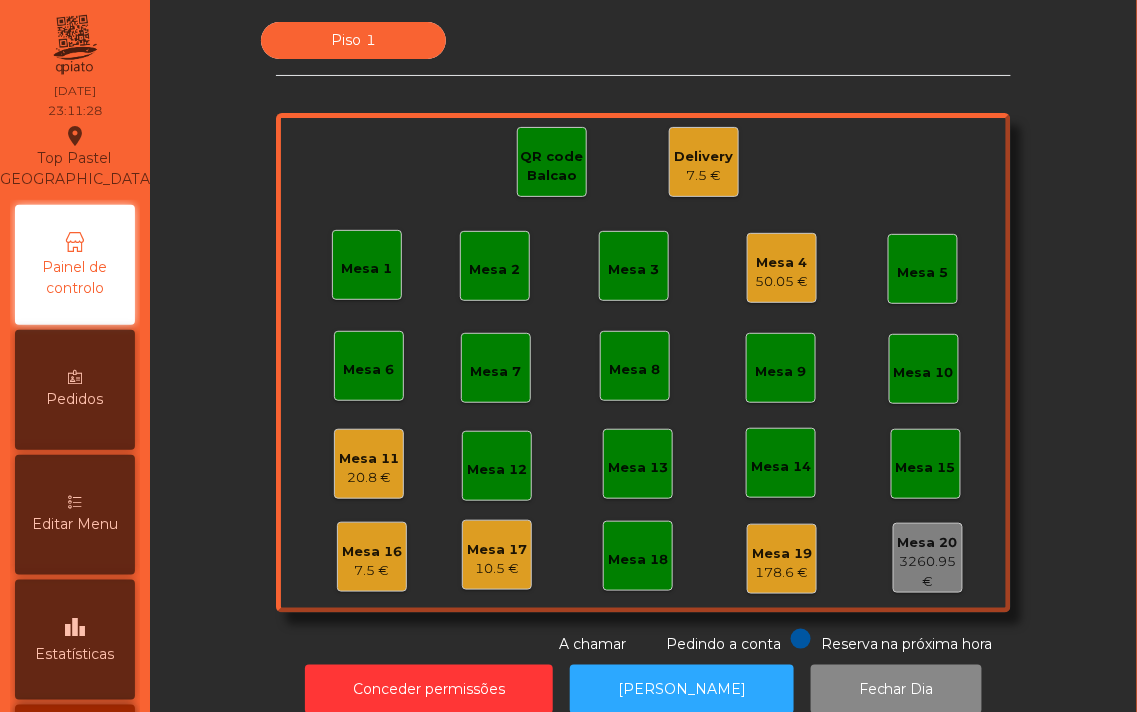click on "10.5 €" 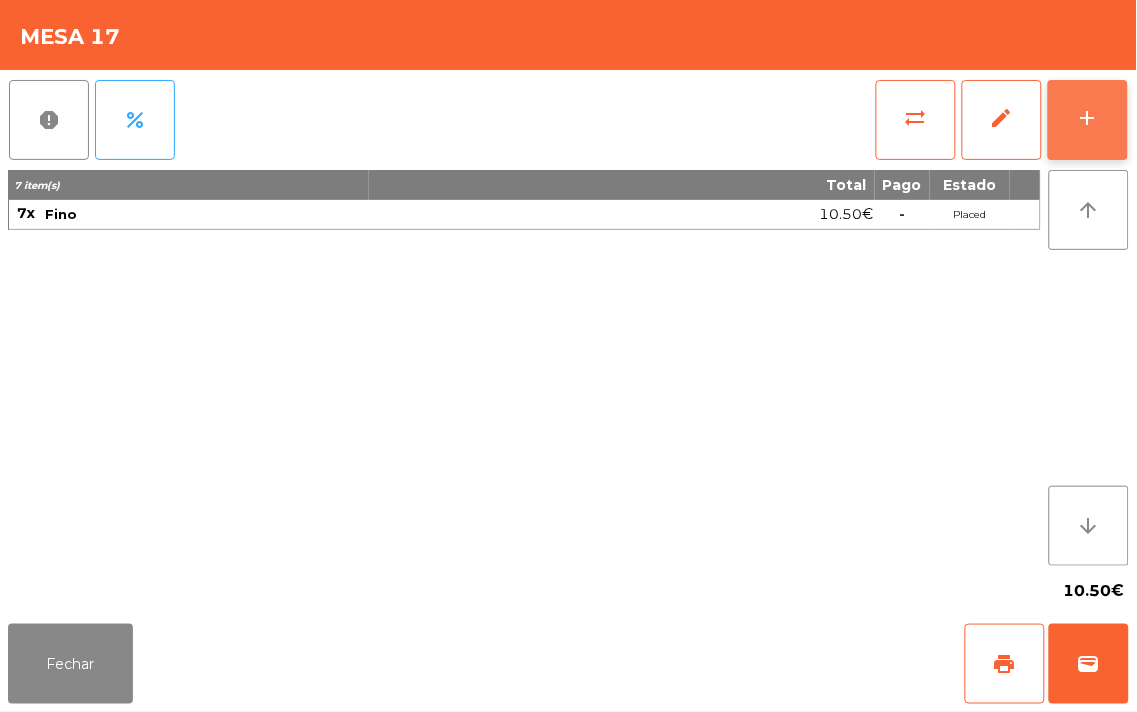 click on "add" 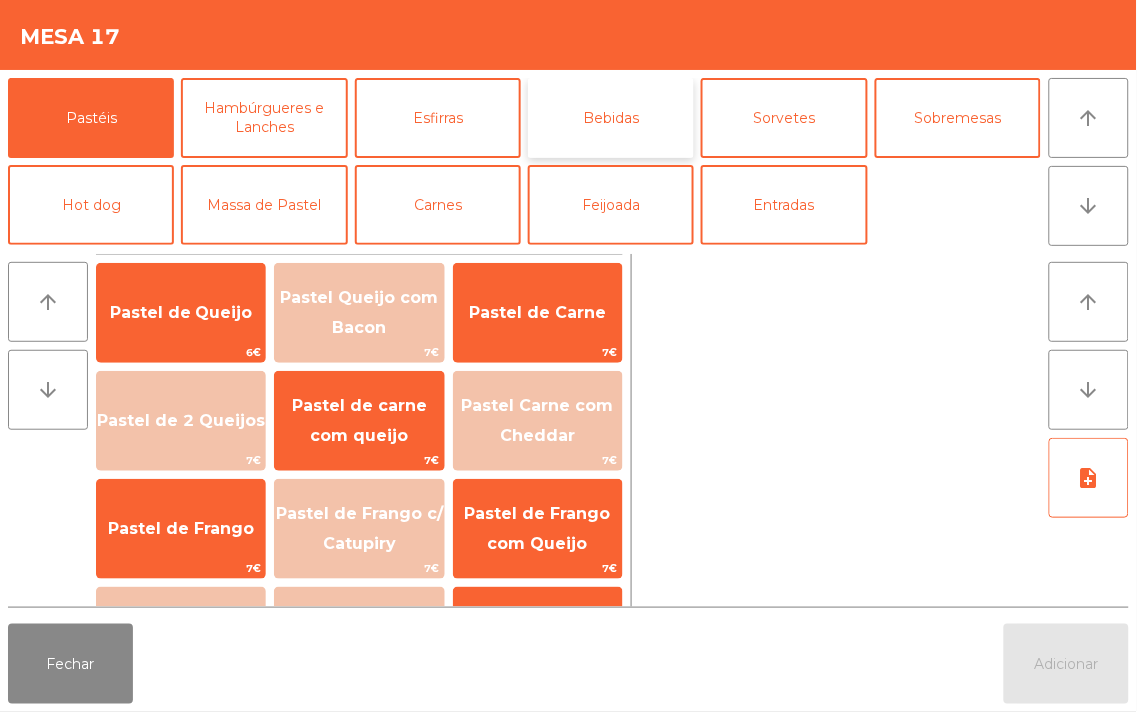 click on "Bebidas" 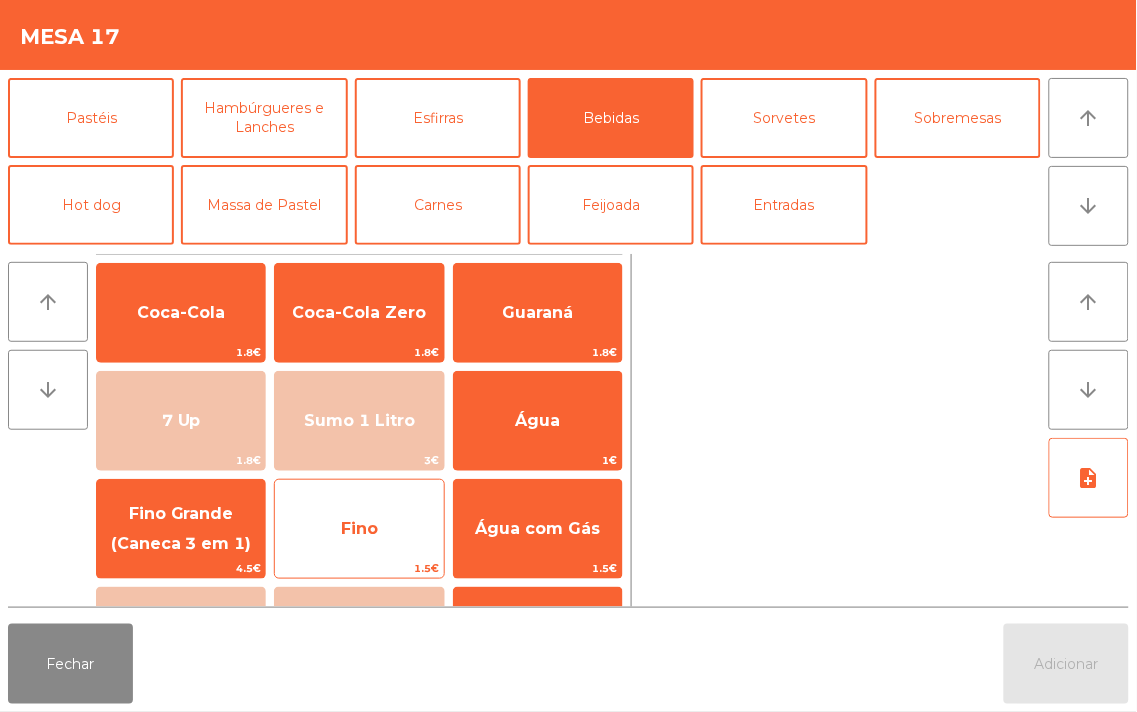 click on "Fino" 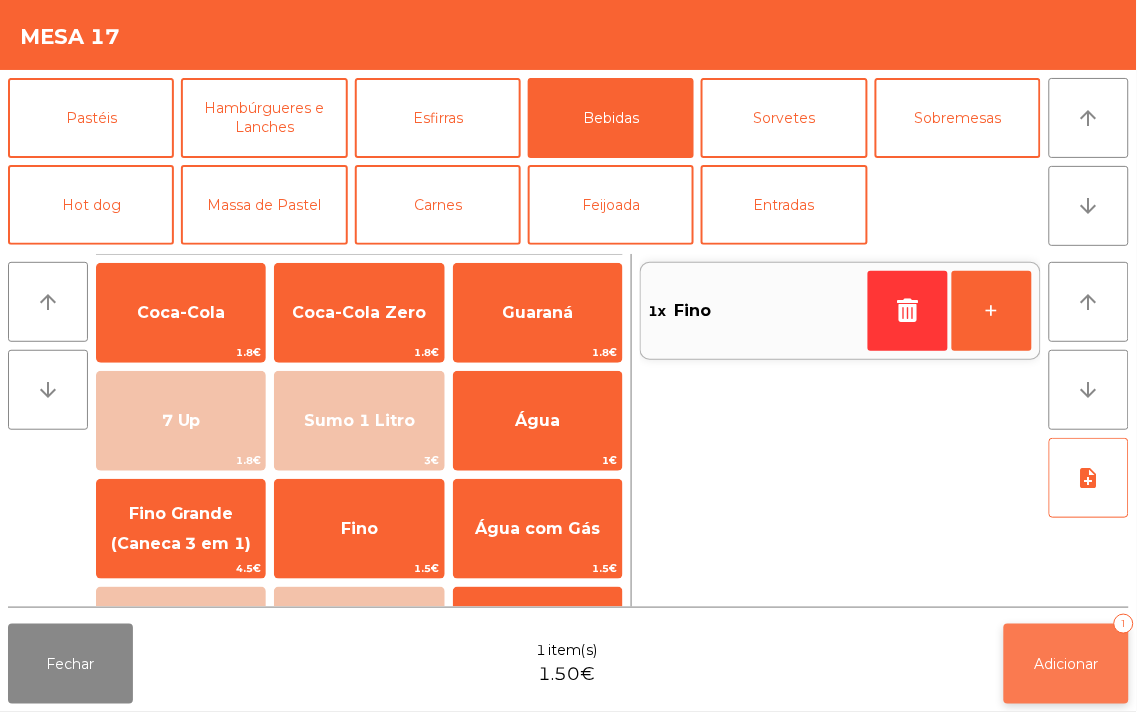 click on "Adicionar" 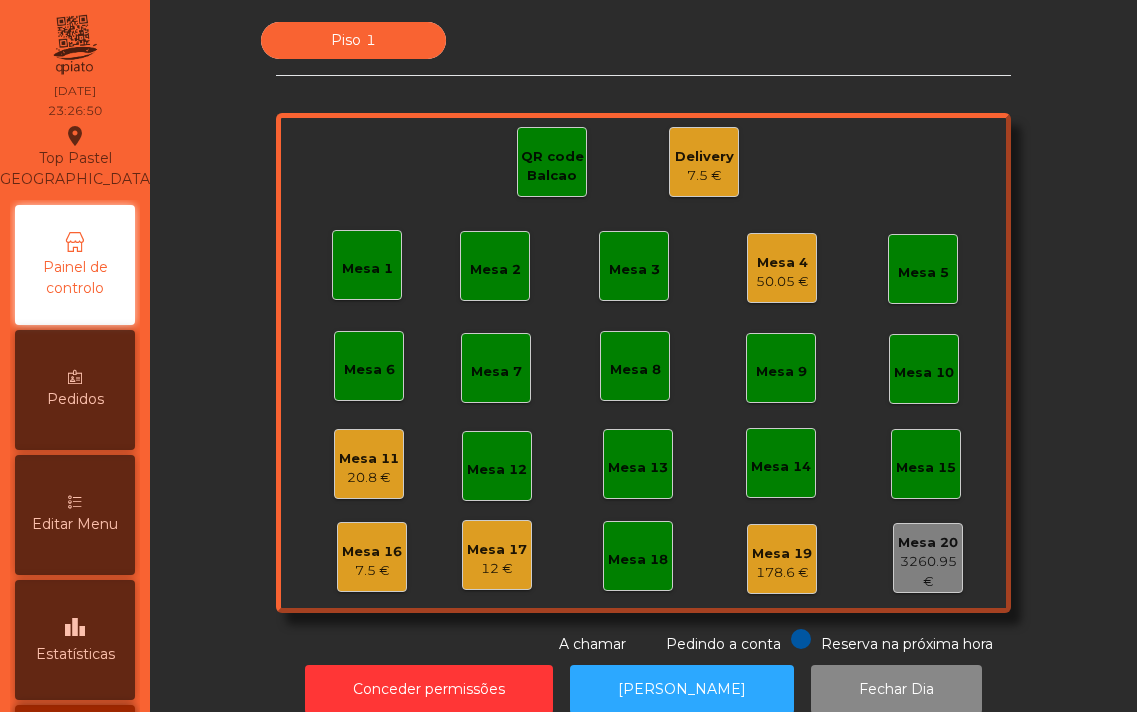 scroll, scrollTop: 0, scrollLeft: 0, axis: both 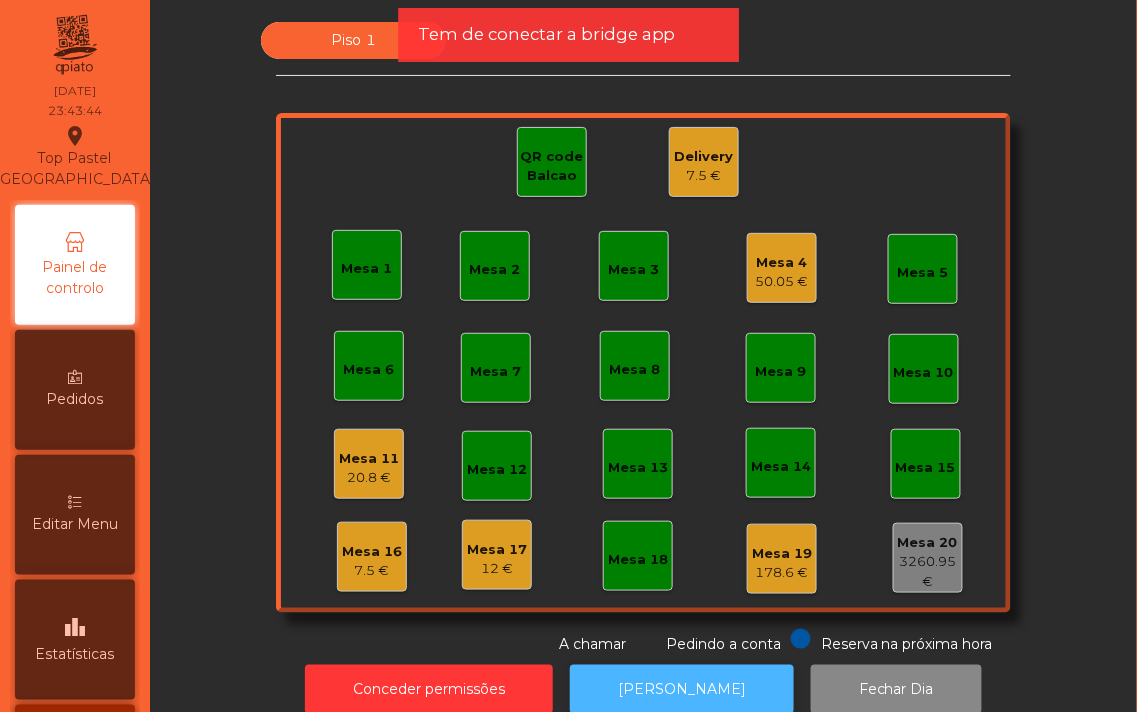 click on "[PERSON_NAME]" 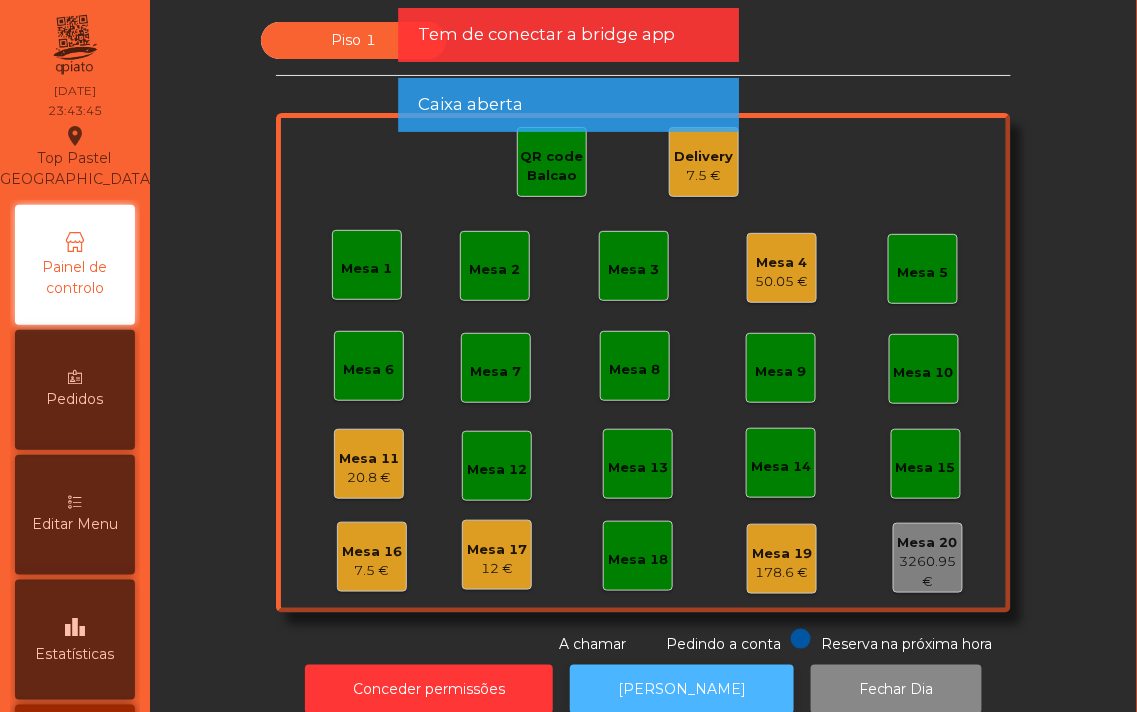click on "[PERSON_NAME]" 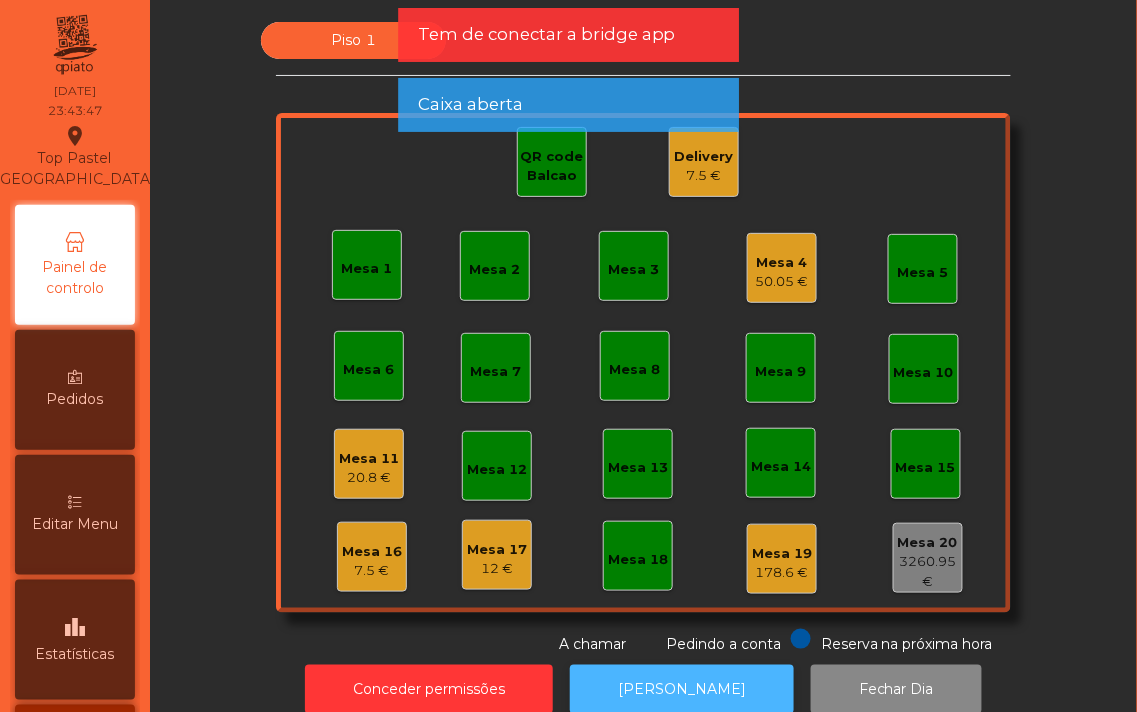 click on "[PERSON_NAME]" 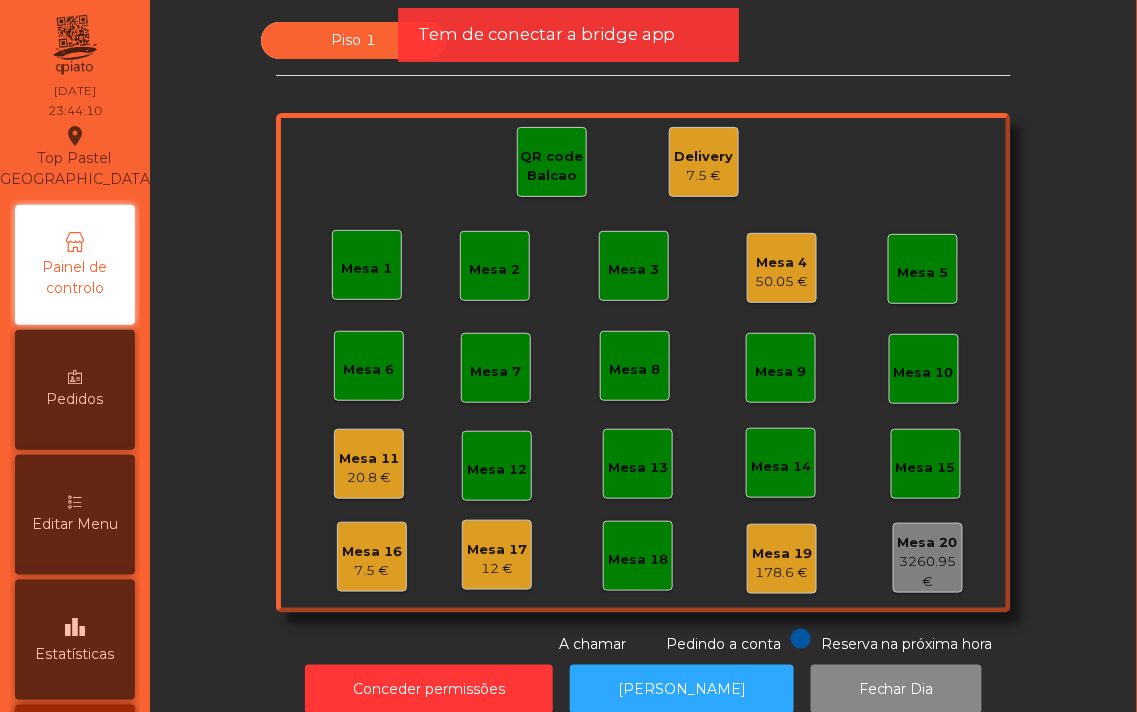 click on "Mesa 16" 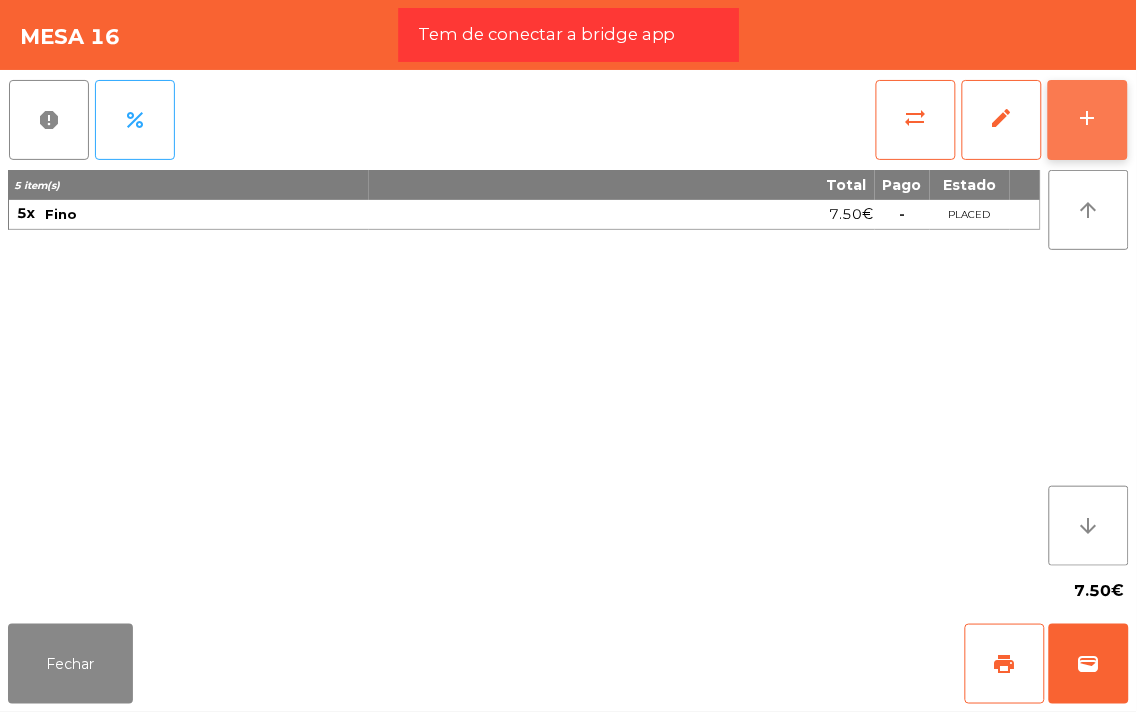 click on "add" 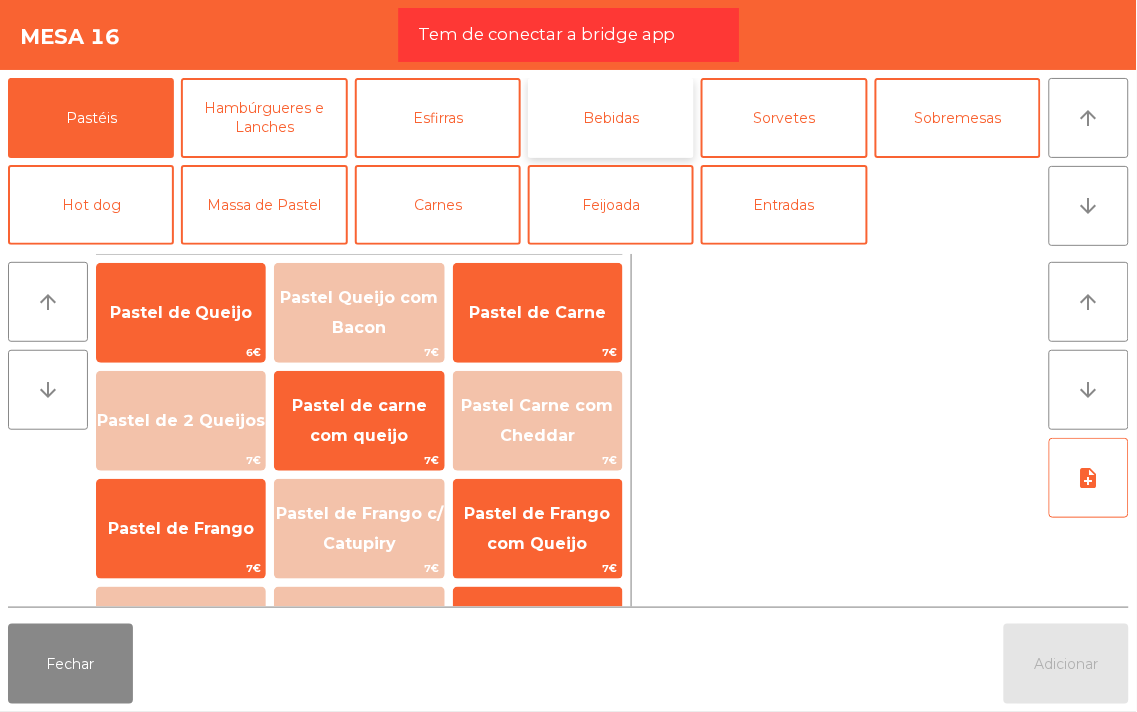click on "Bebidas" 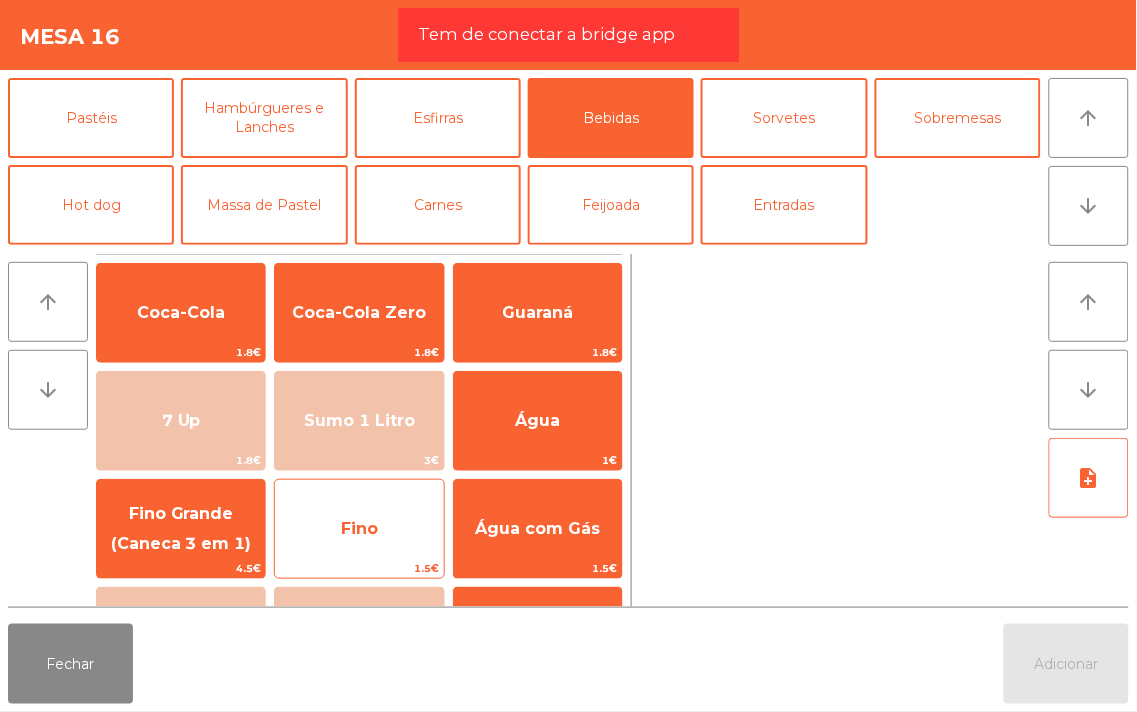click on "Fino" 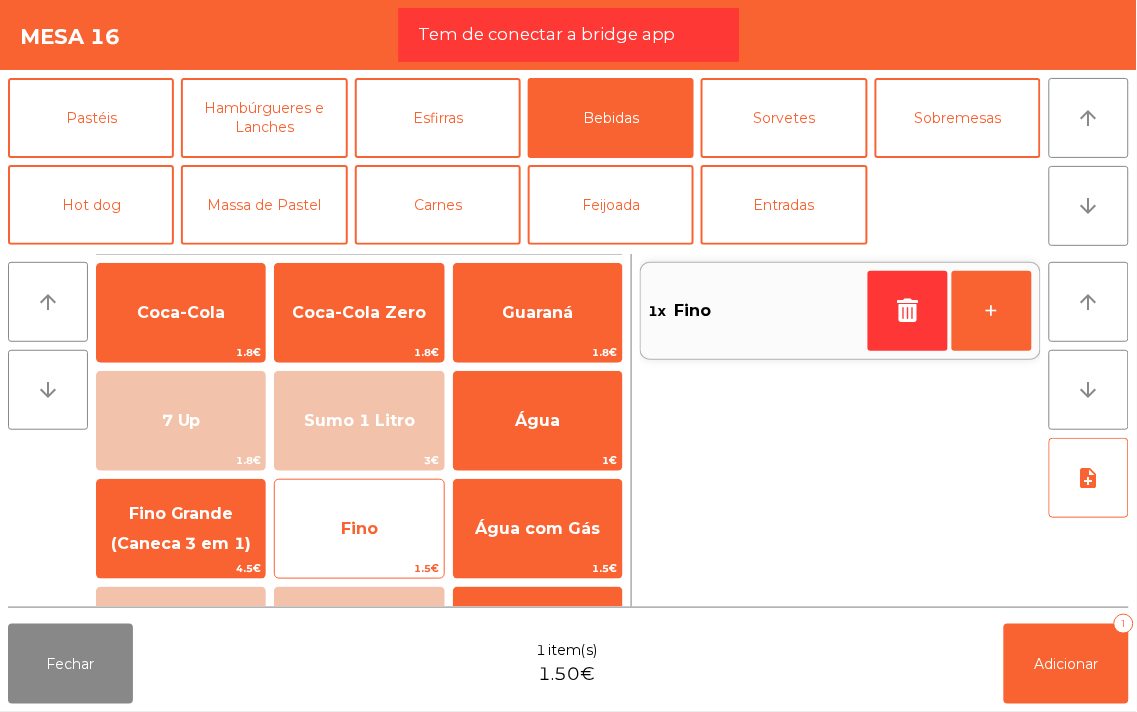 click on "Fino" 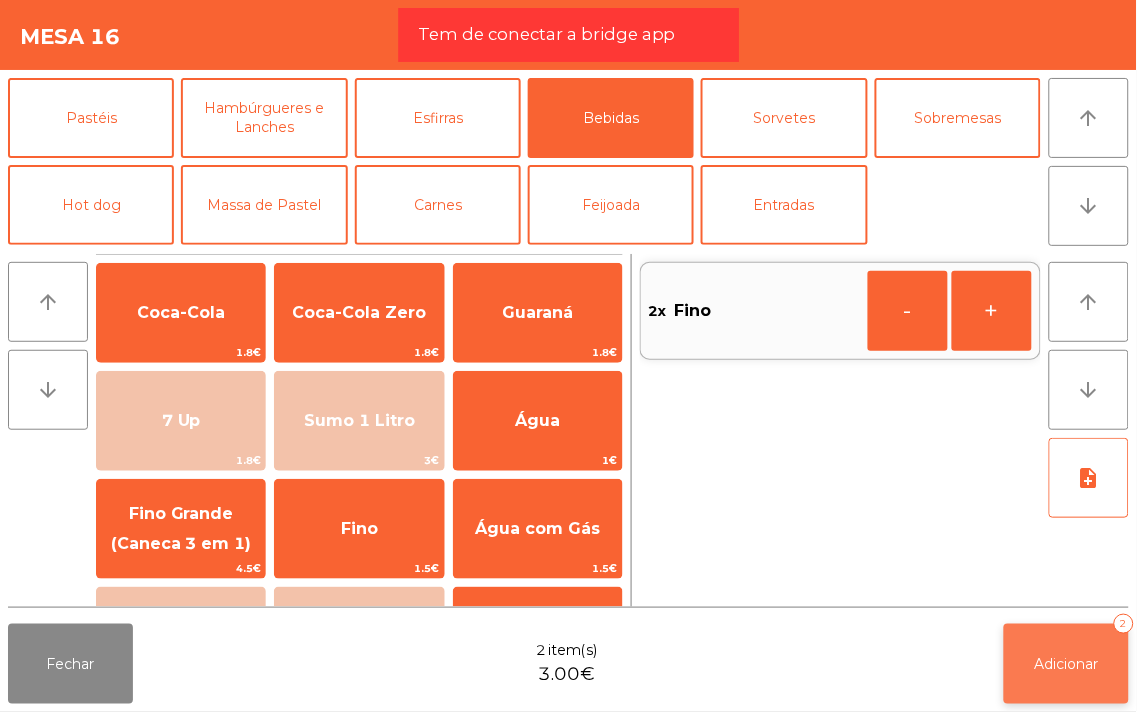 click on "Adicionar   2" 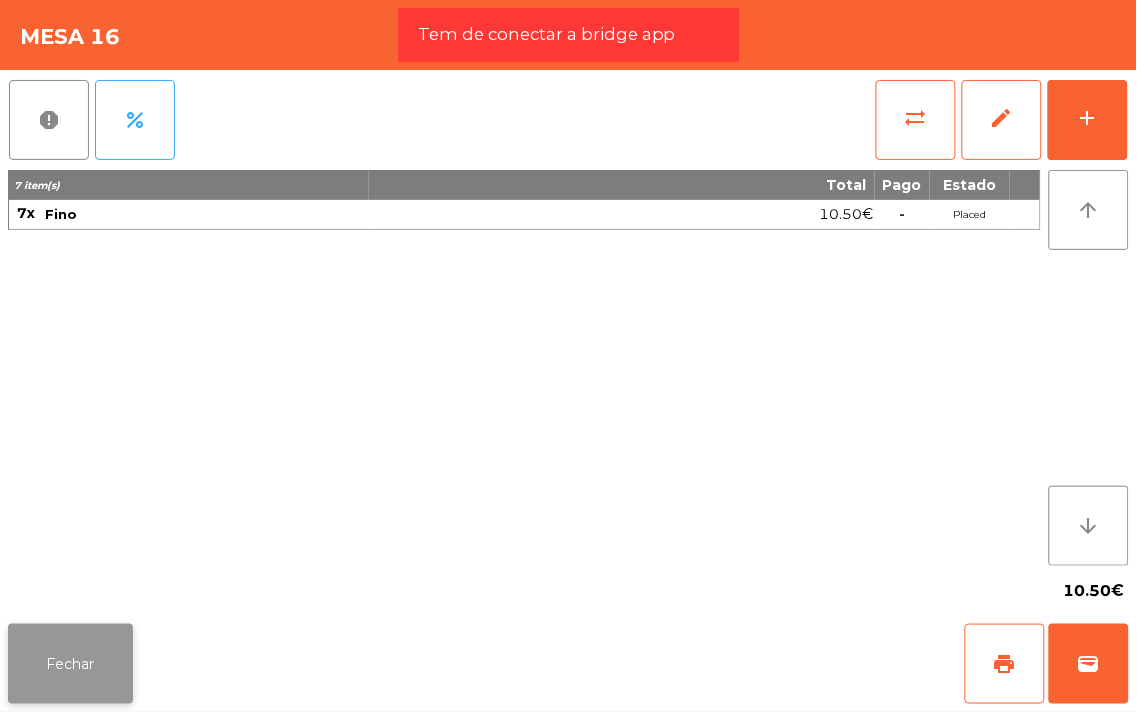 click on "Fechar" 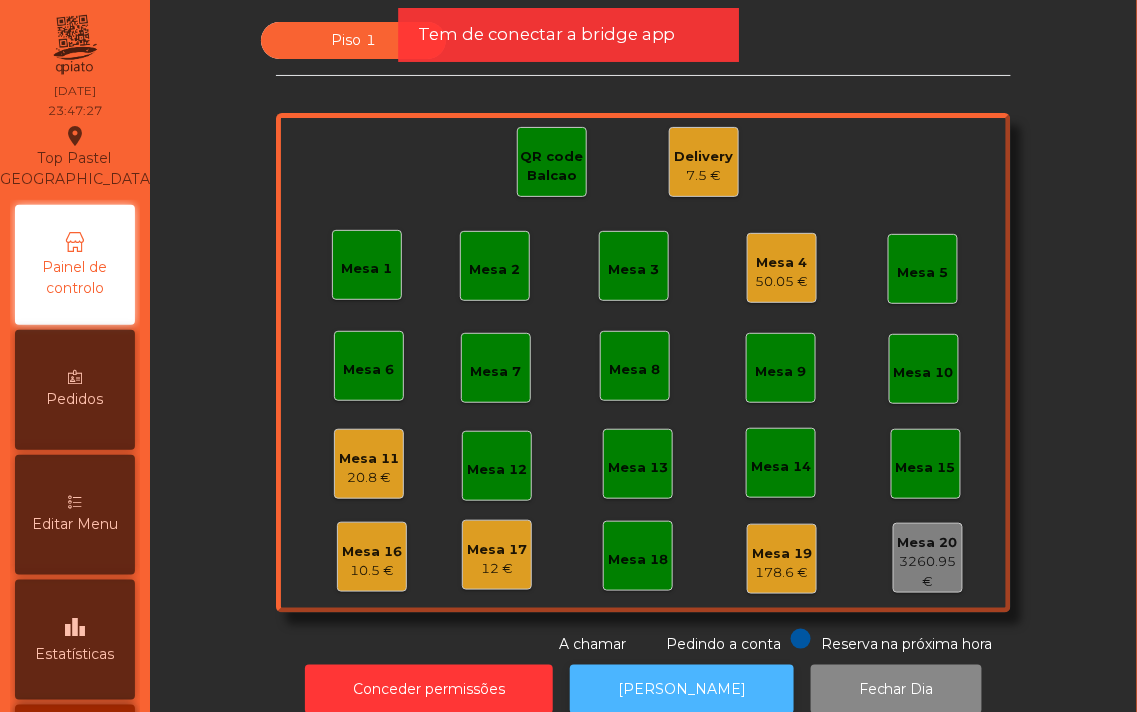 click on "[PERSON_NAME]" 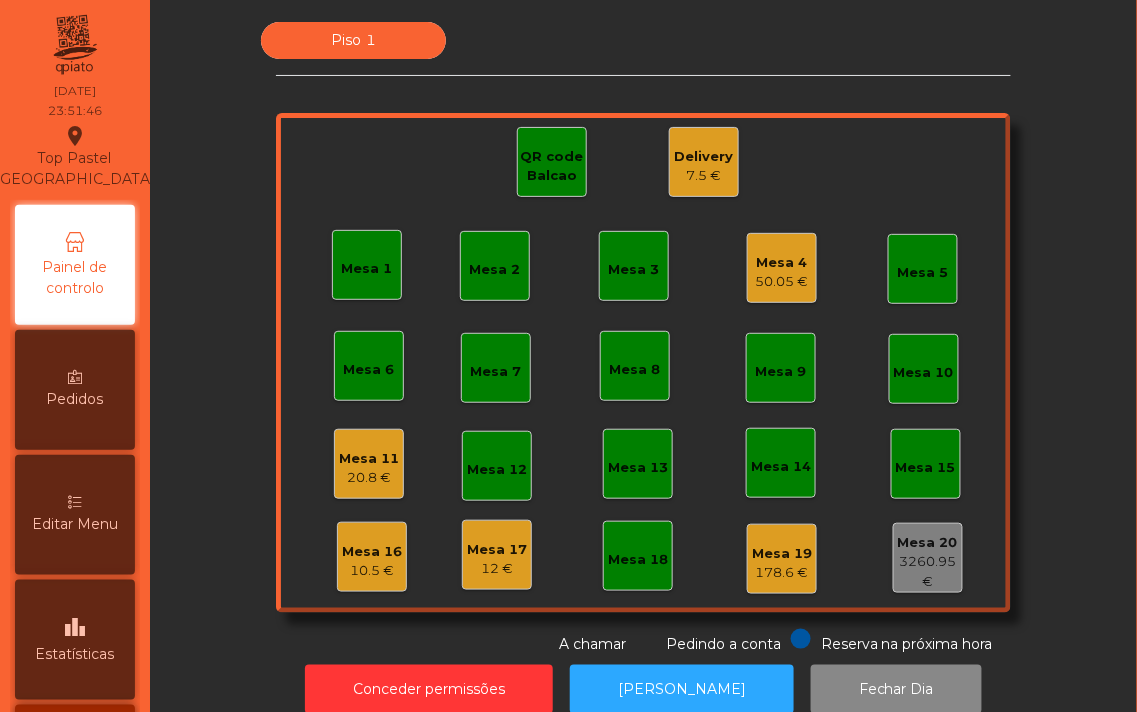 click on "Mesa 16" 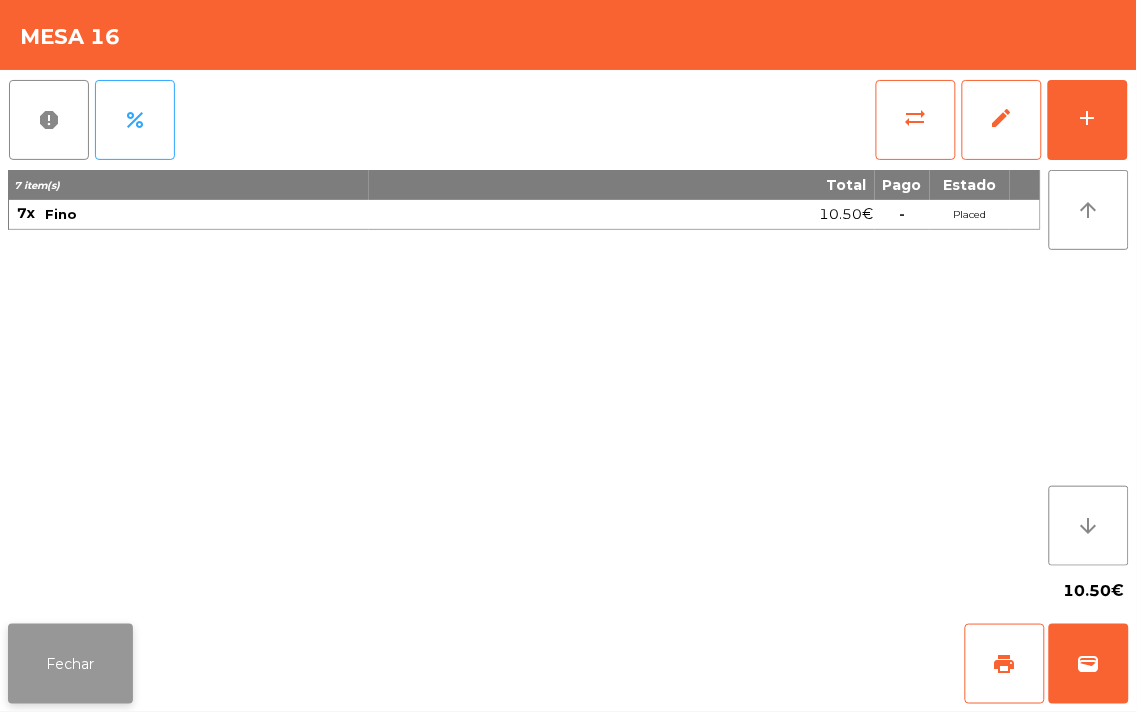 click on "Fechar" 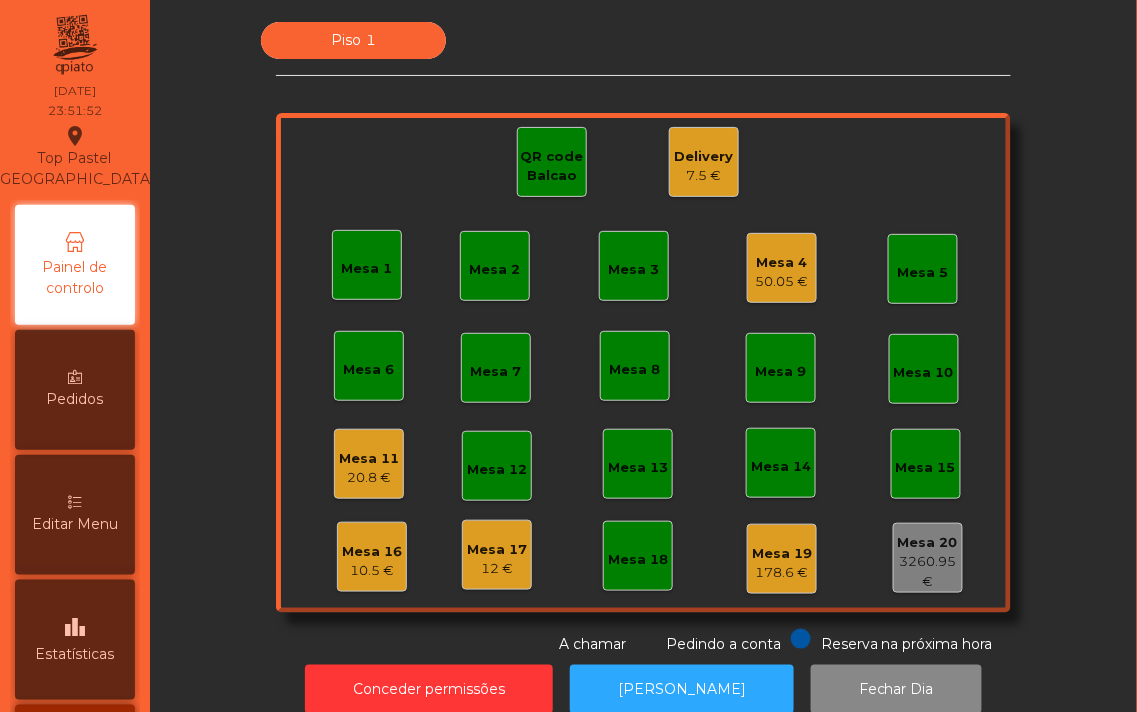 click on "Mesa 16" 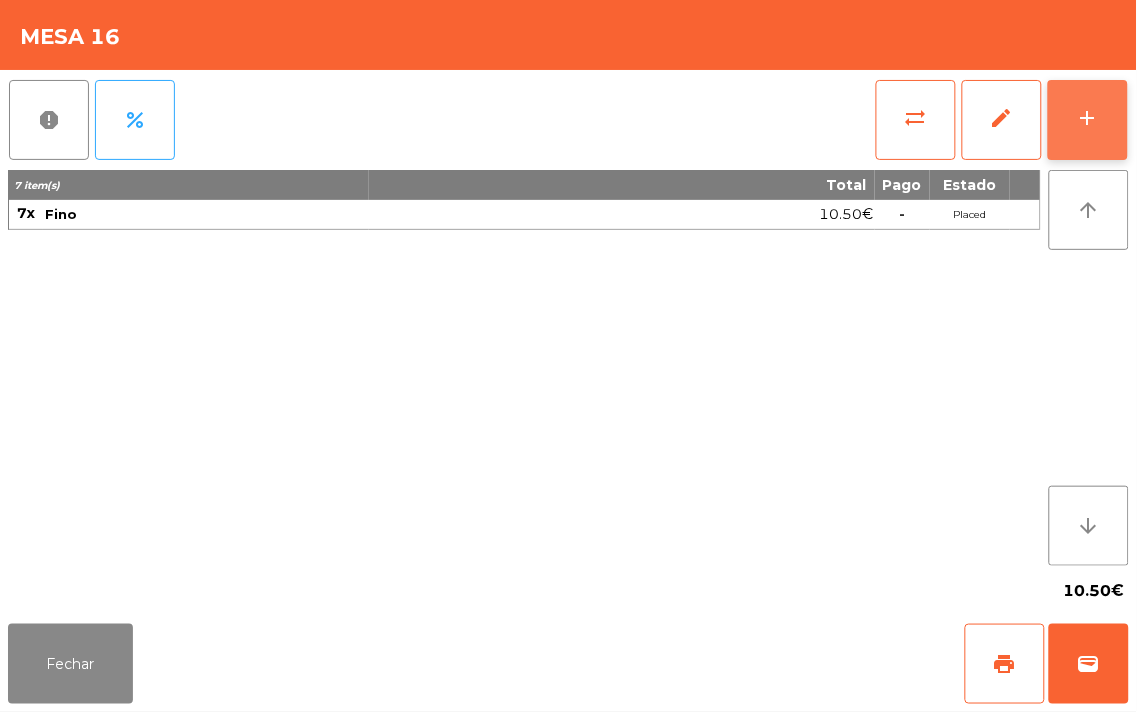 click on "add" 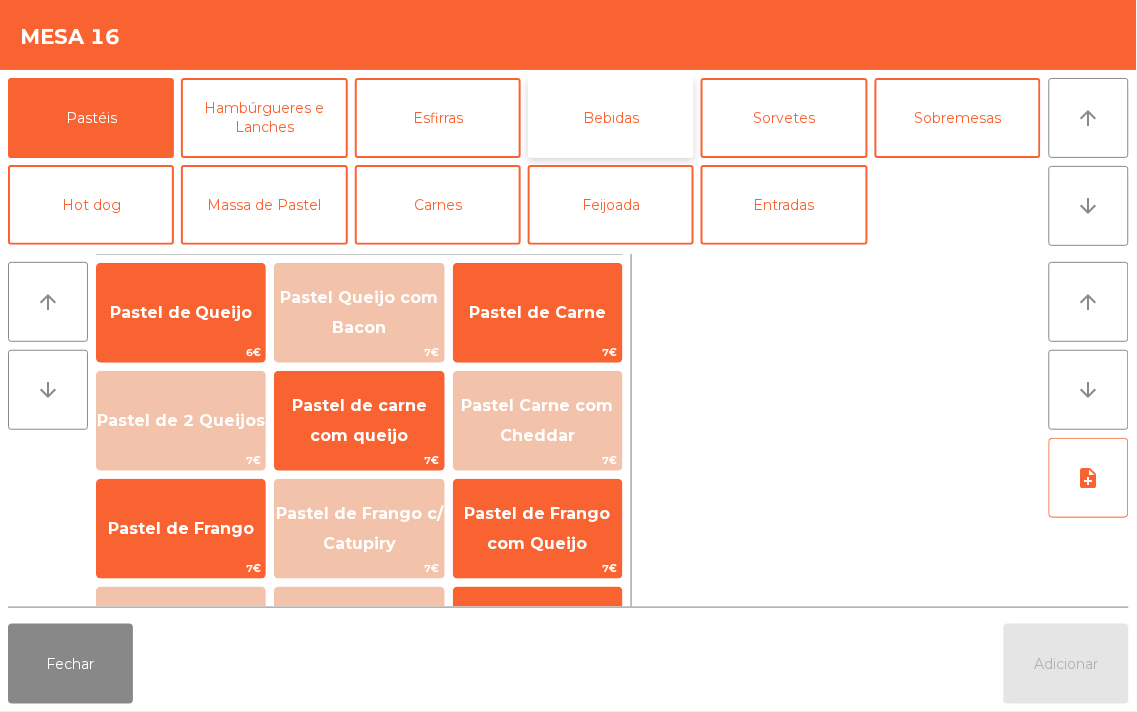 click on "Bebidas" 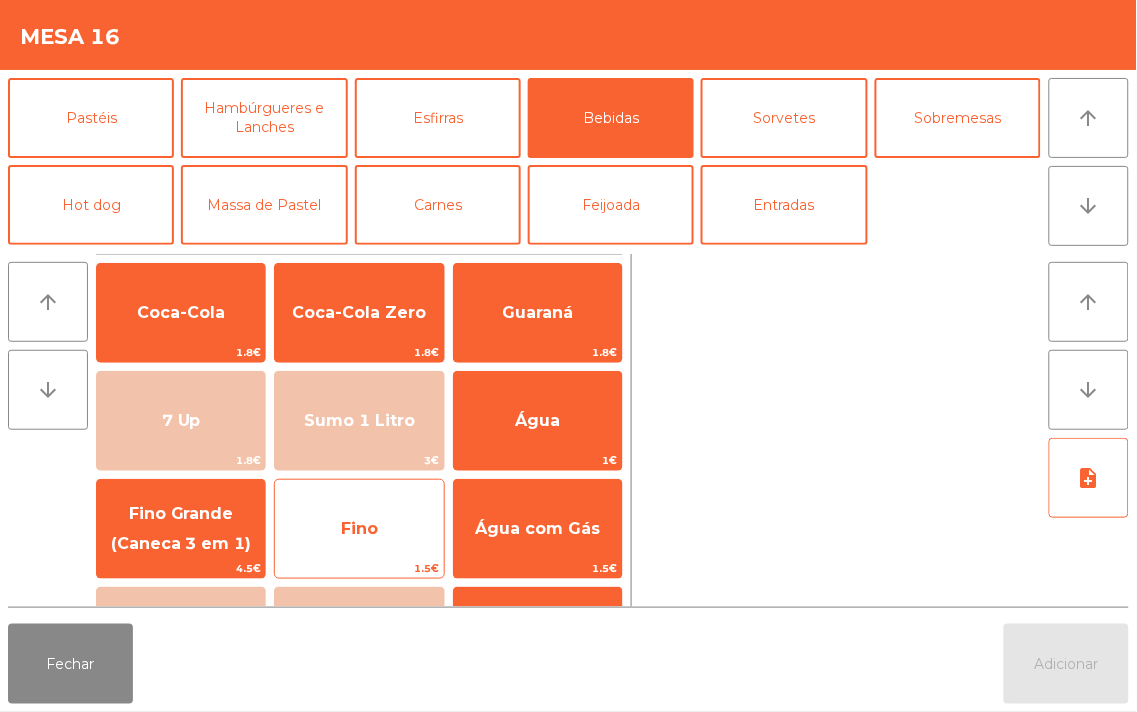 click on "Fino" 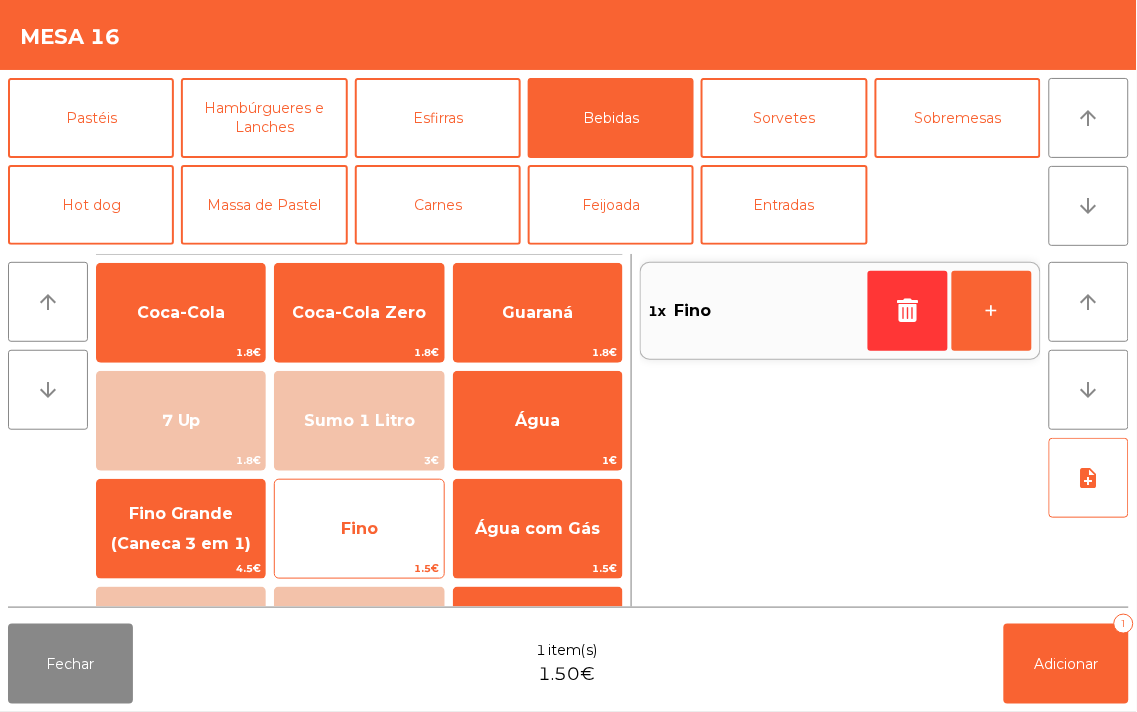 click on "Fino" 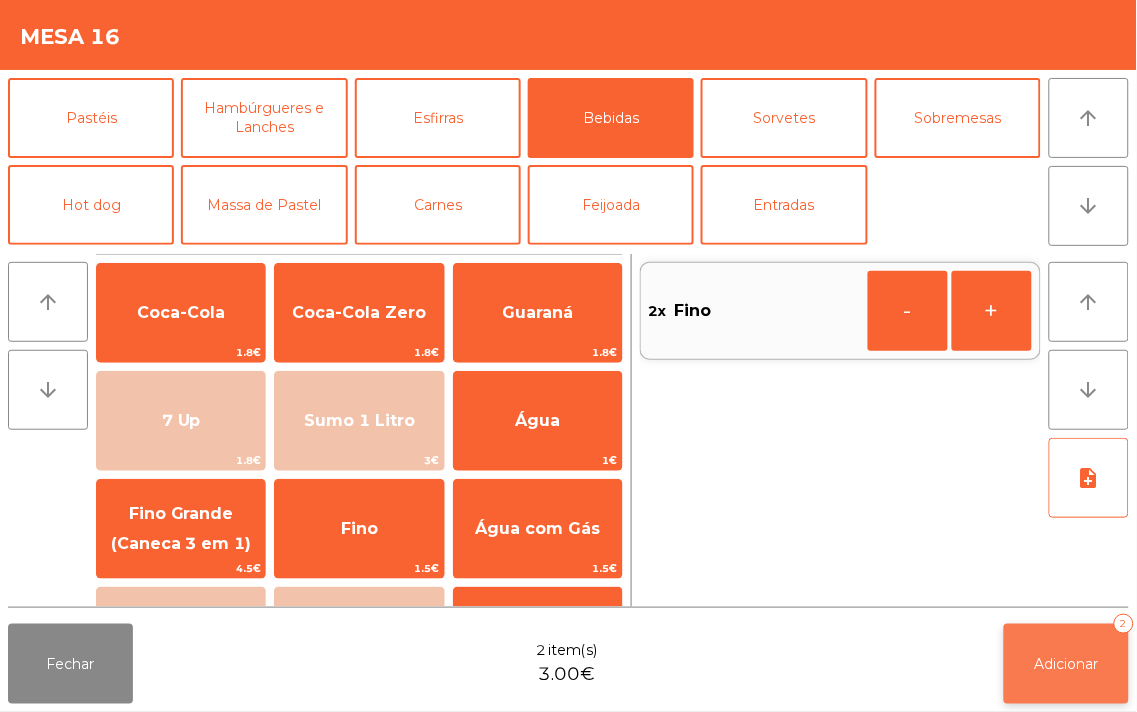 click on "Adicionar   2" 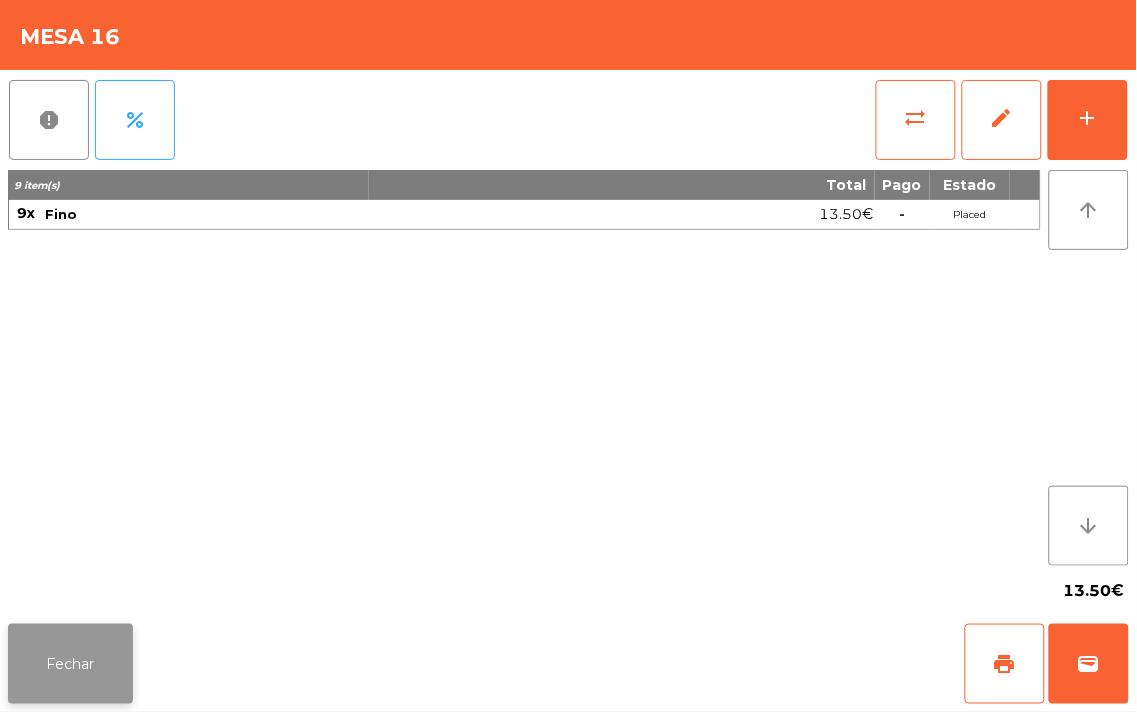 click on "Fechar" 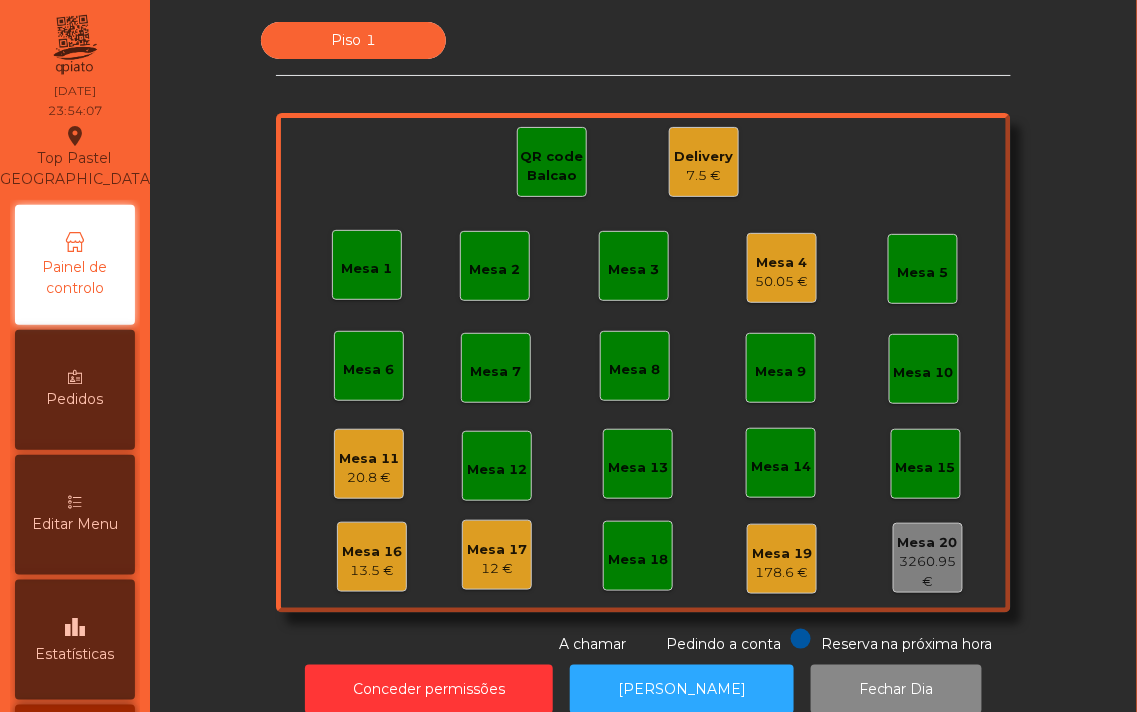 click on "Mesa 12" 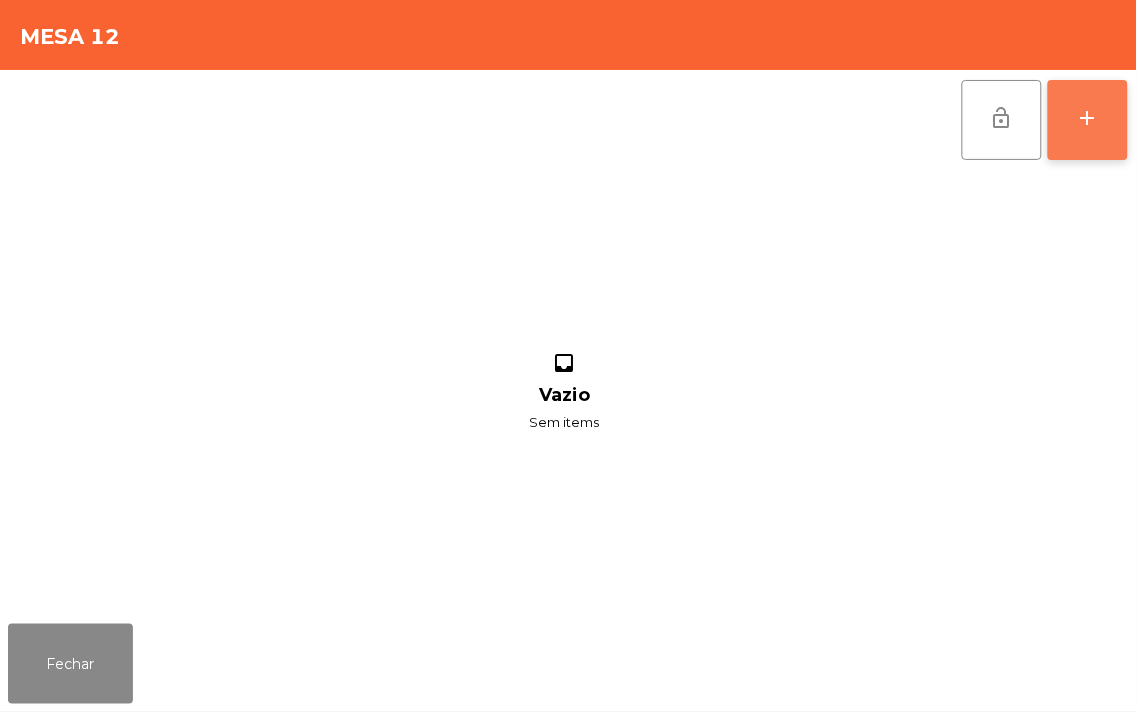 click on "add" 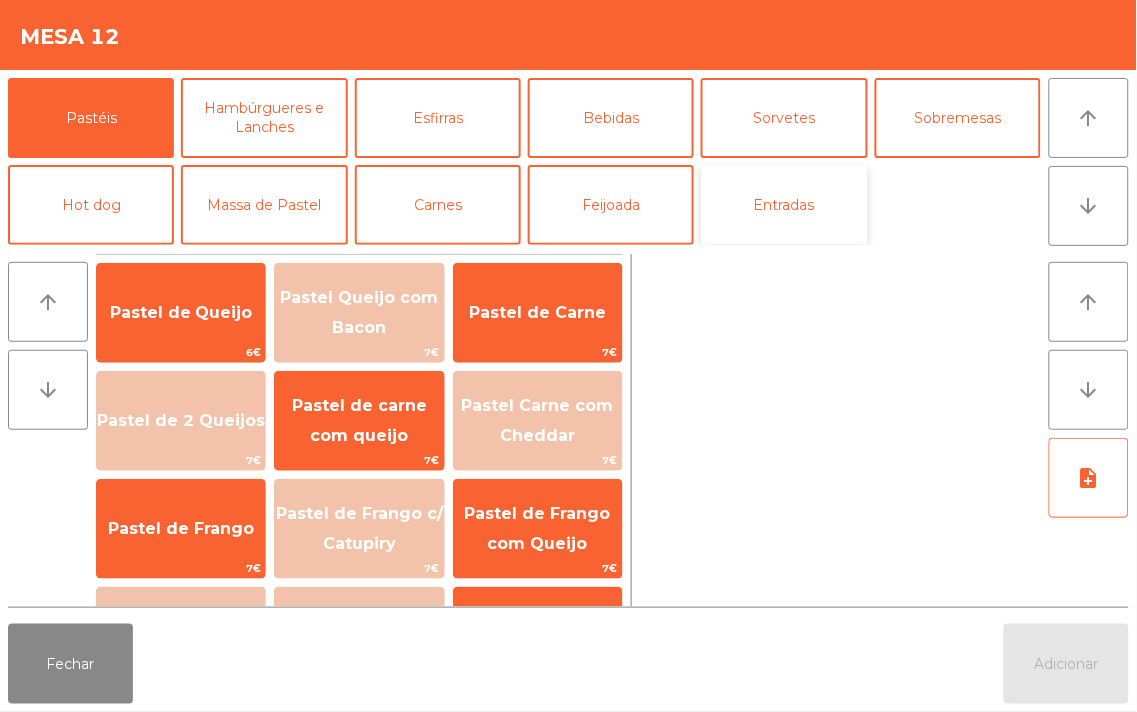 click on "Entradas" 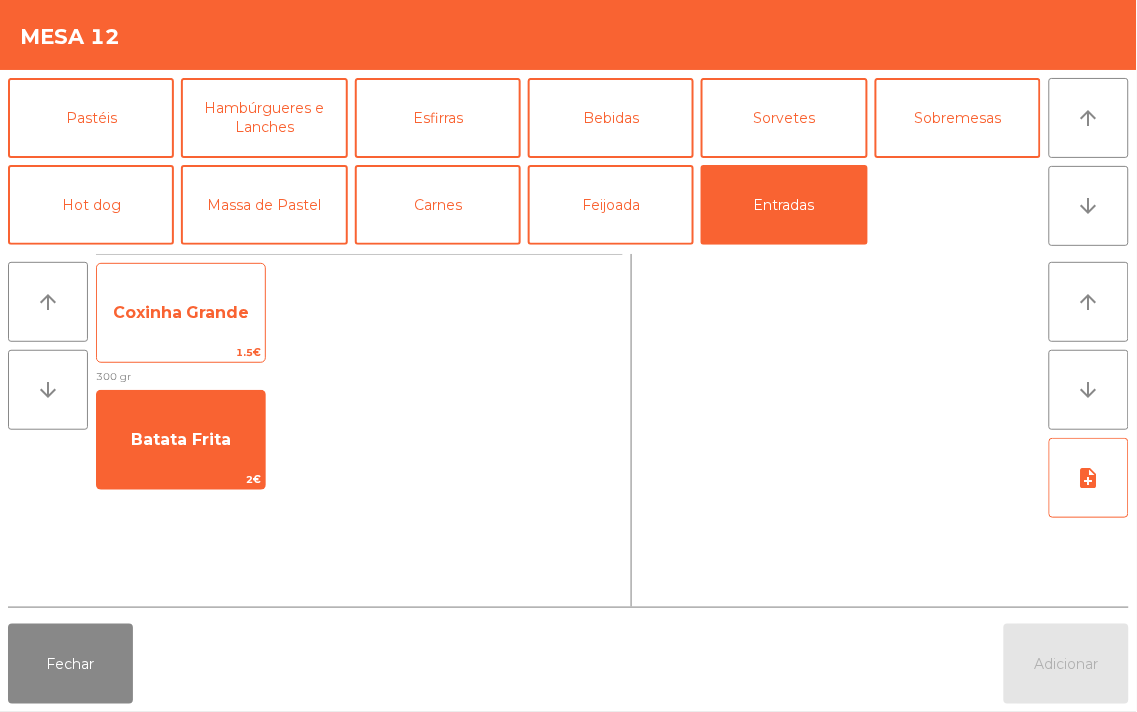 click on "Coxinha Grande" 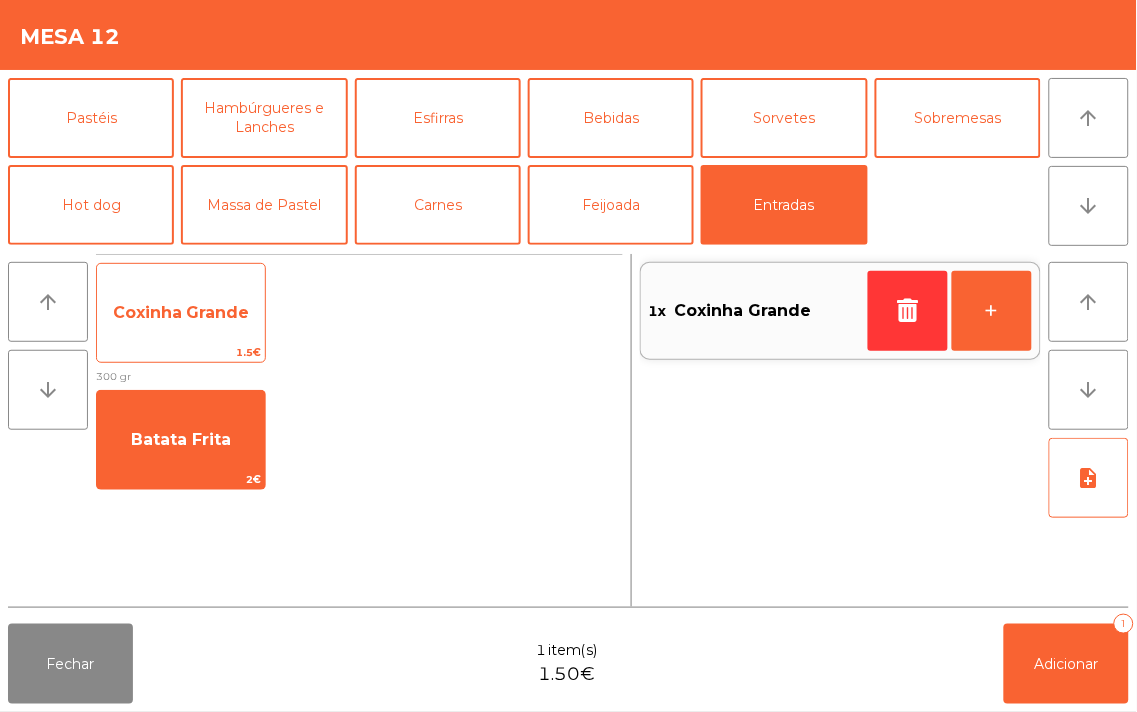 click on "Coxinha Grande" 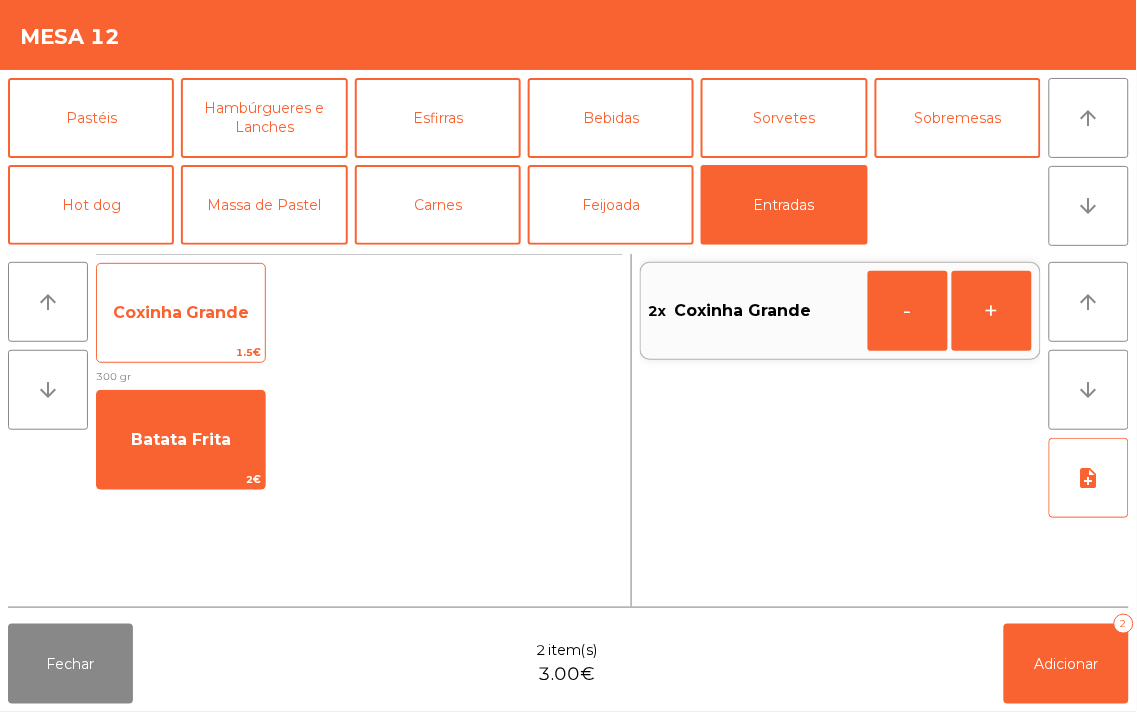 click on "Coxinha Grande" 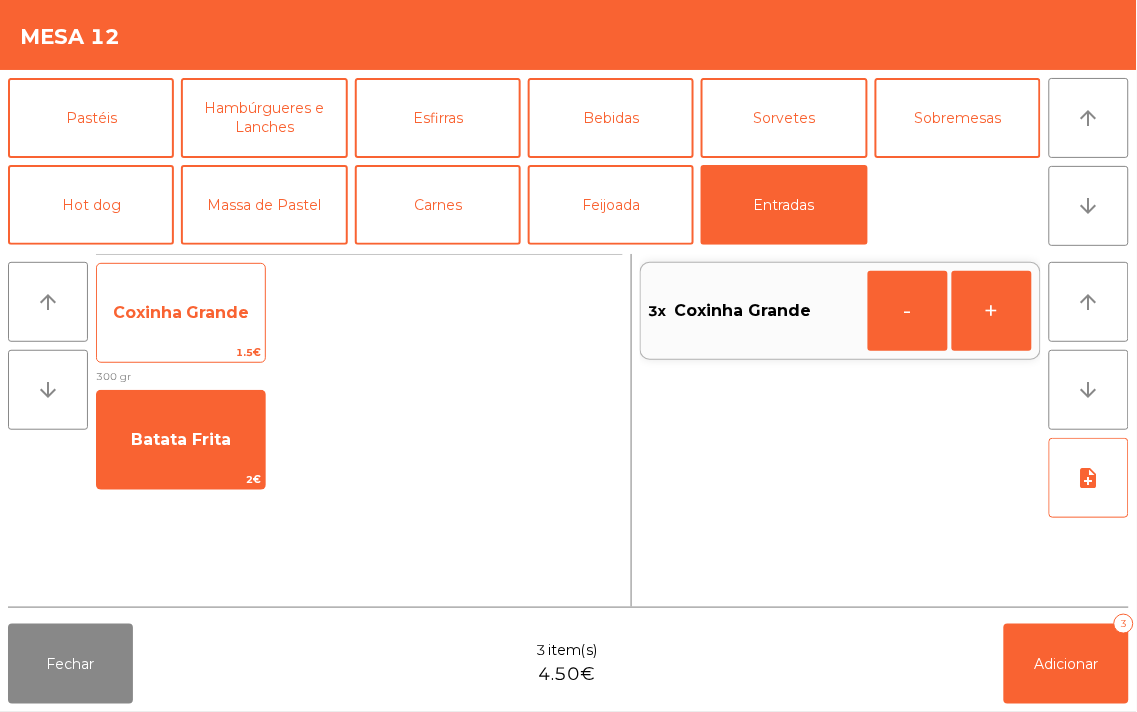 click on "Coxinha Grande" 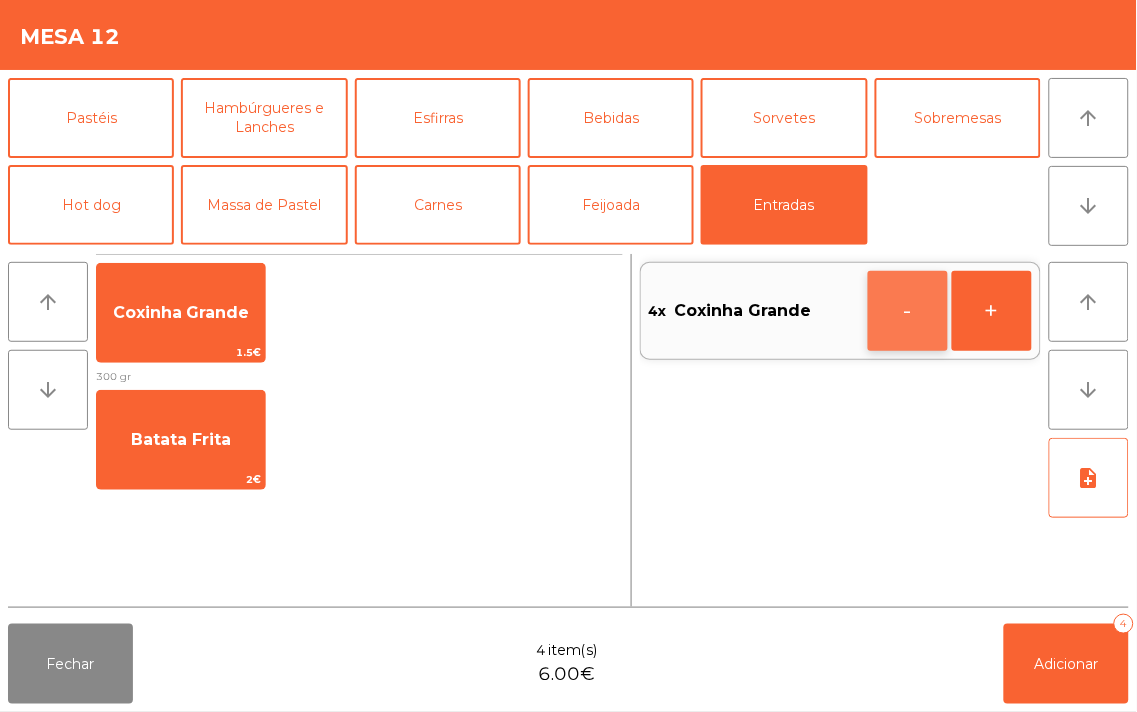 click on "-" 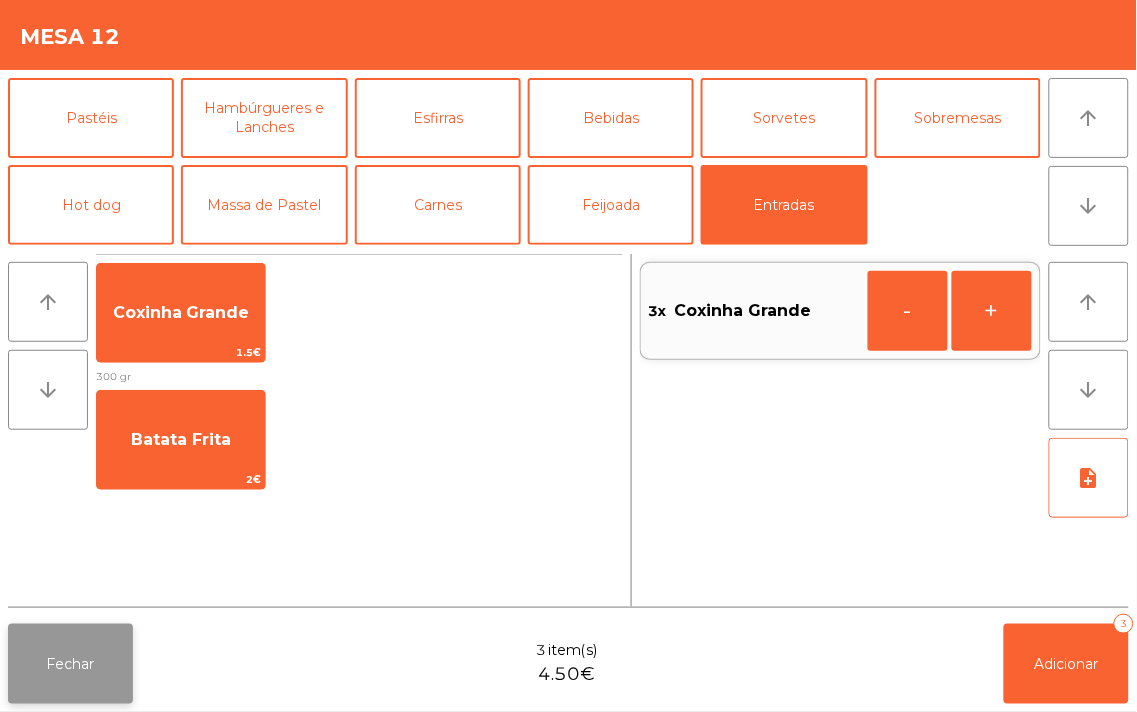click on "Fechar" 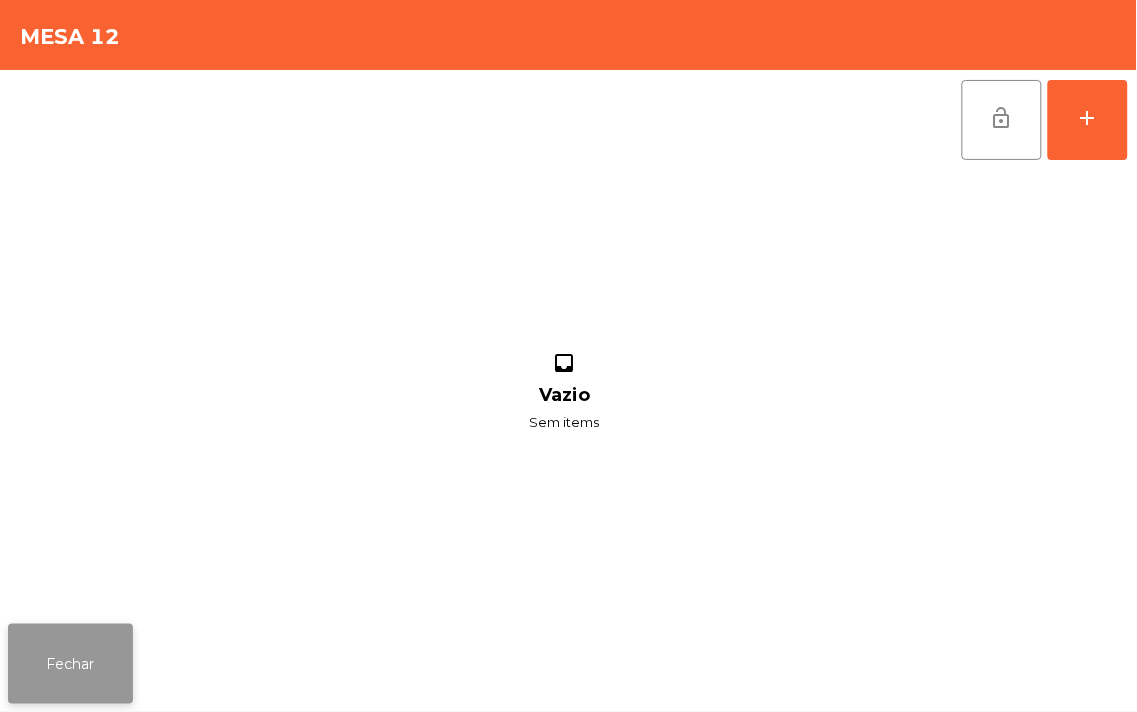 click on "Fechar" 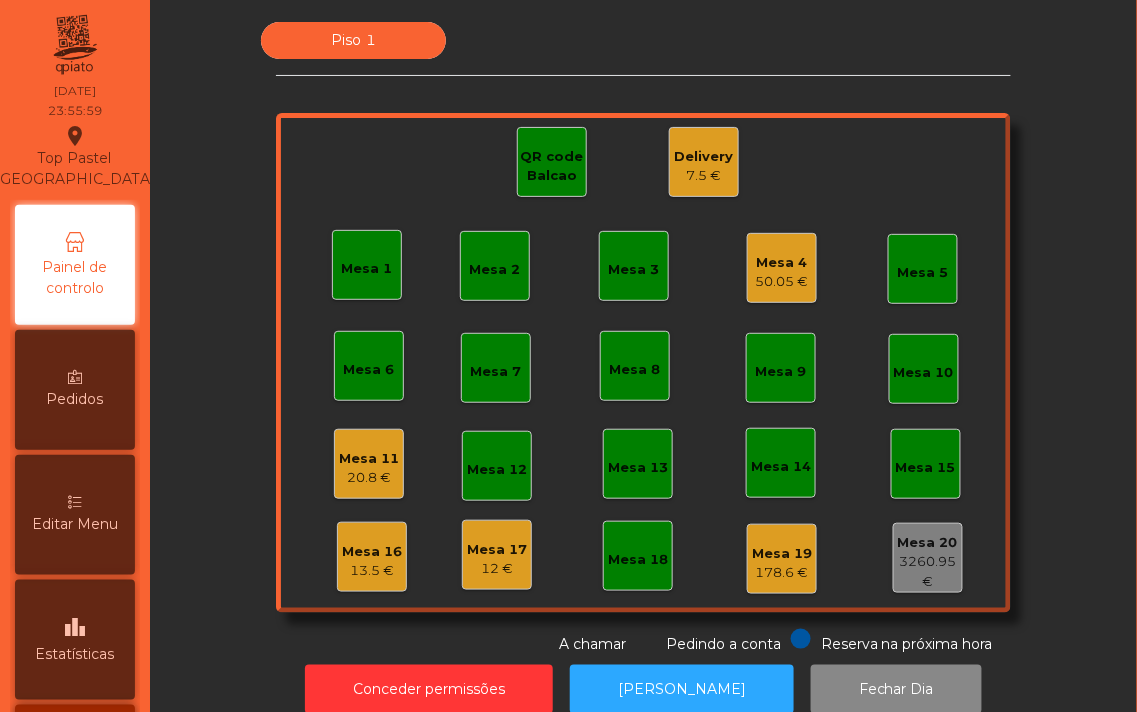 click on "Mesa 17   12 €" 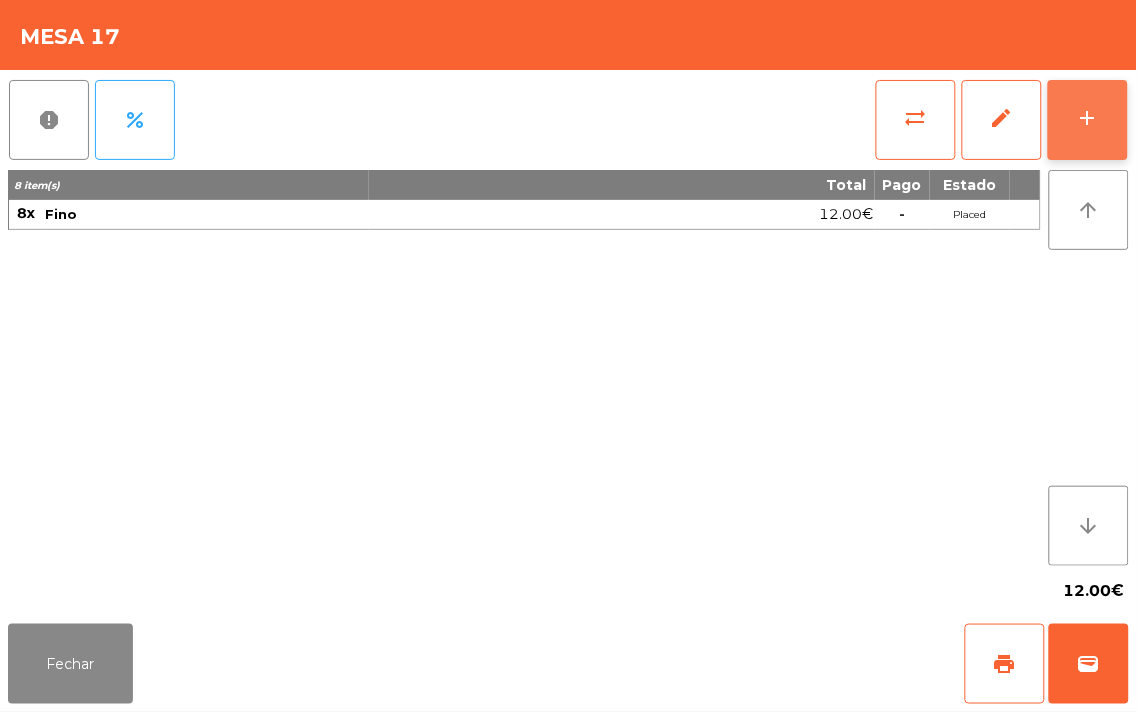 click on "add" 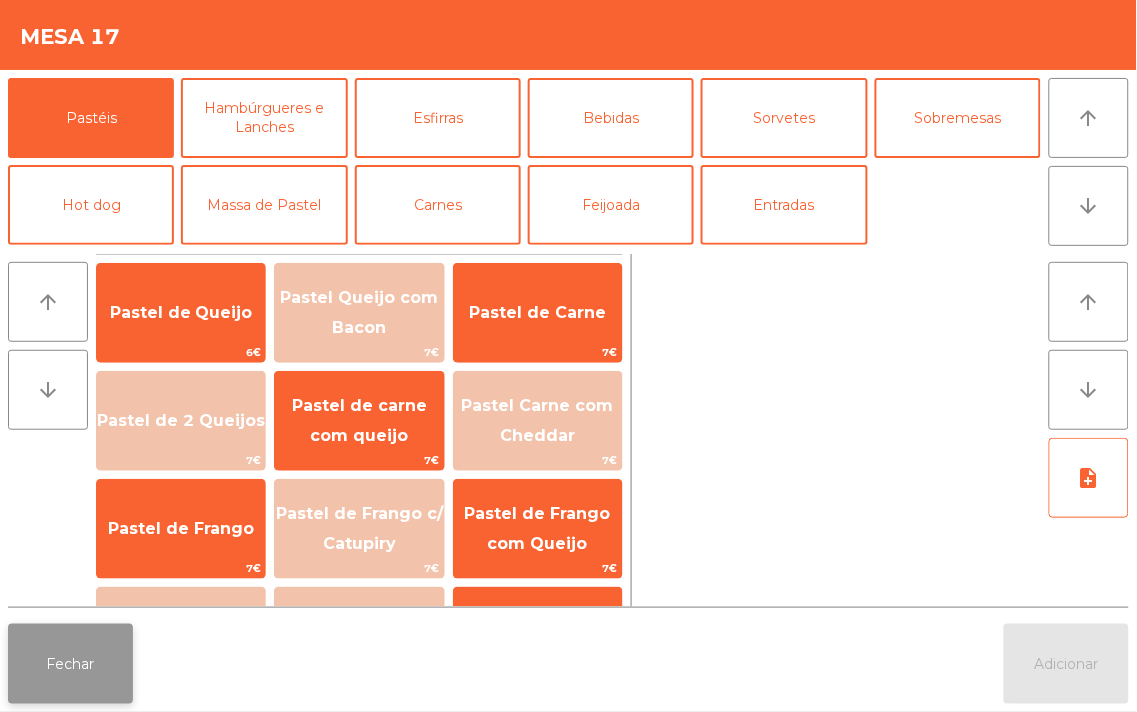click on "Fechar" 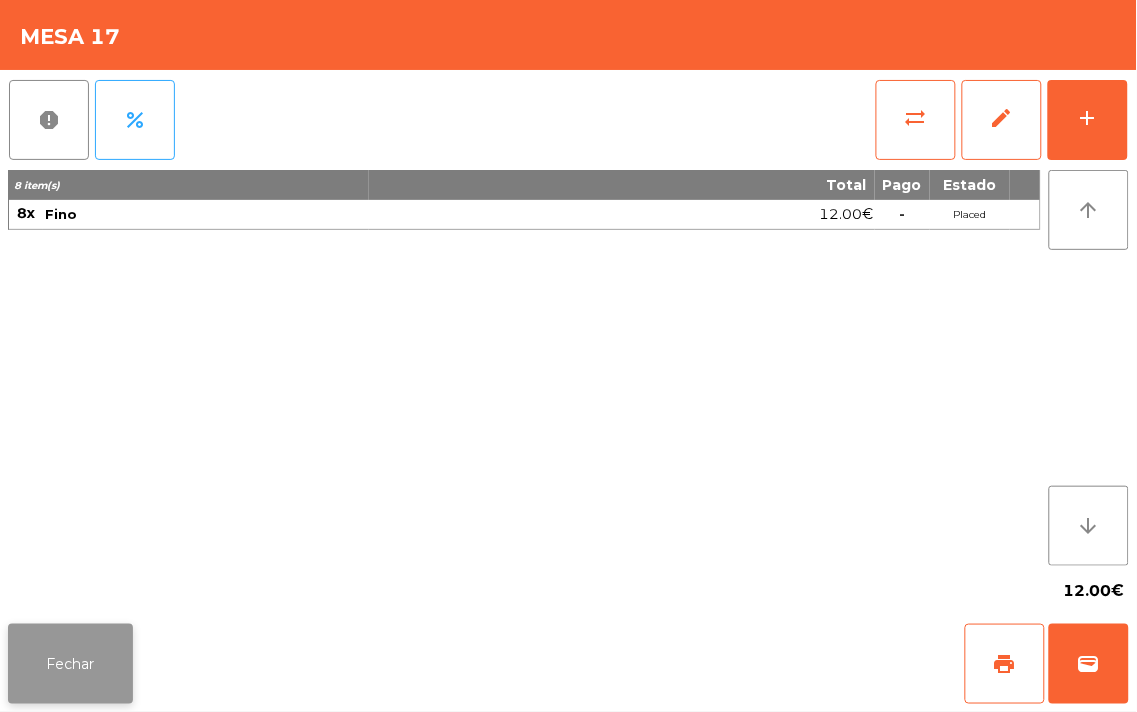 click on "Fechar" 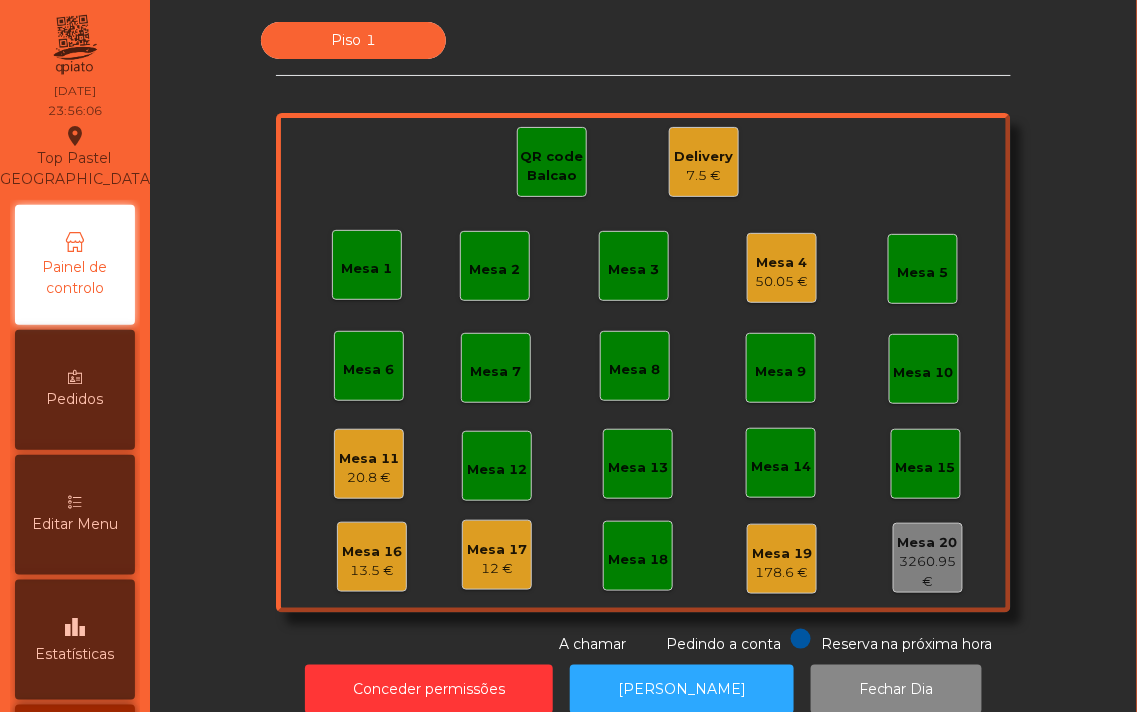 click on "12 €" 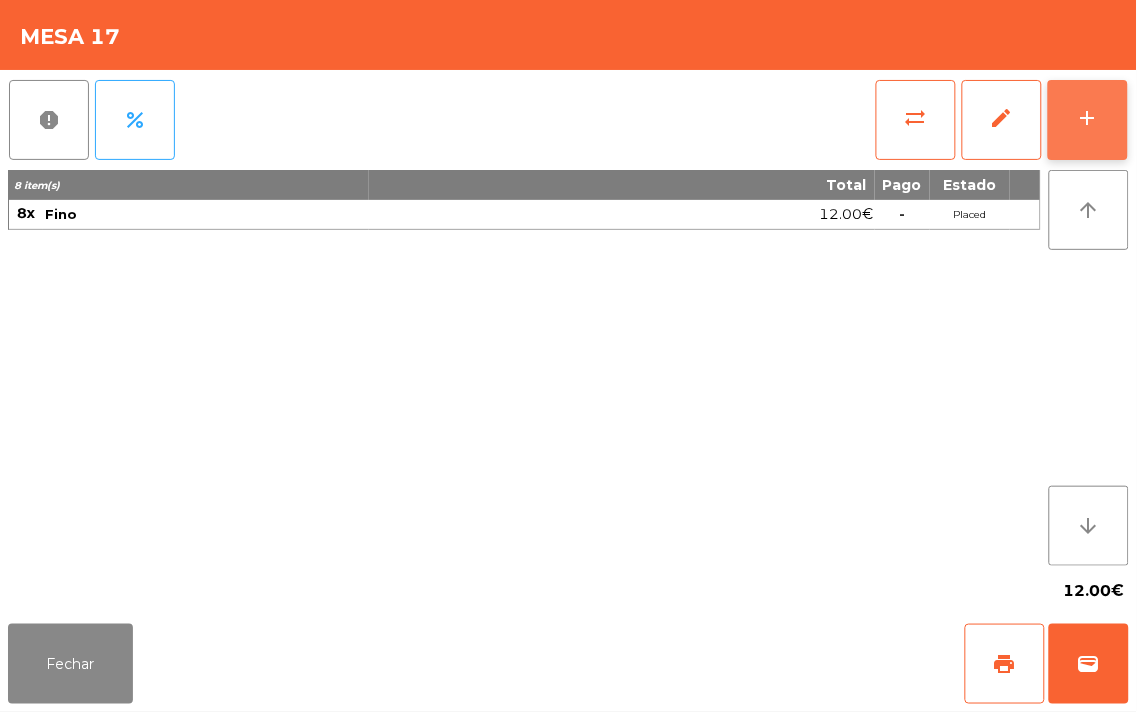 click on "add" 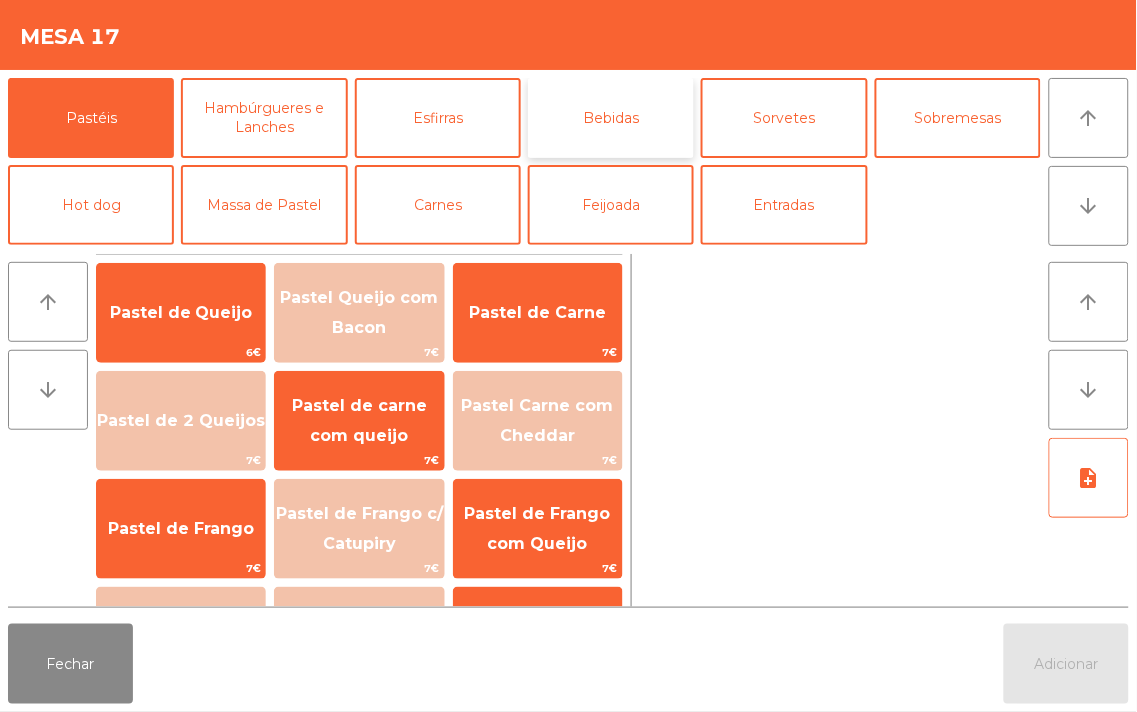 click on "Bebidas" 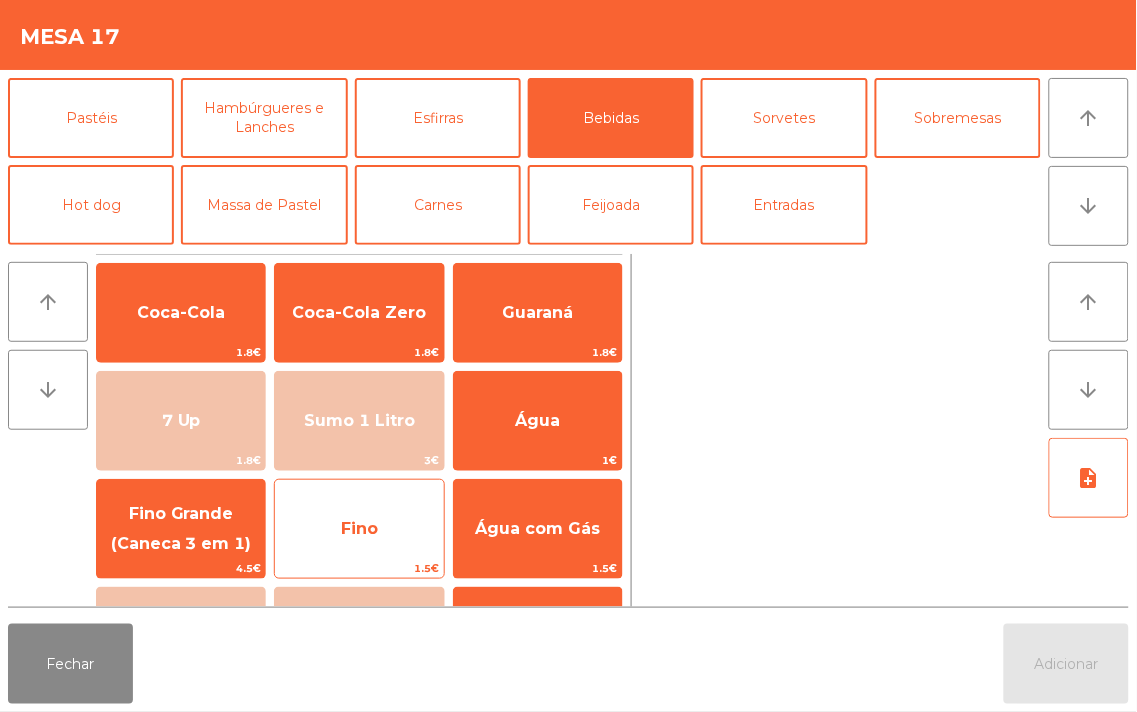 click on "Fino" 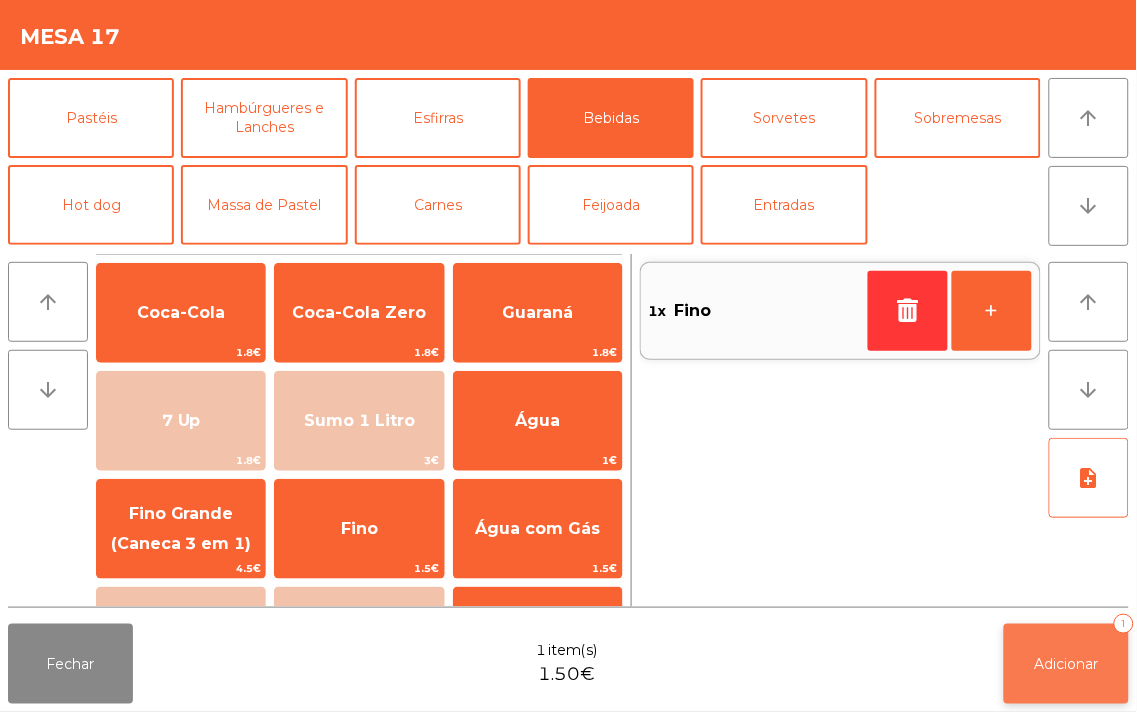 click on "Adicionar   1" 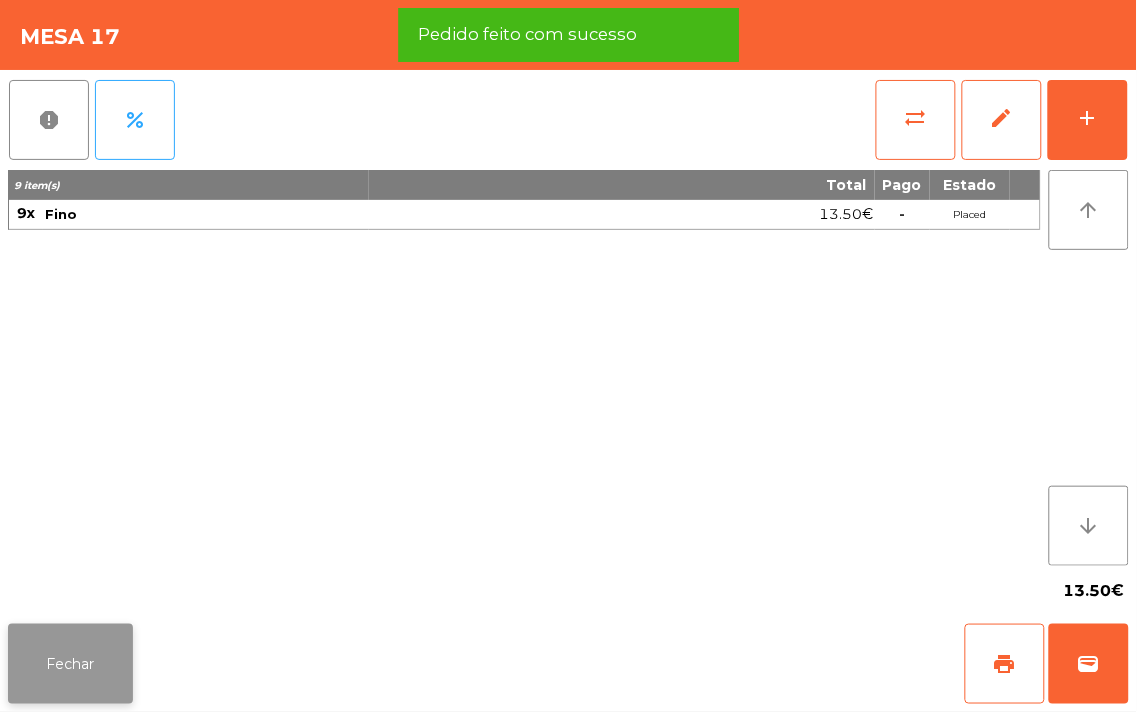 click on "Fechar" 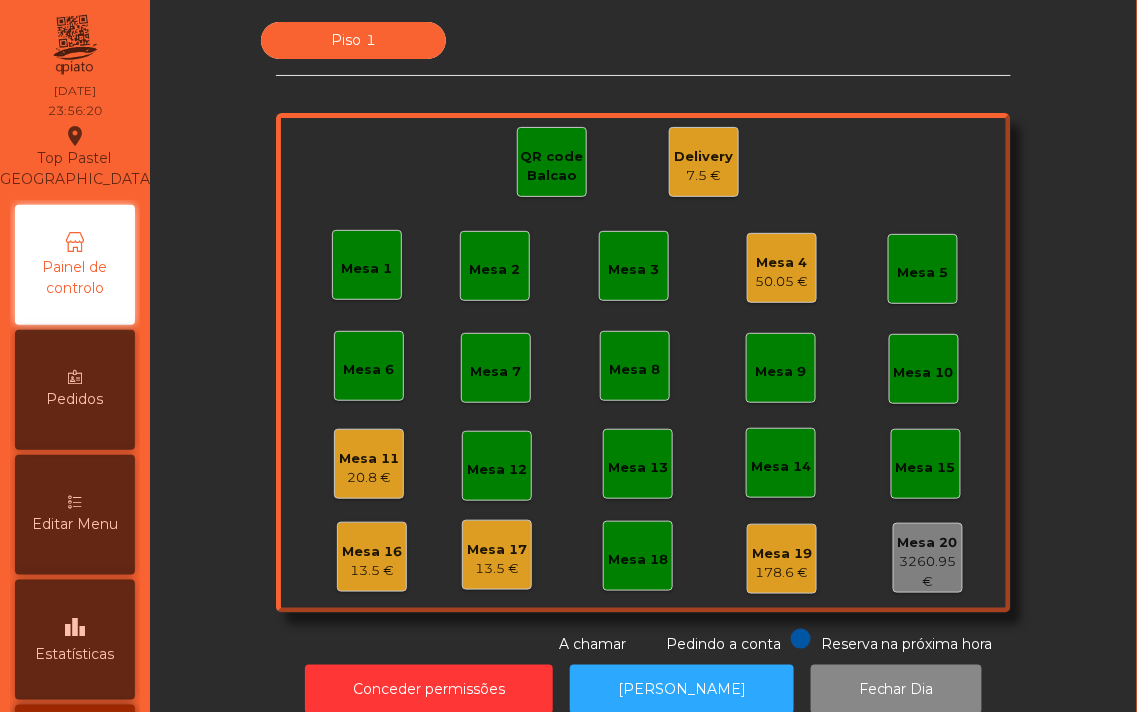 click on "Mesa 17" 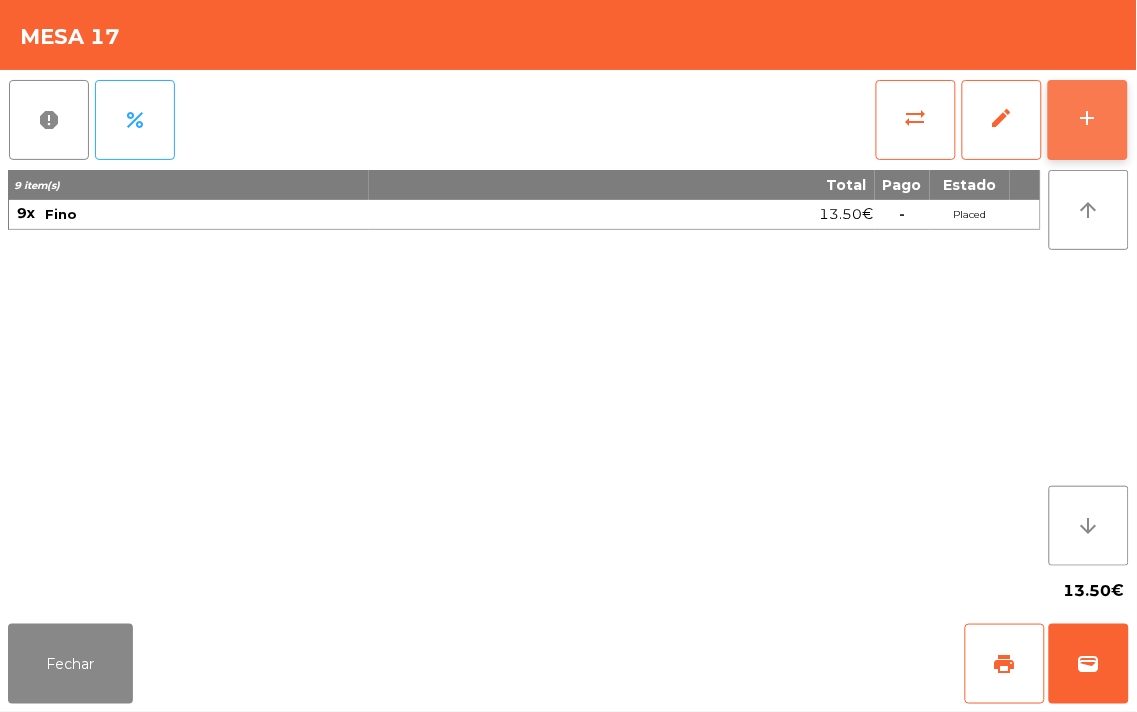 click on "add" 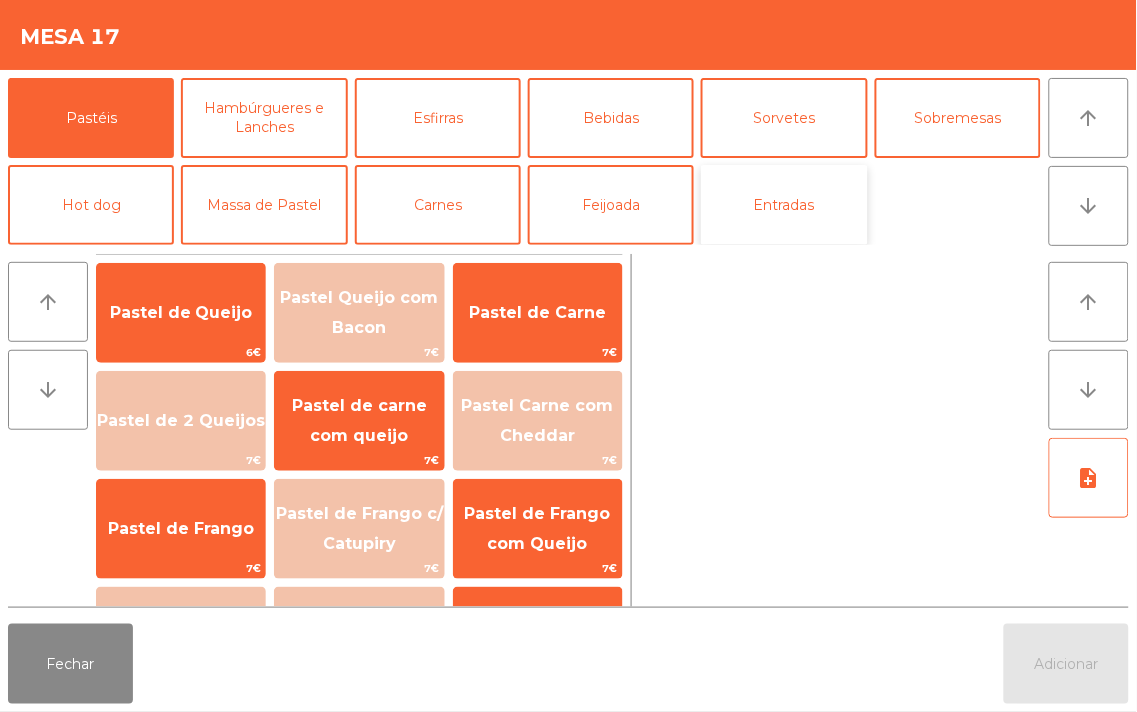 click on "Entradas" 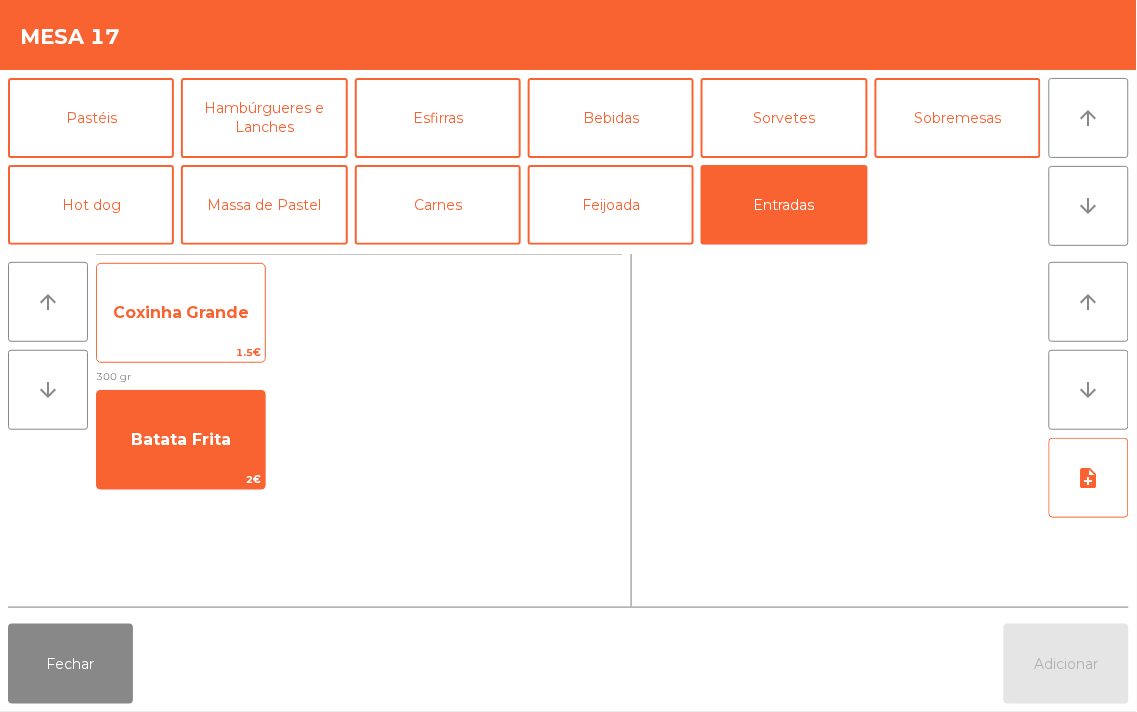 click on "Coxinha Grande" 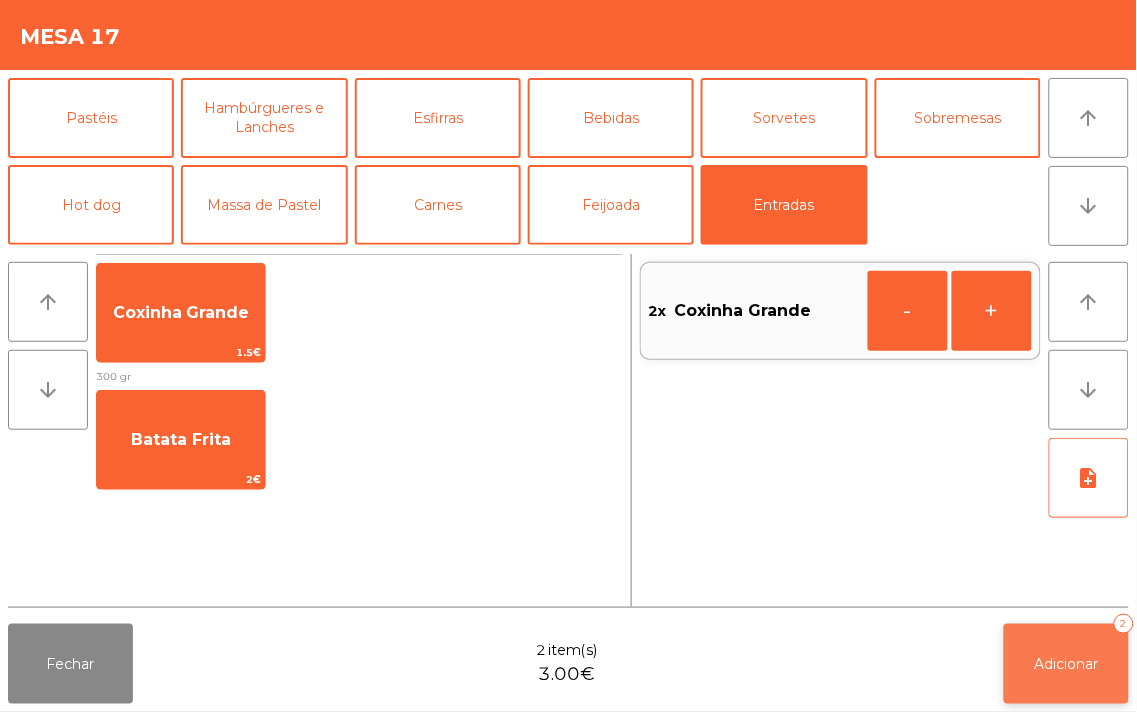 click on "Adicionar   2" 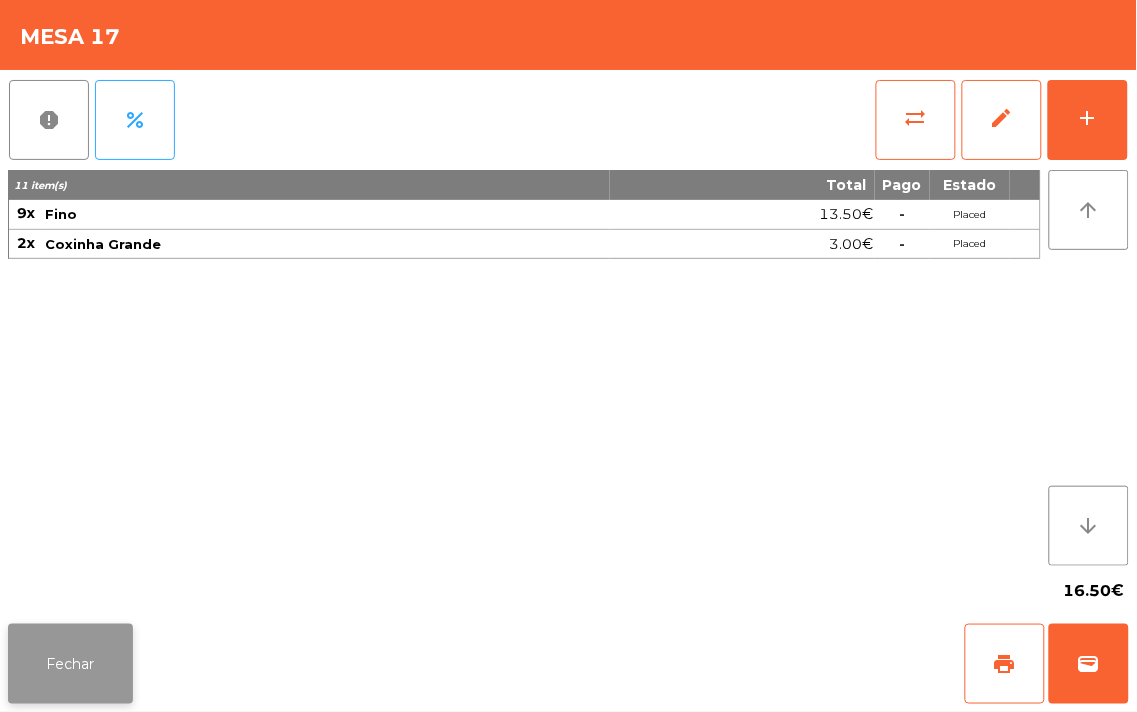 click on "Fechar" 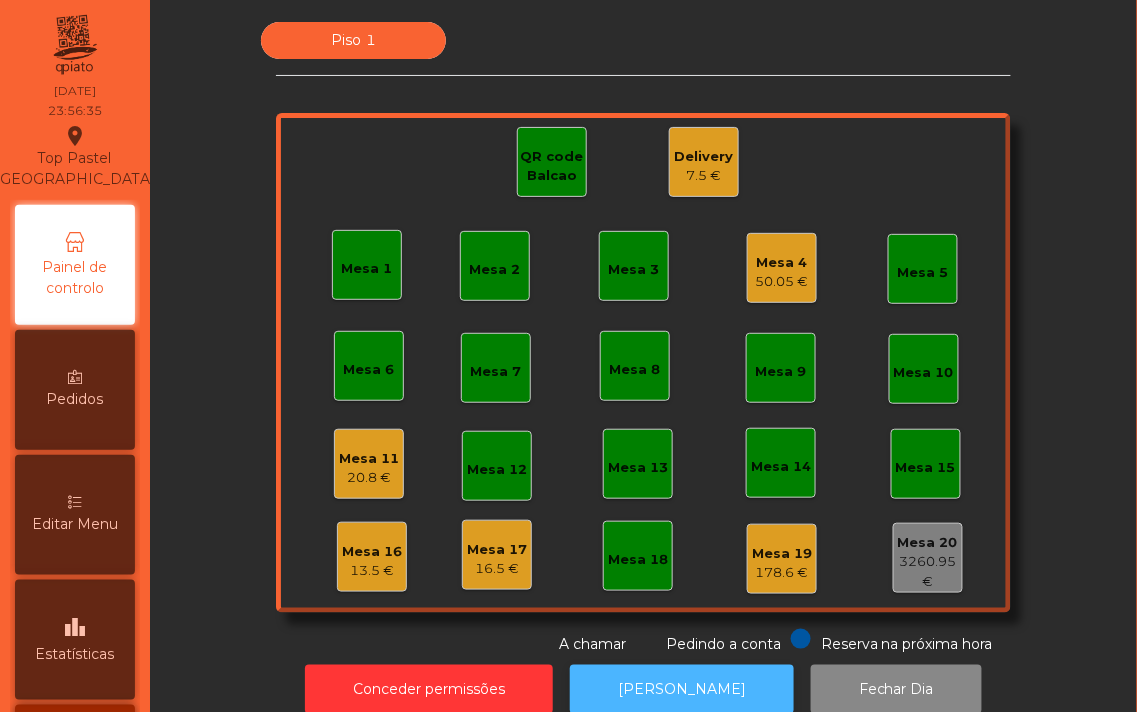 click on "[PERSON_NAME]" 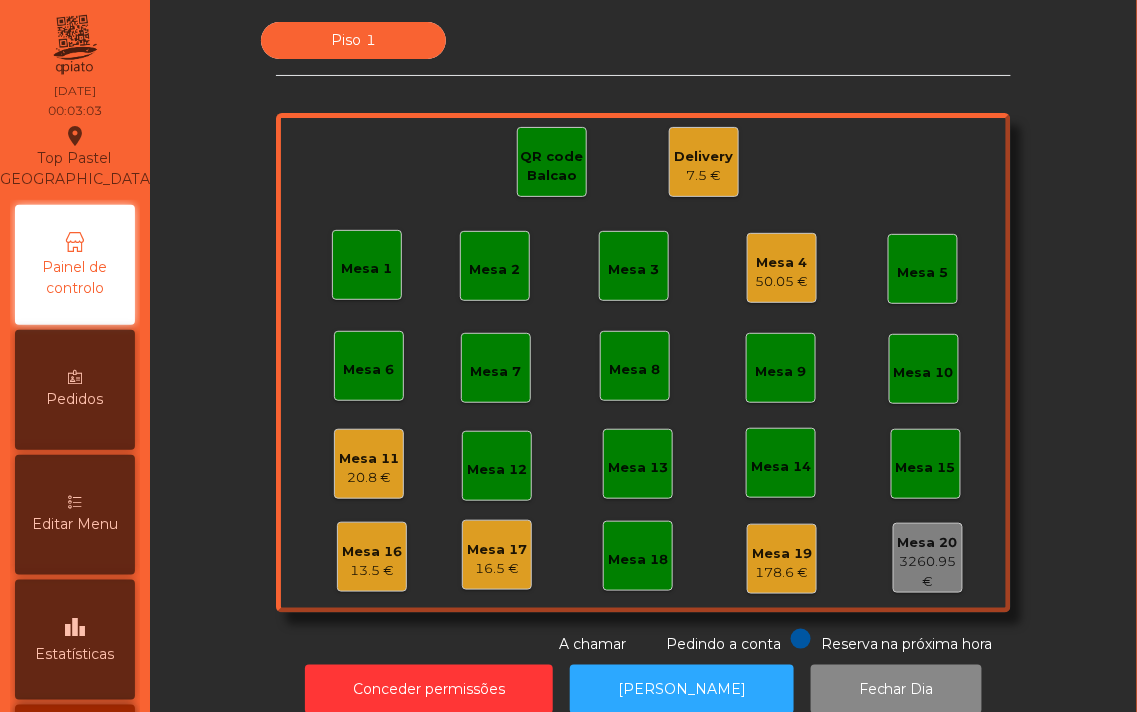 click on "50.05 €" 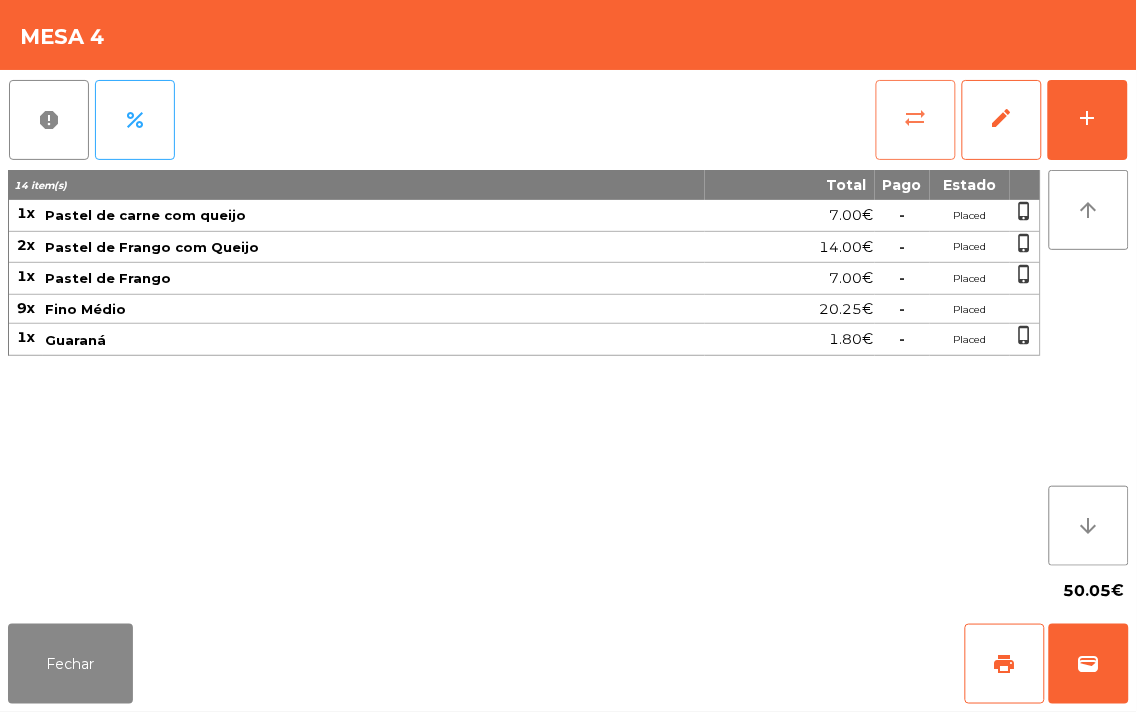 click on "sync_alt" 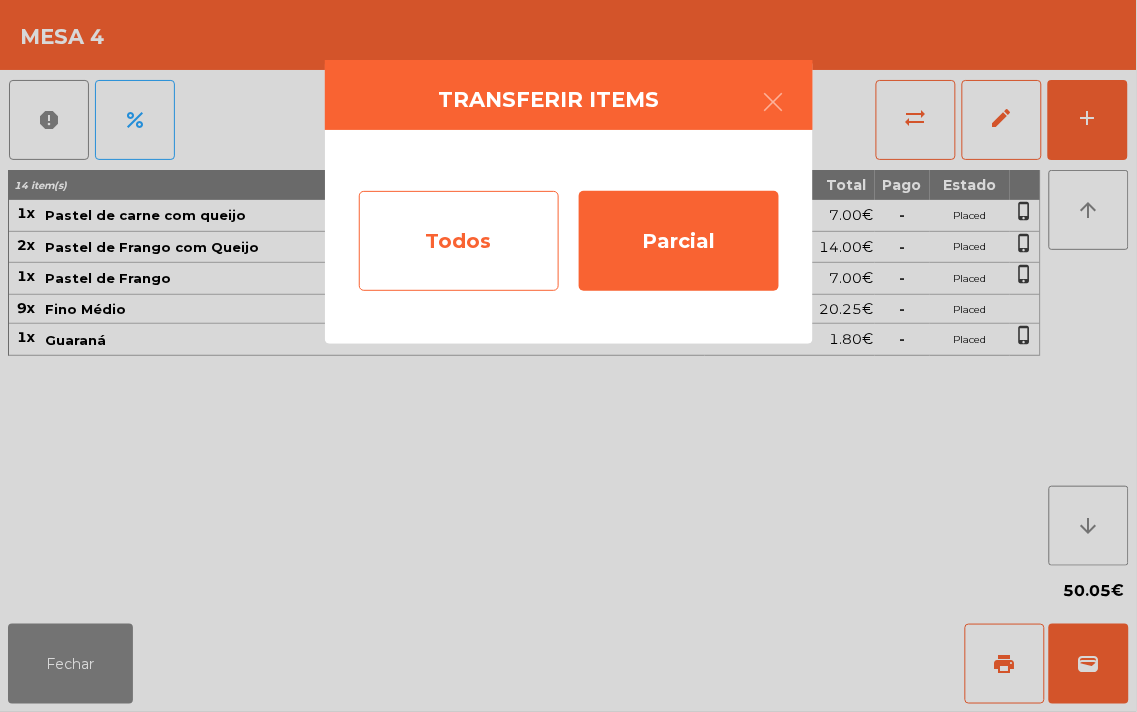 click on "Todos" 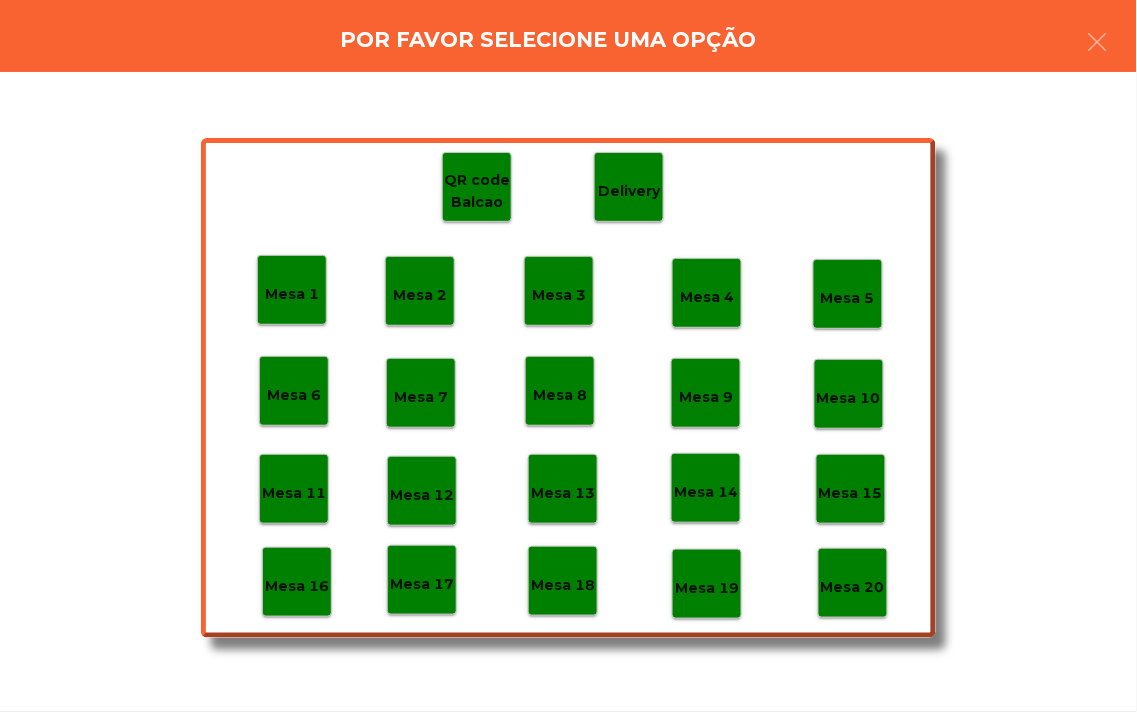 click on "Mesa 19" 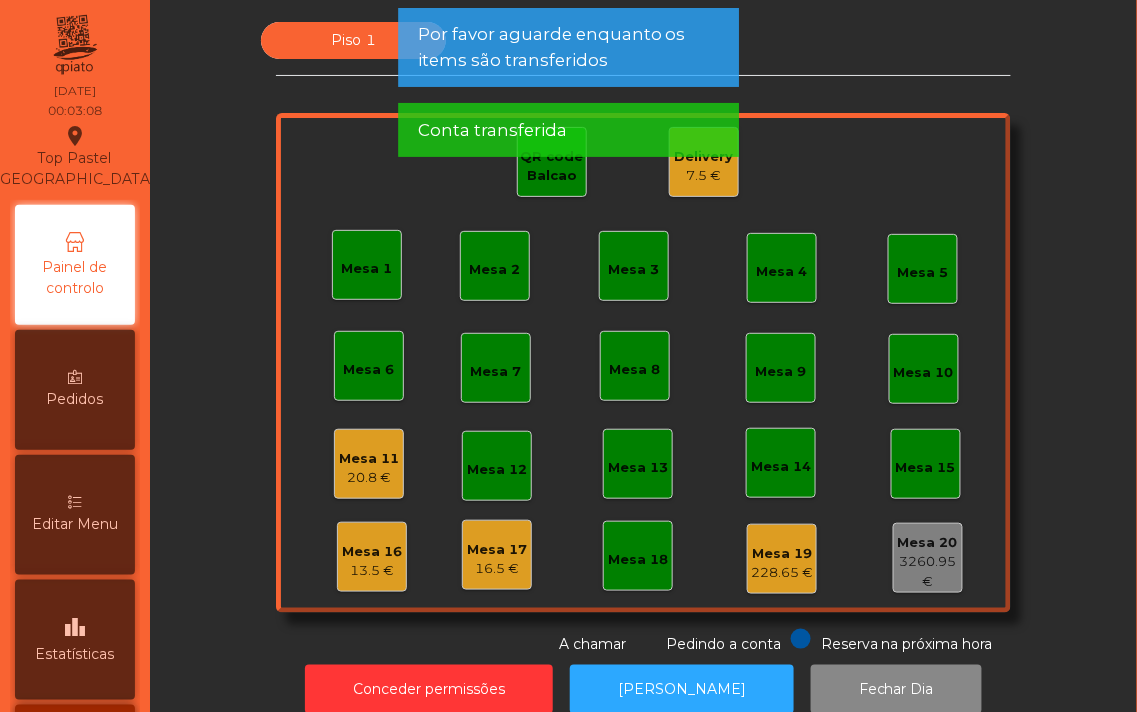 click on "7.5 €" 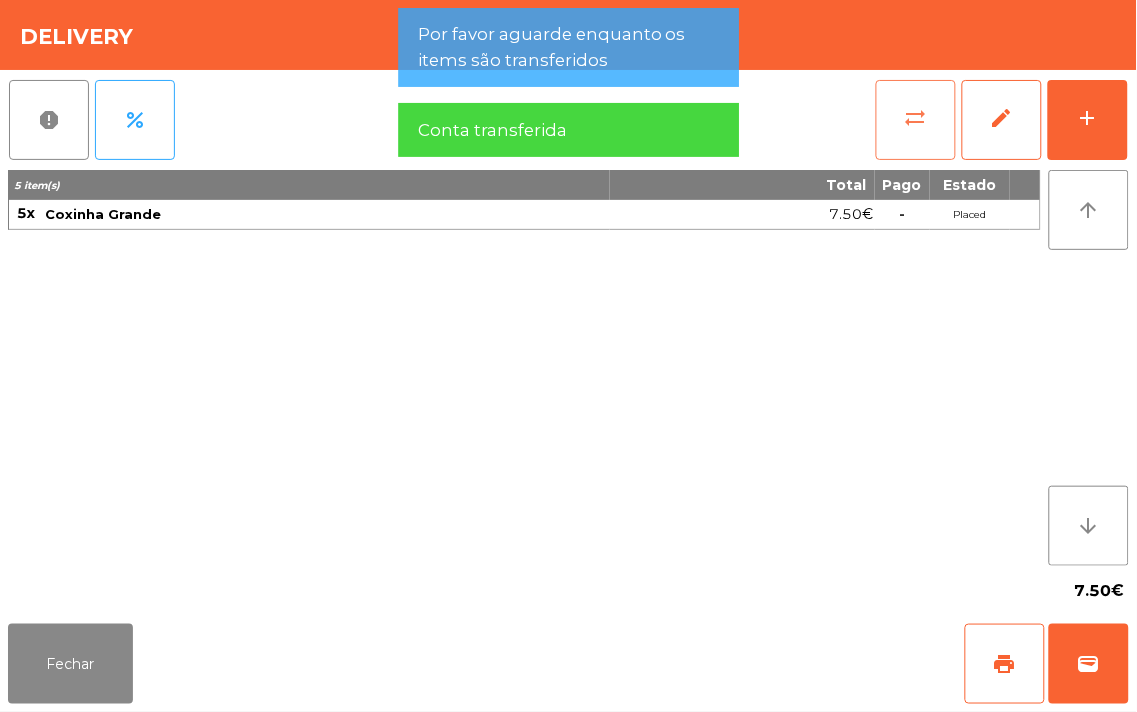 click on "sync_alt" 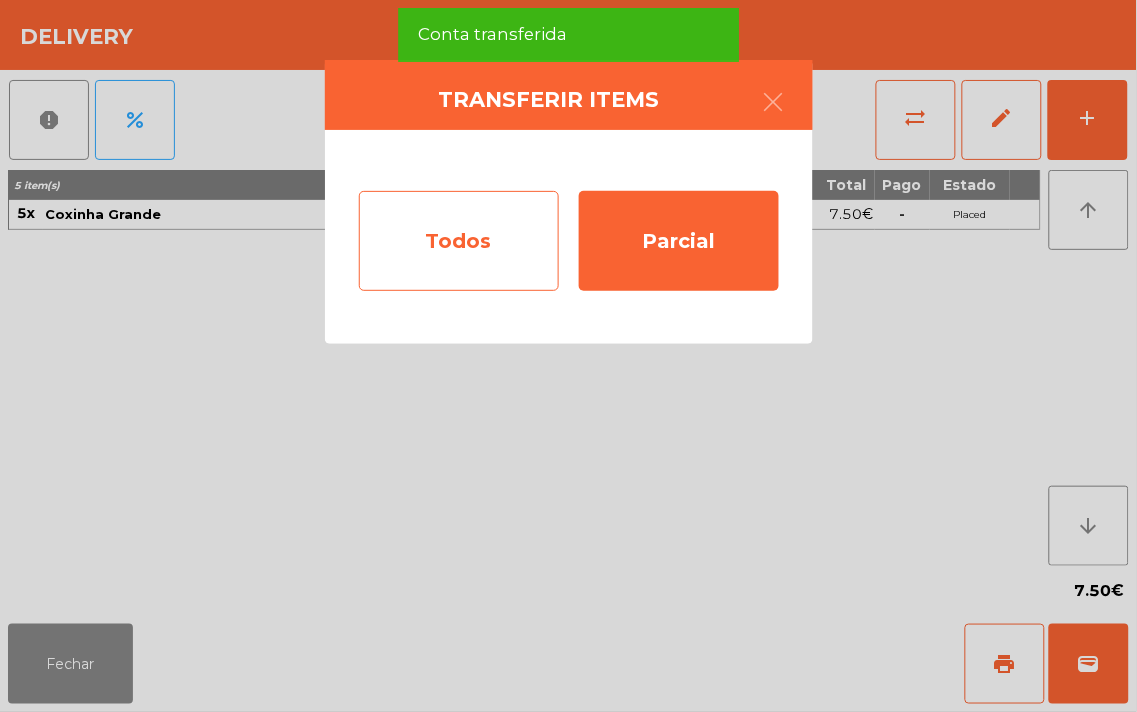 click on "Todos" 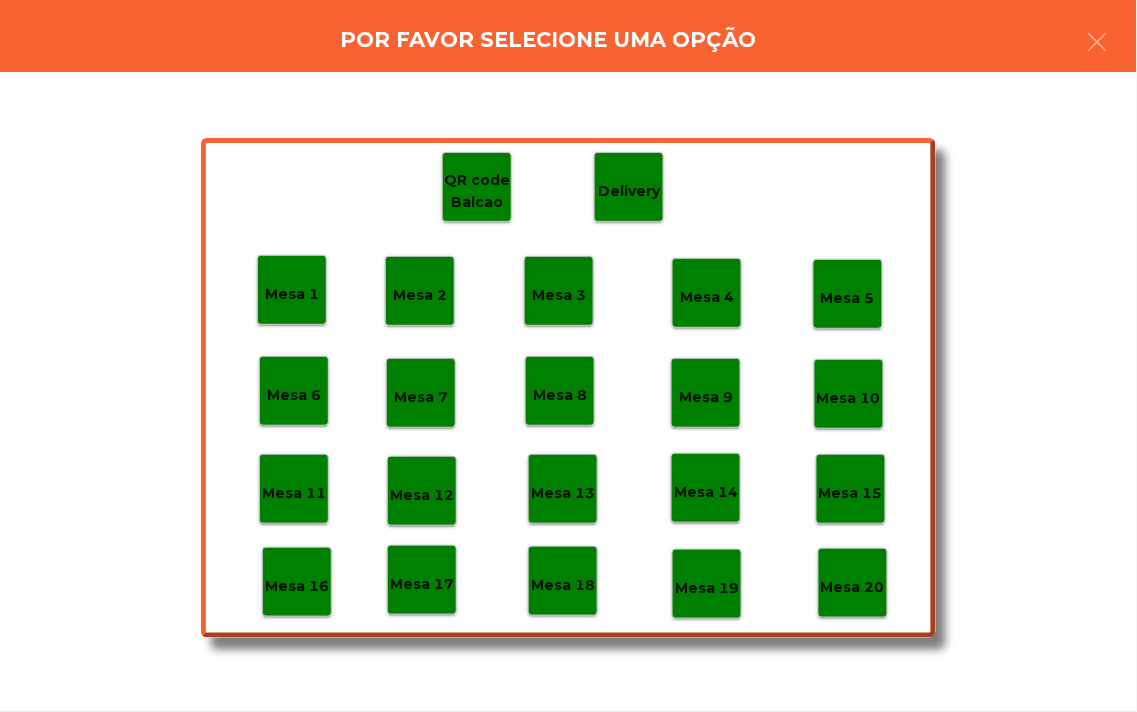 click on "Mesa 19" 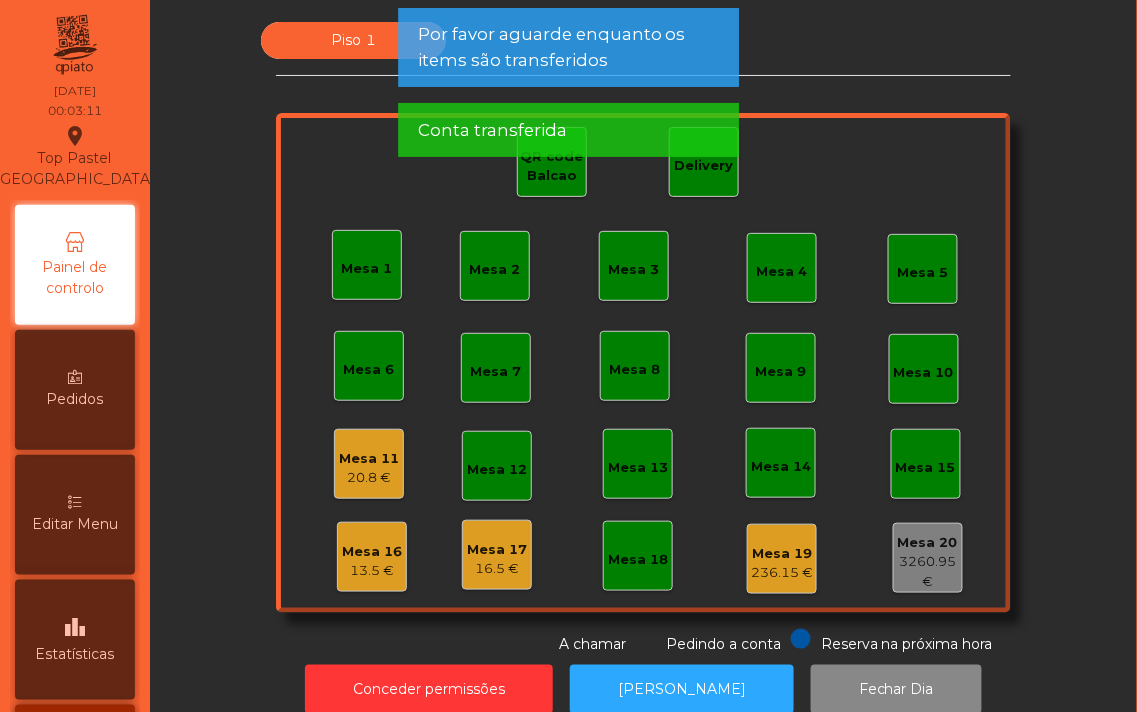 click on "Mesa 11" 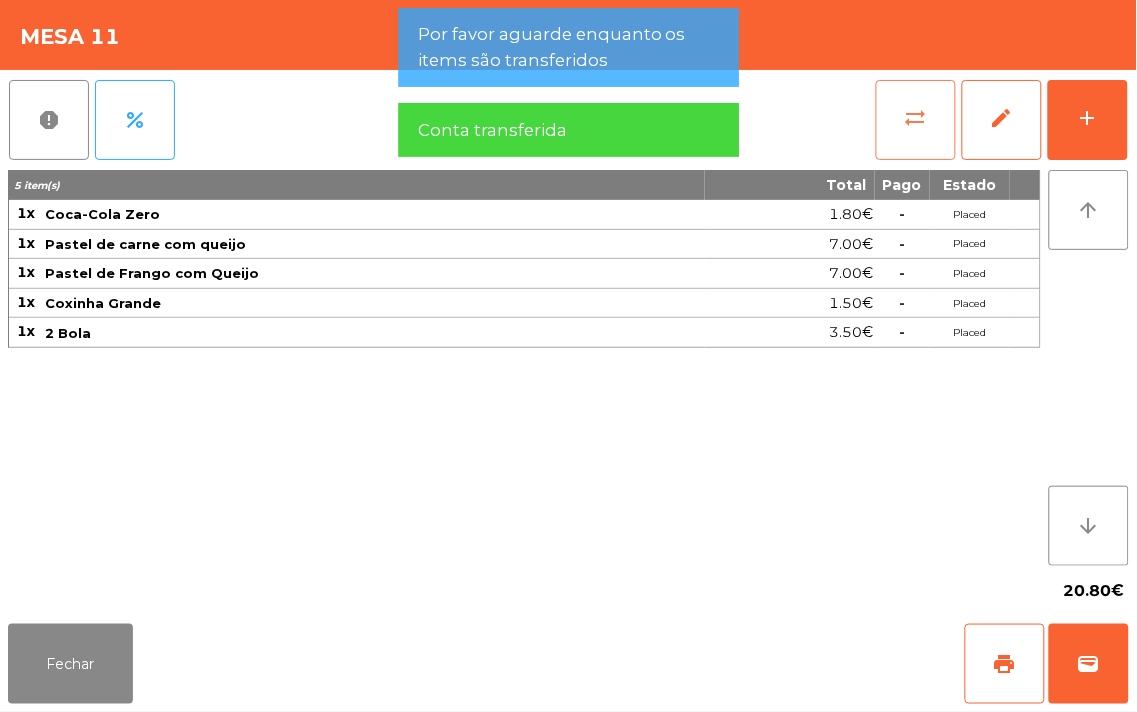 click on "sync_alt" 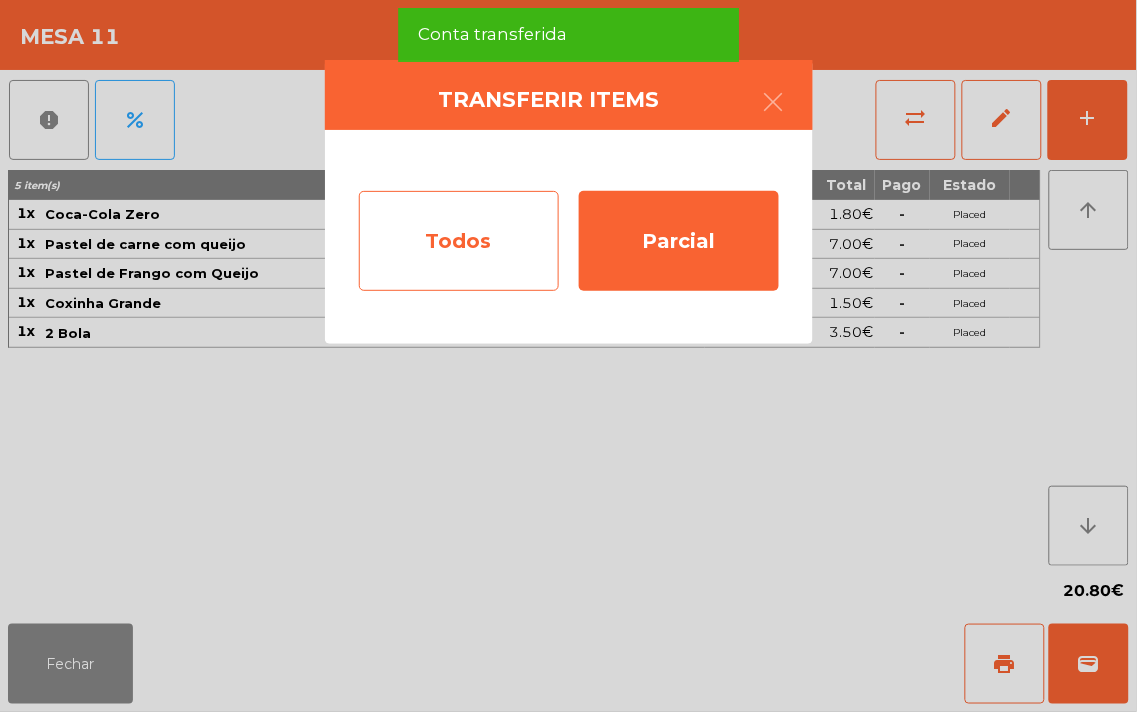click on "Todos" 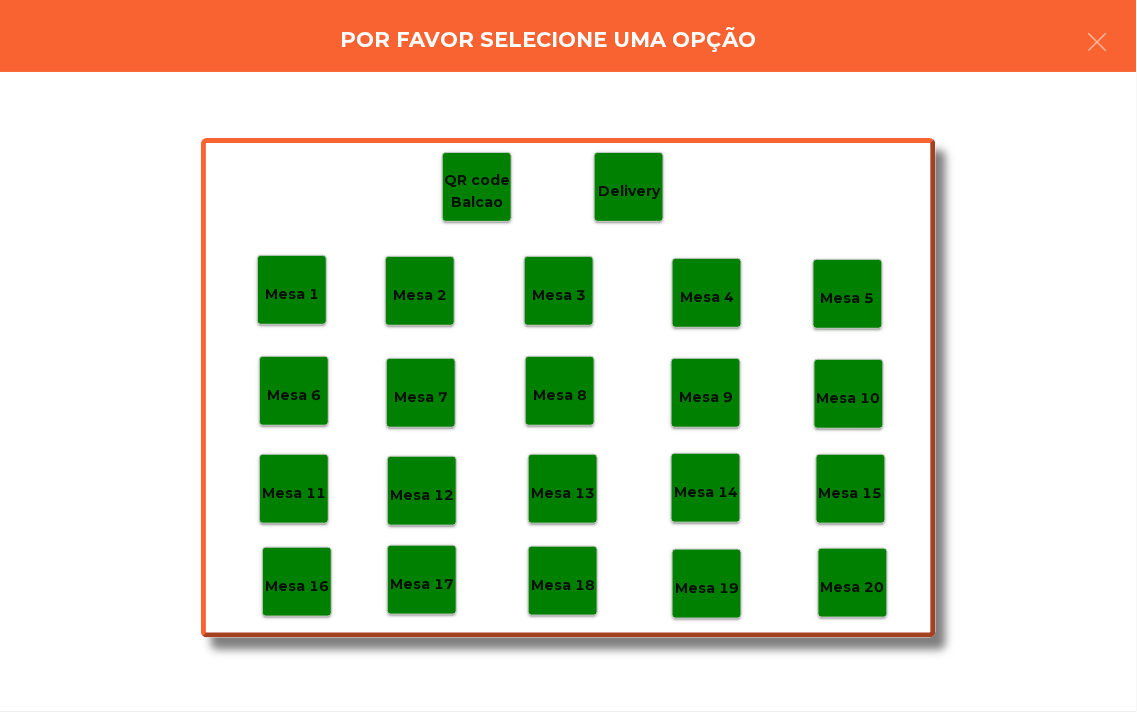 click on "Mesa 19" 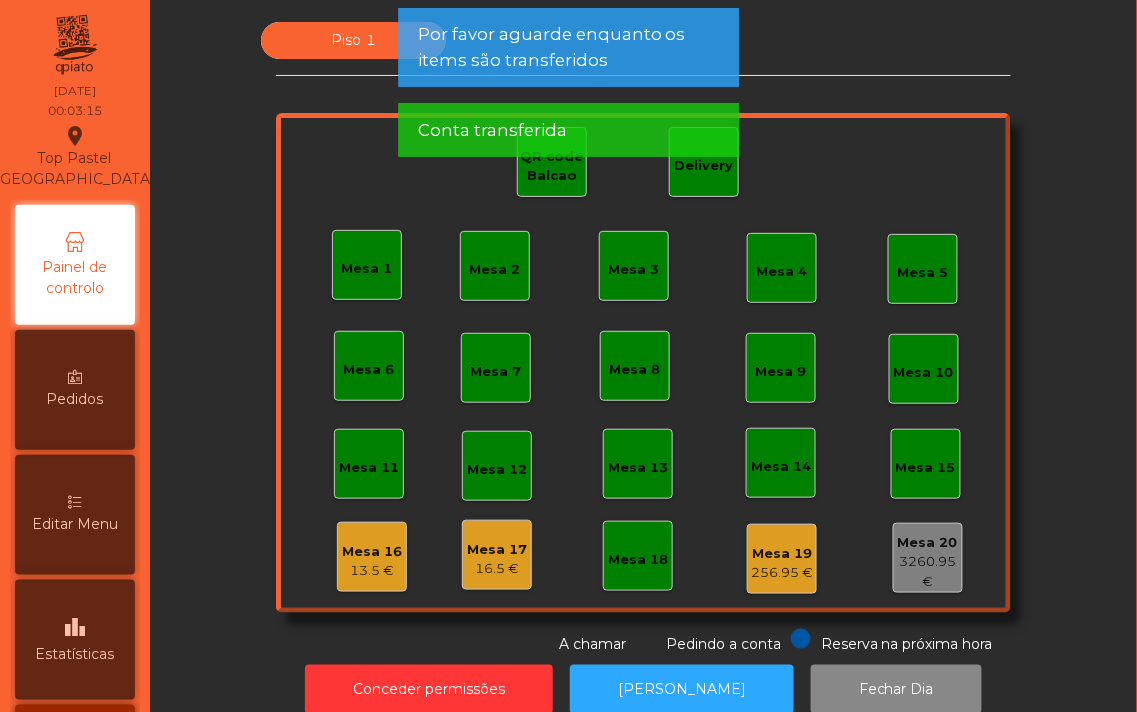click on "Mesa 17" 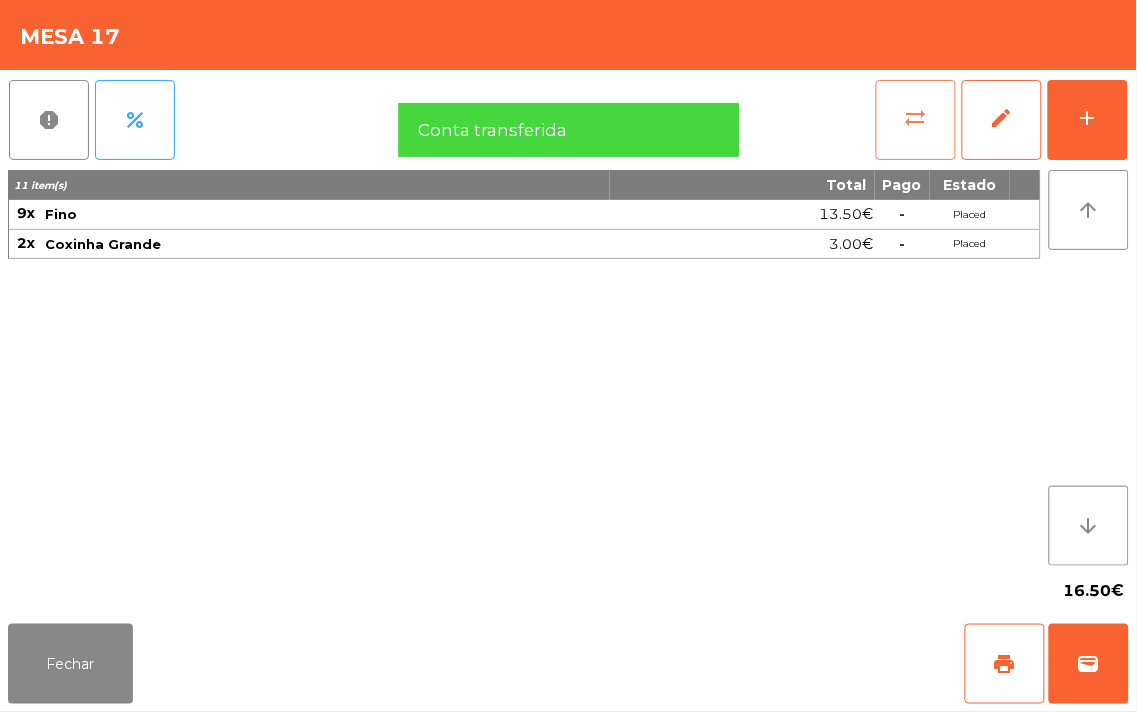 click on "sync_alt" 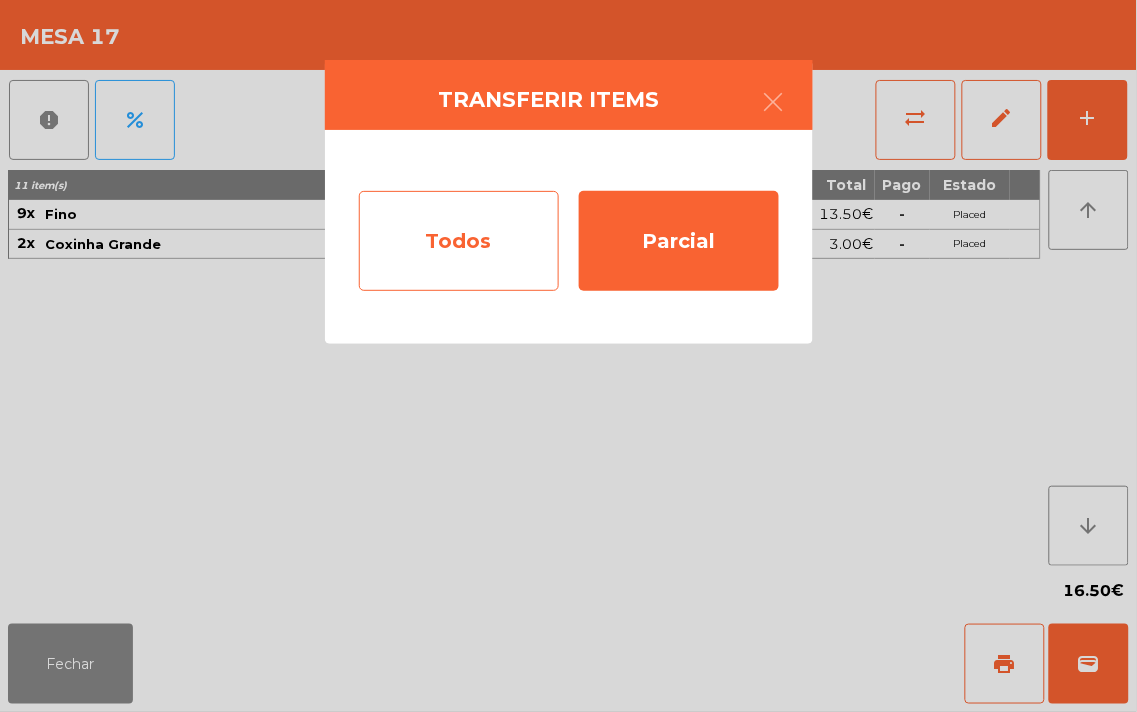 click on "Todos" 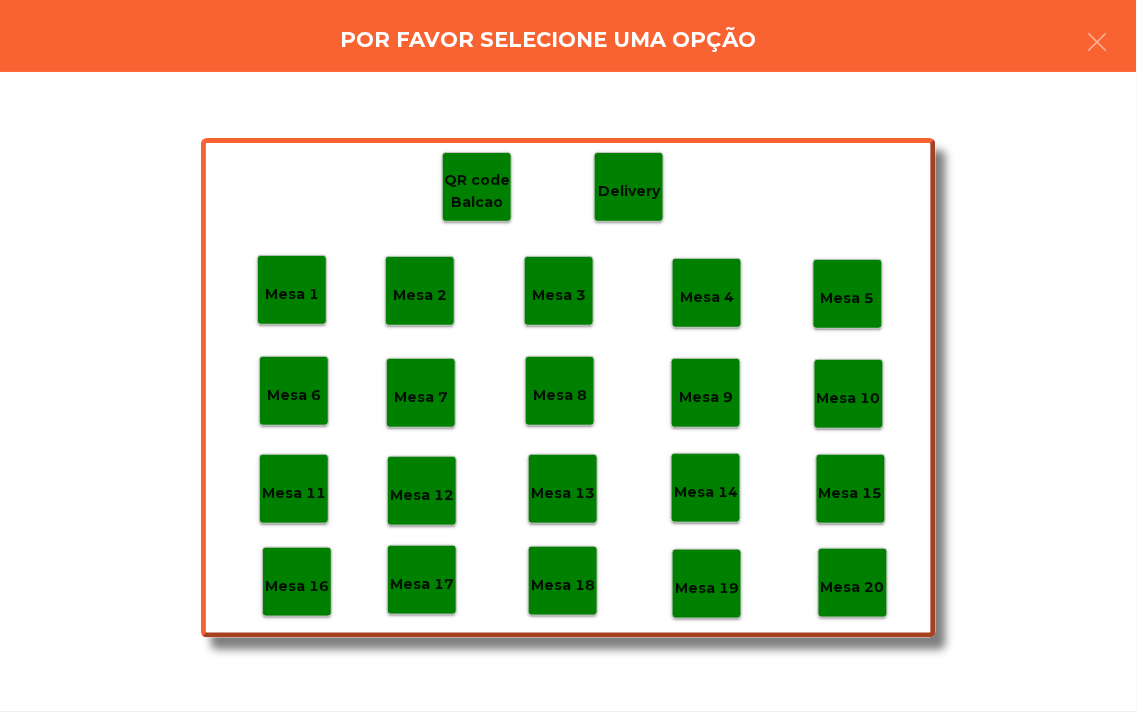 click on "Mesa 19" 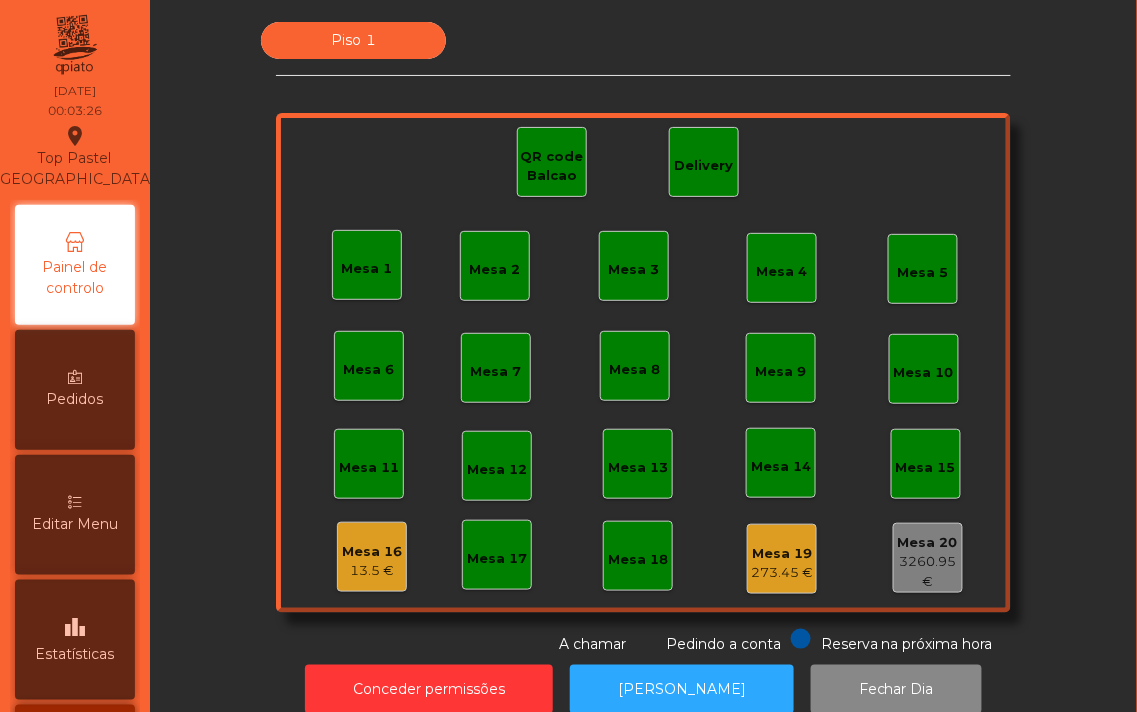 click on "13.5 €" 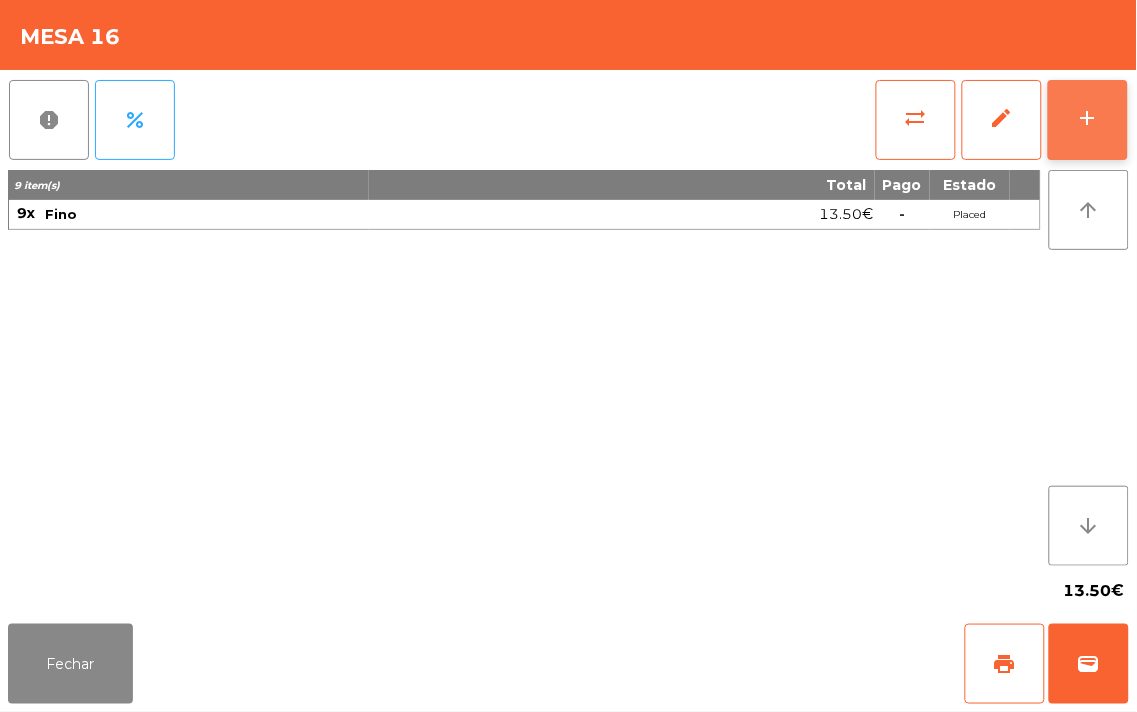 click on "add" 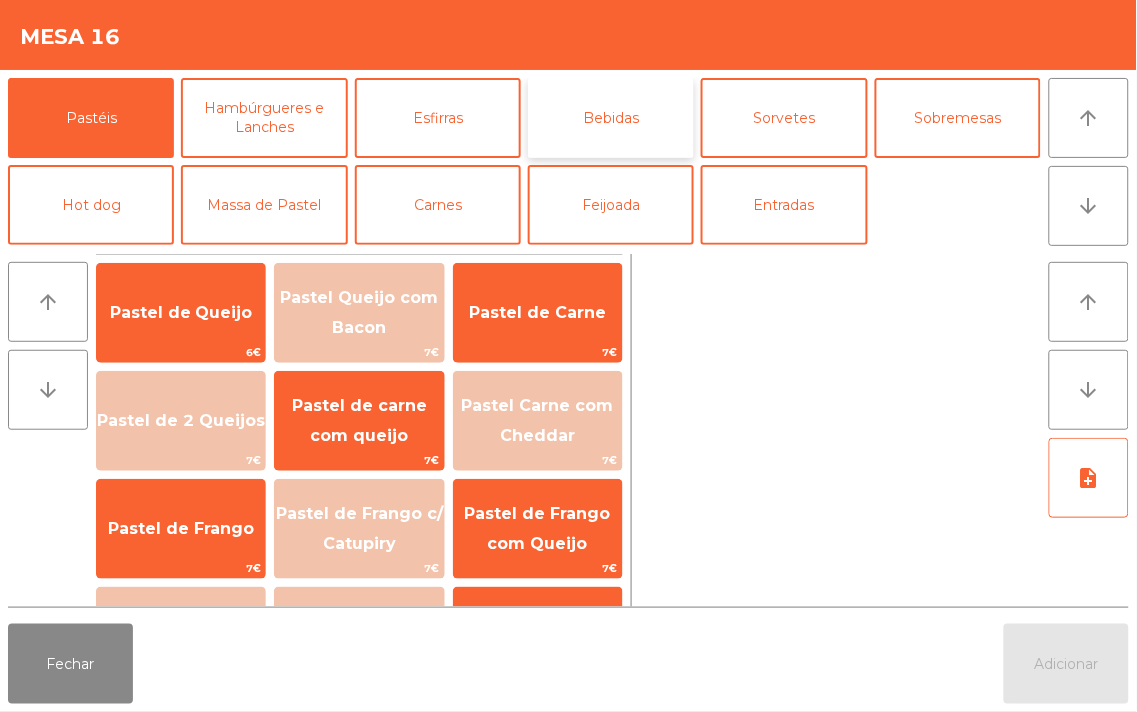 click on "Bebidas" 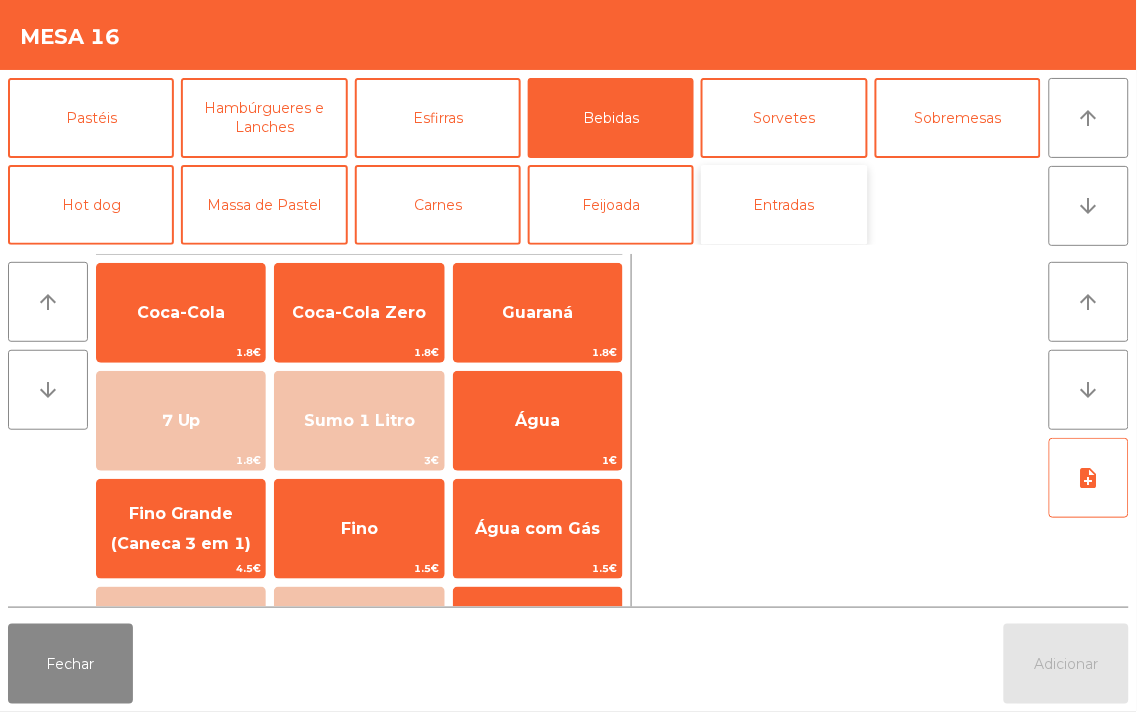 click on "Entradas" 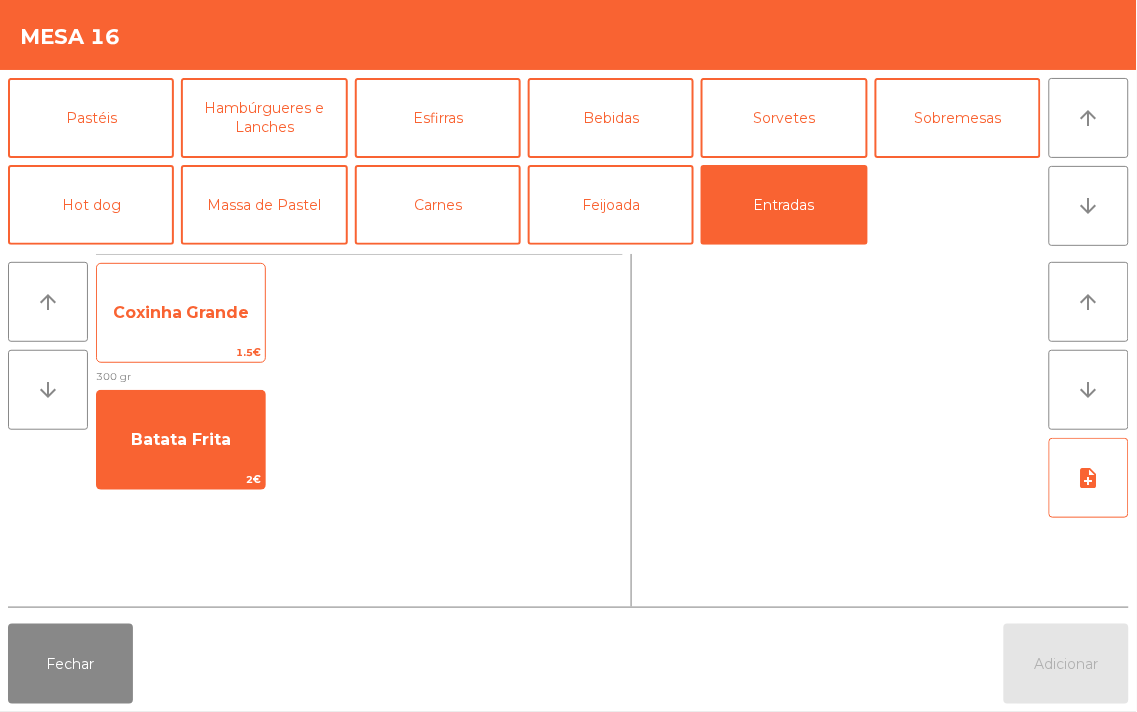 click on "Coxinha Grande" 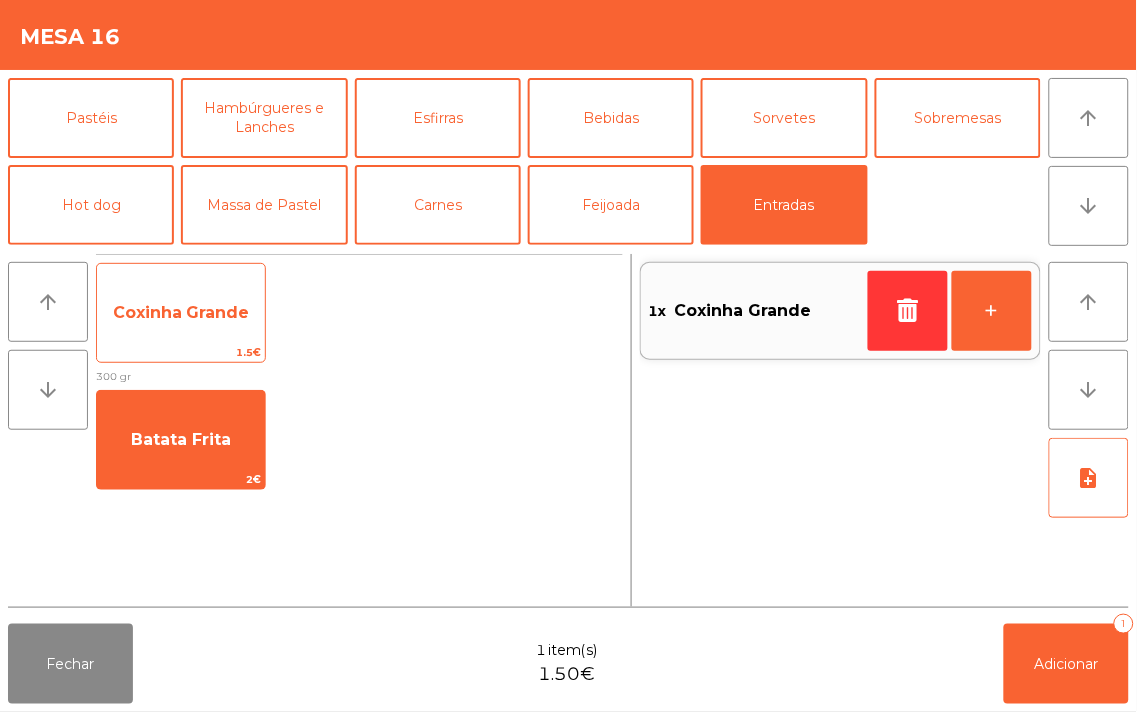 click on "Coxinha Grande" 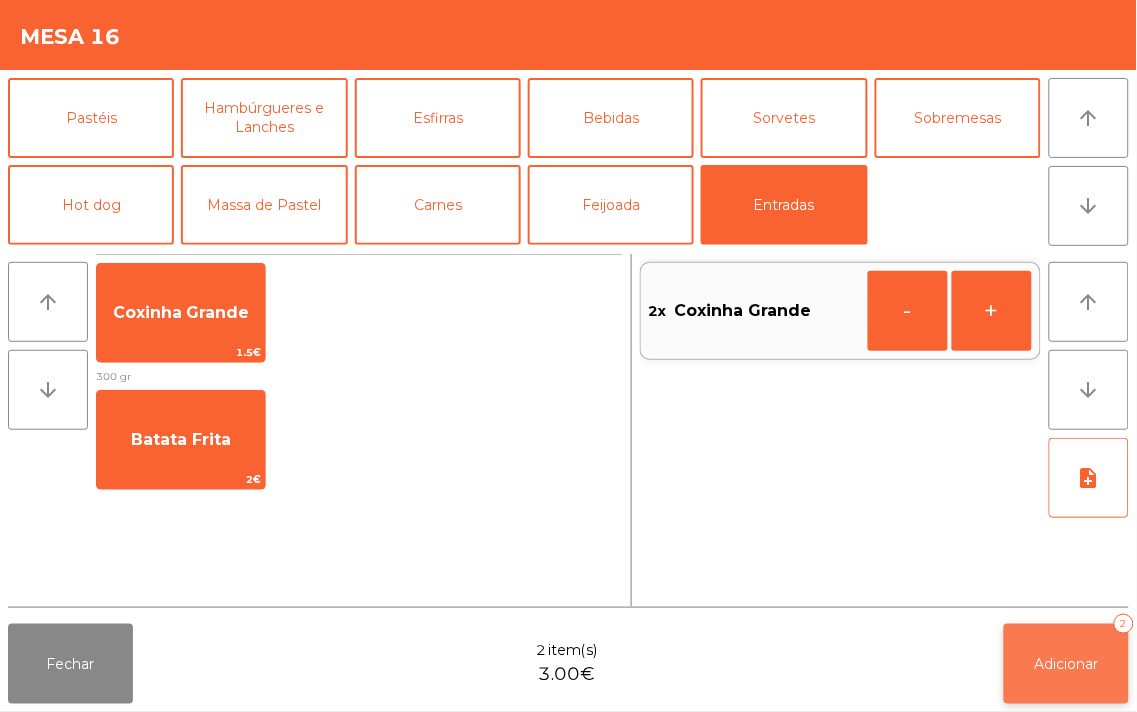 click on "Adicionar   2" 